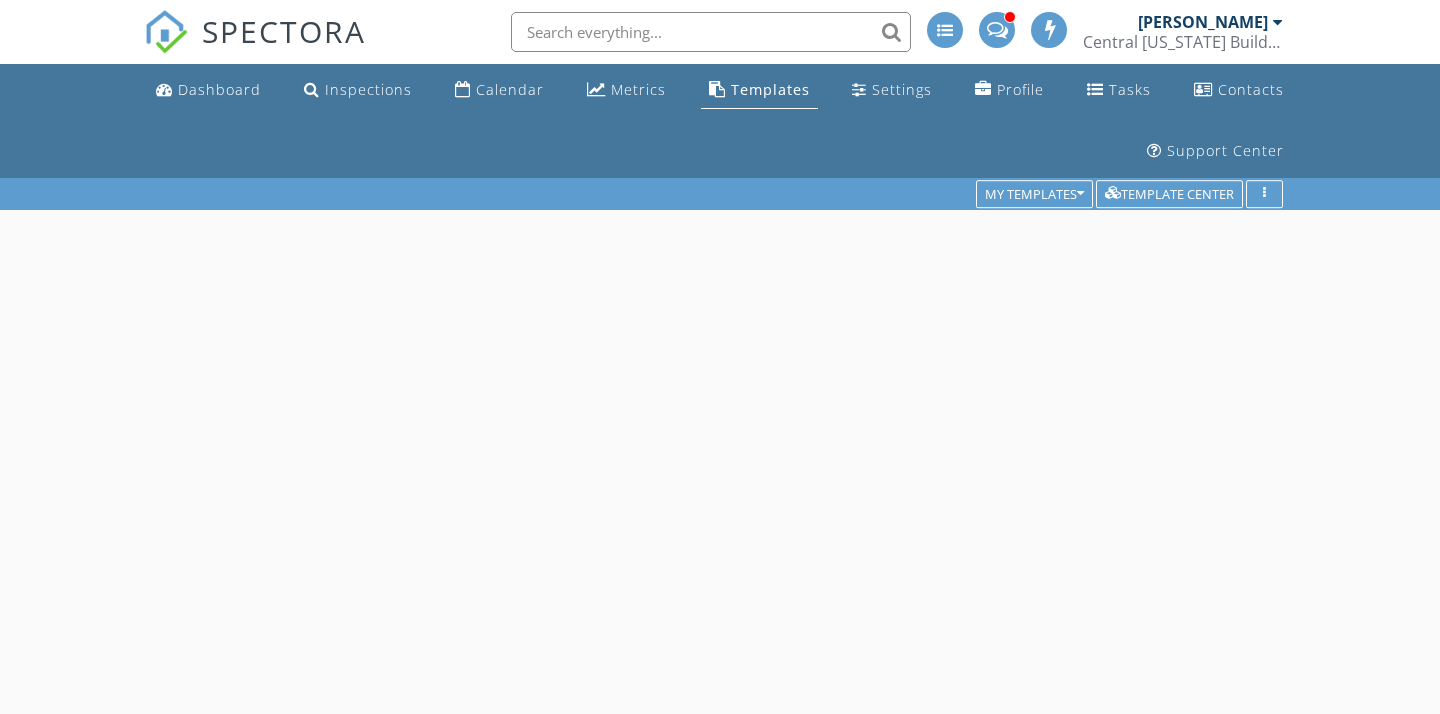 scroll, scrollTop: 0, scrollLeft: 0, axis: both 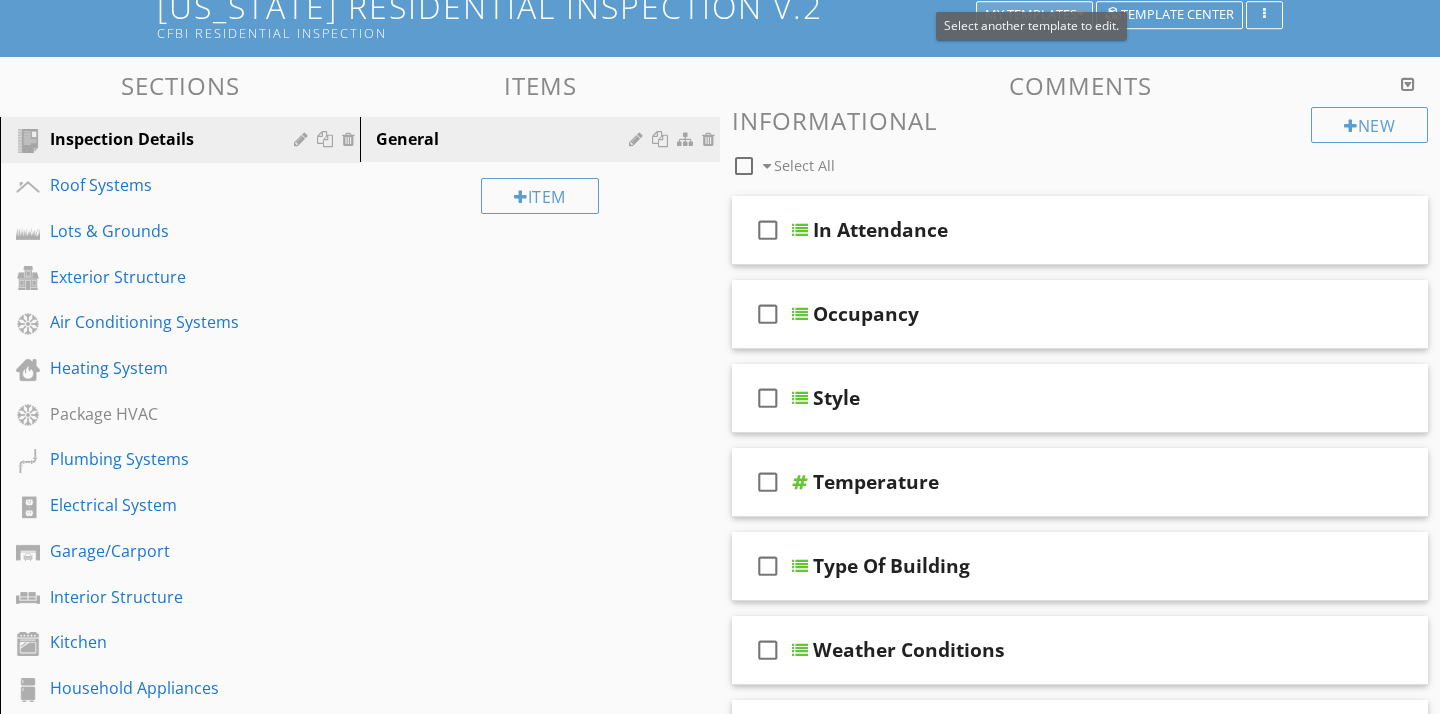 click on "My Templates" at bounding box center (1034, 15) 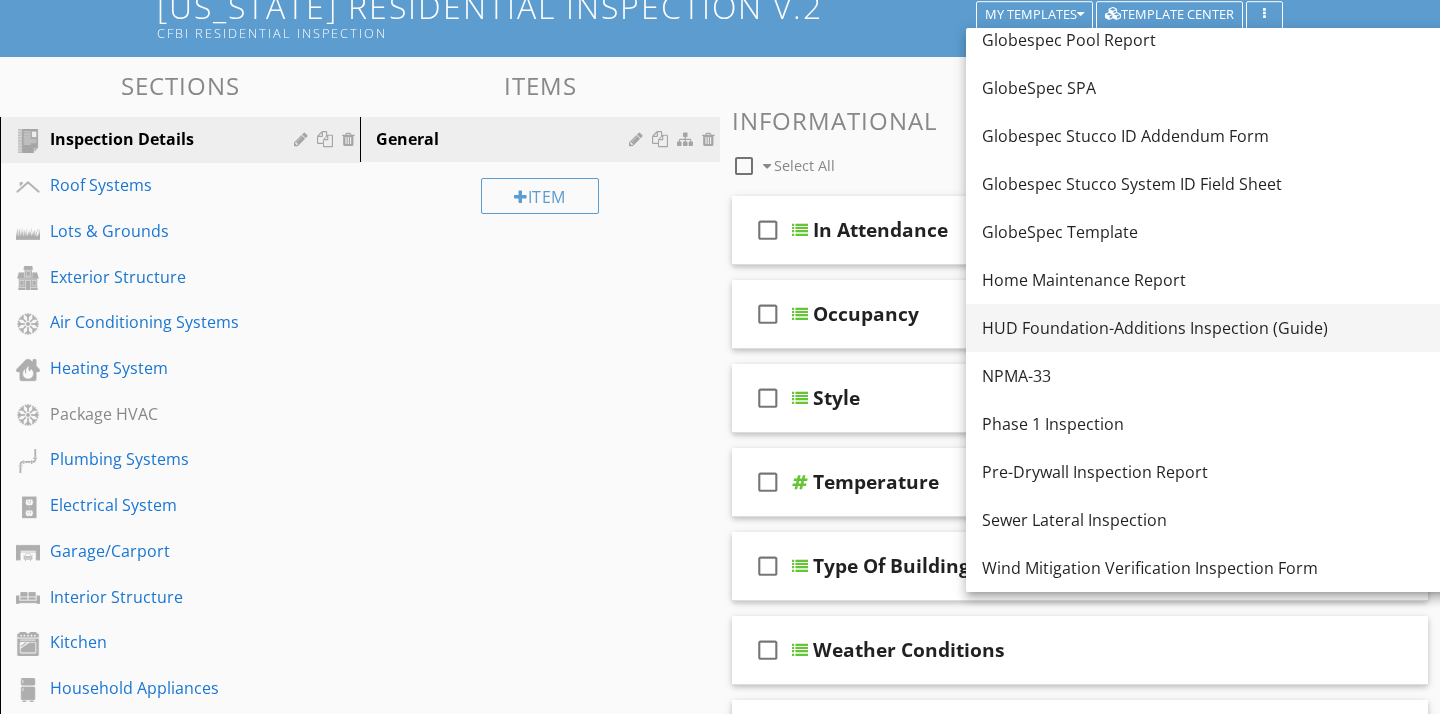scroll, scrollTop: 1068, scrollLeft: 0, axis: vertical 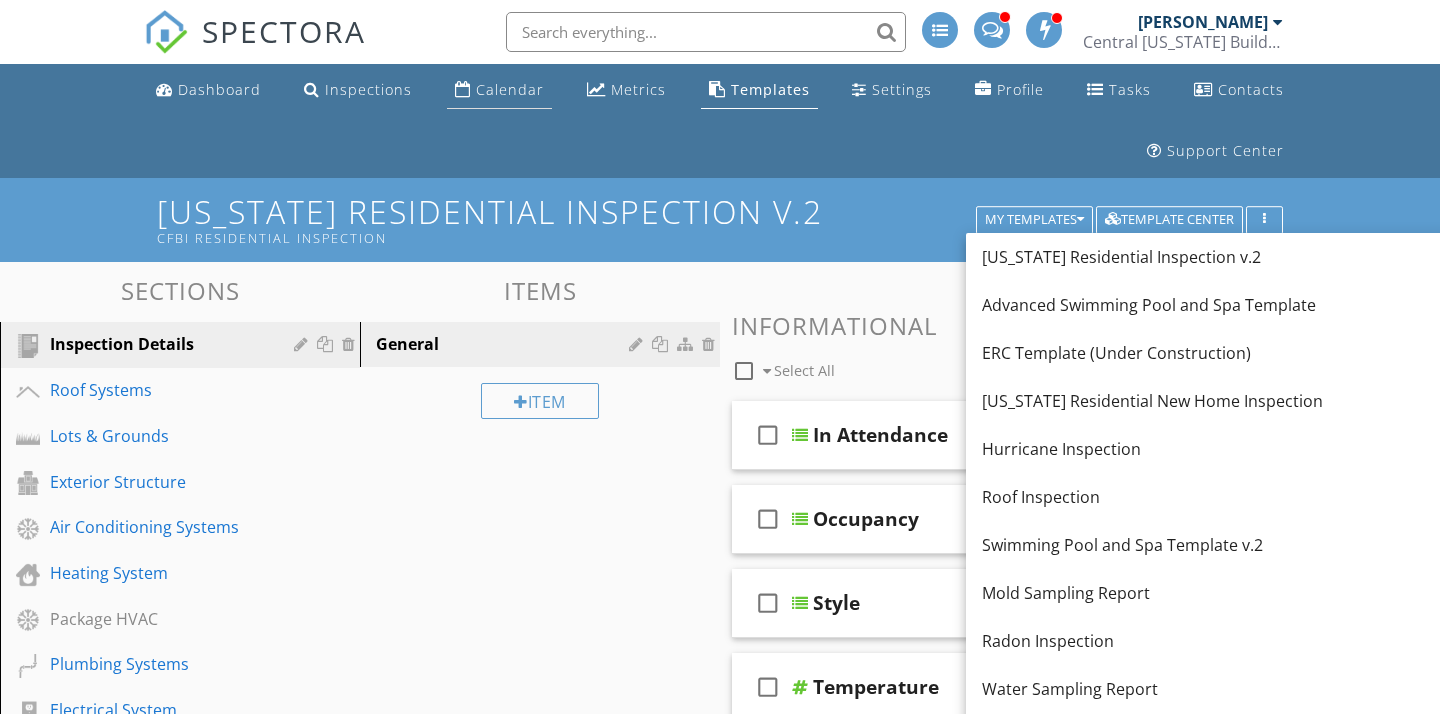 click on "Calendar" at bounding box center [499, 90] 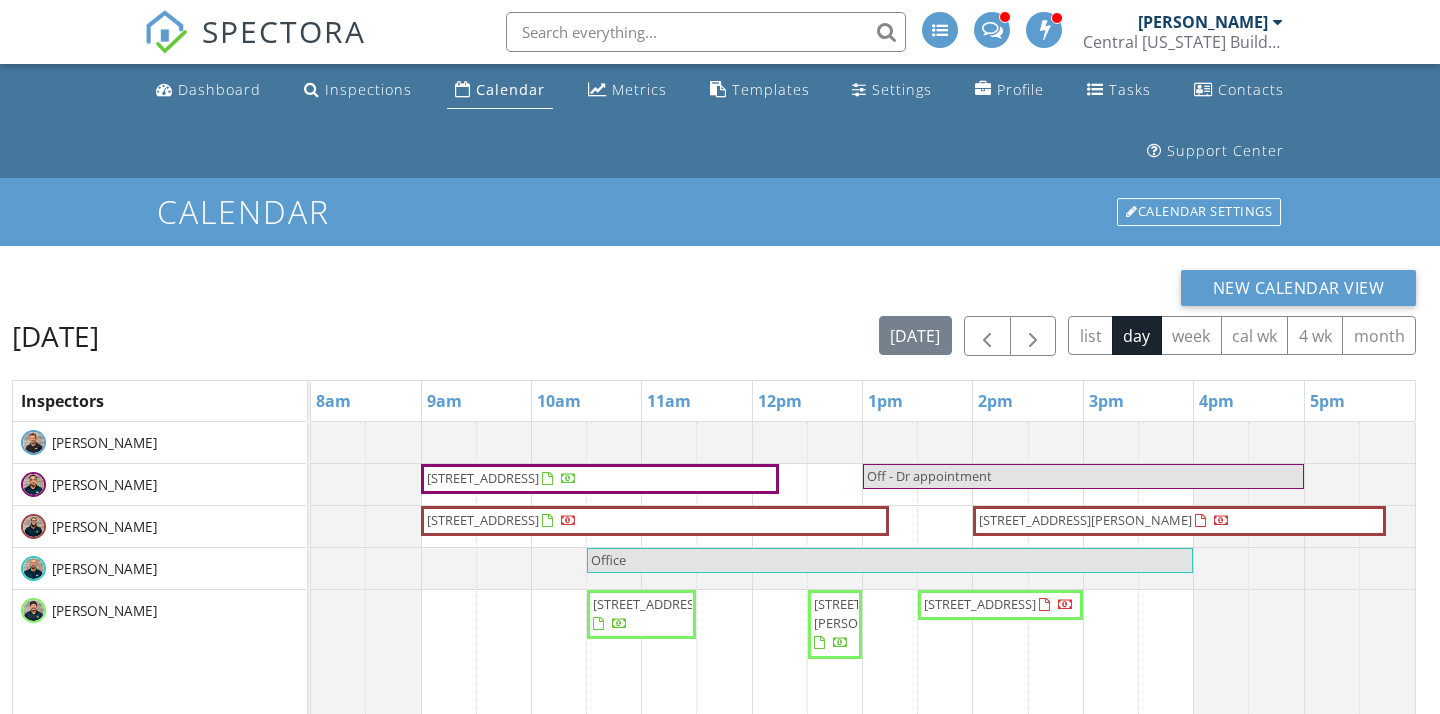 scroll, scrollTop: 0, scrollLeft: 0, axis: both 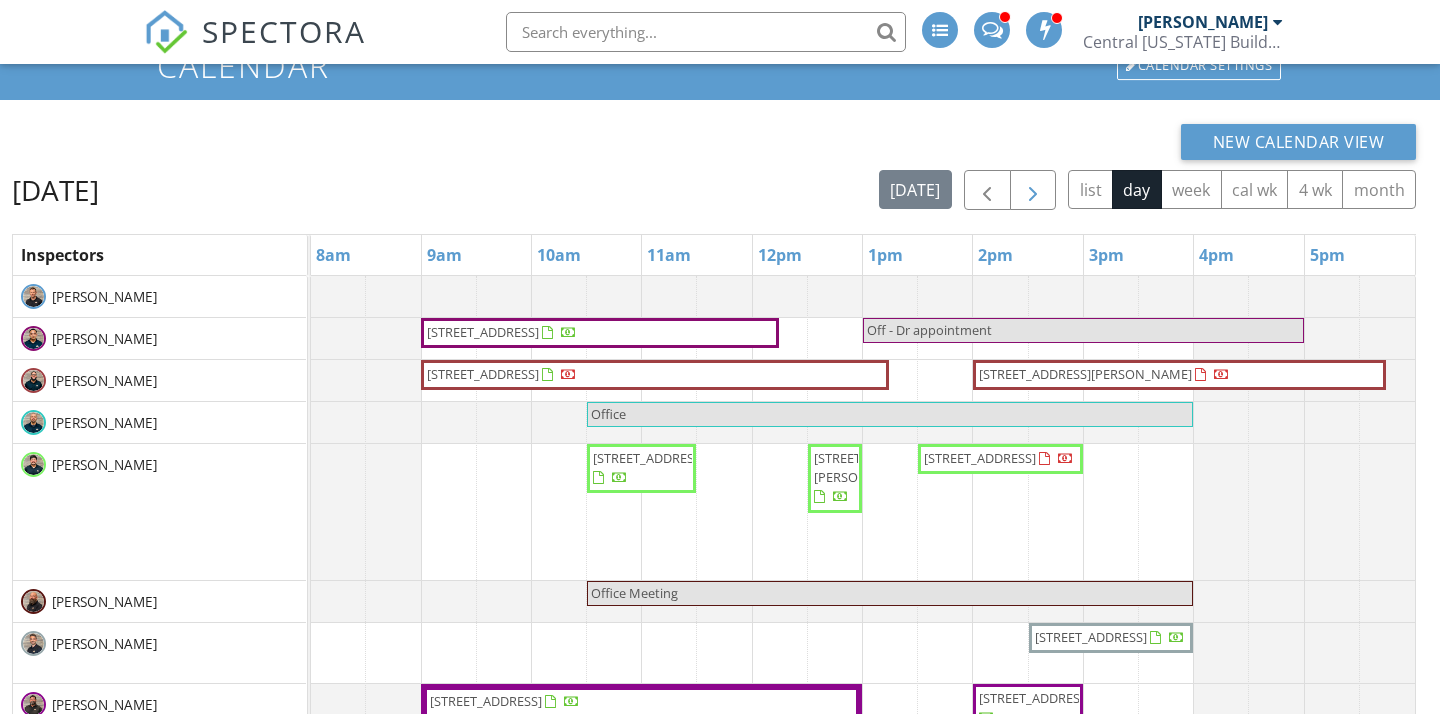 click at bounding box center (1033, 191) 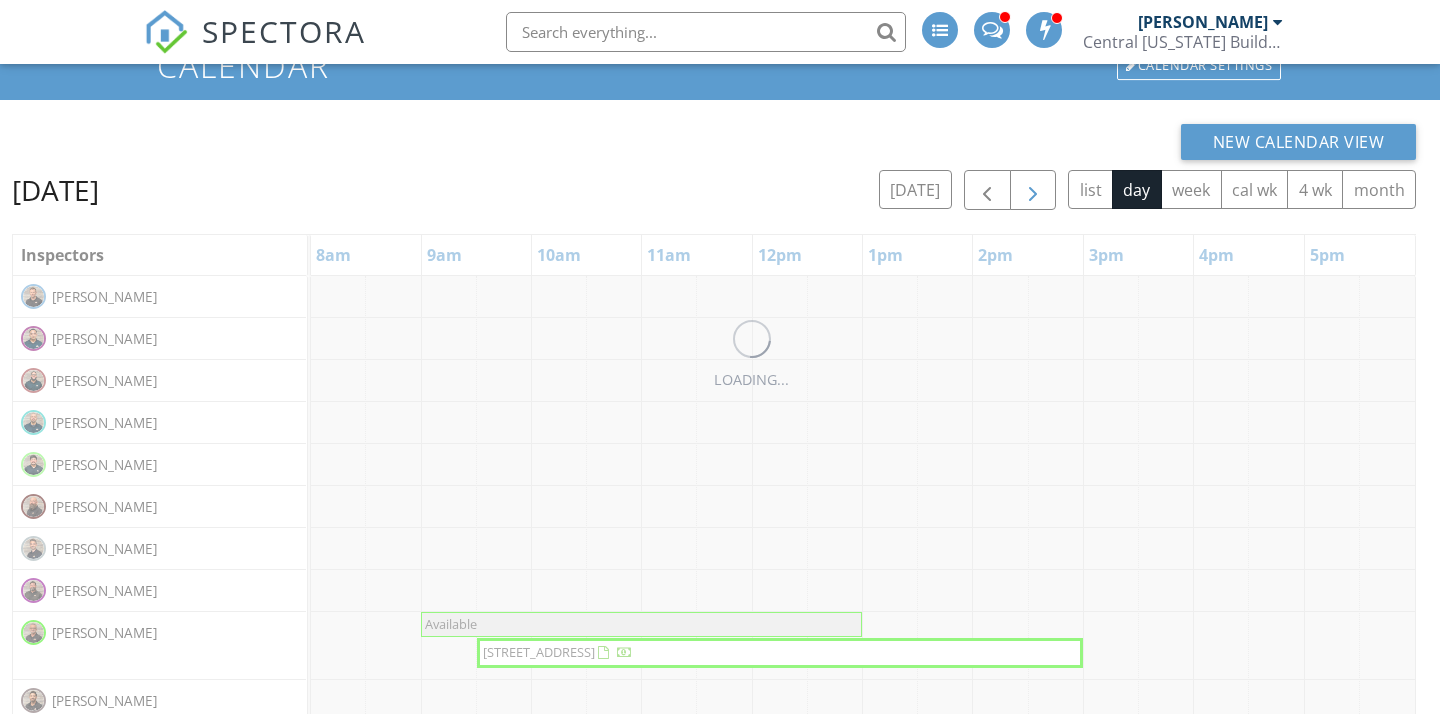 click at bounding box center [1033, 191] 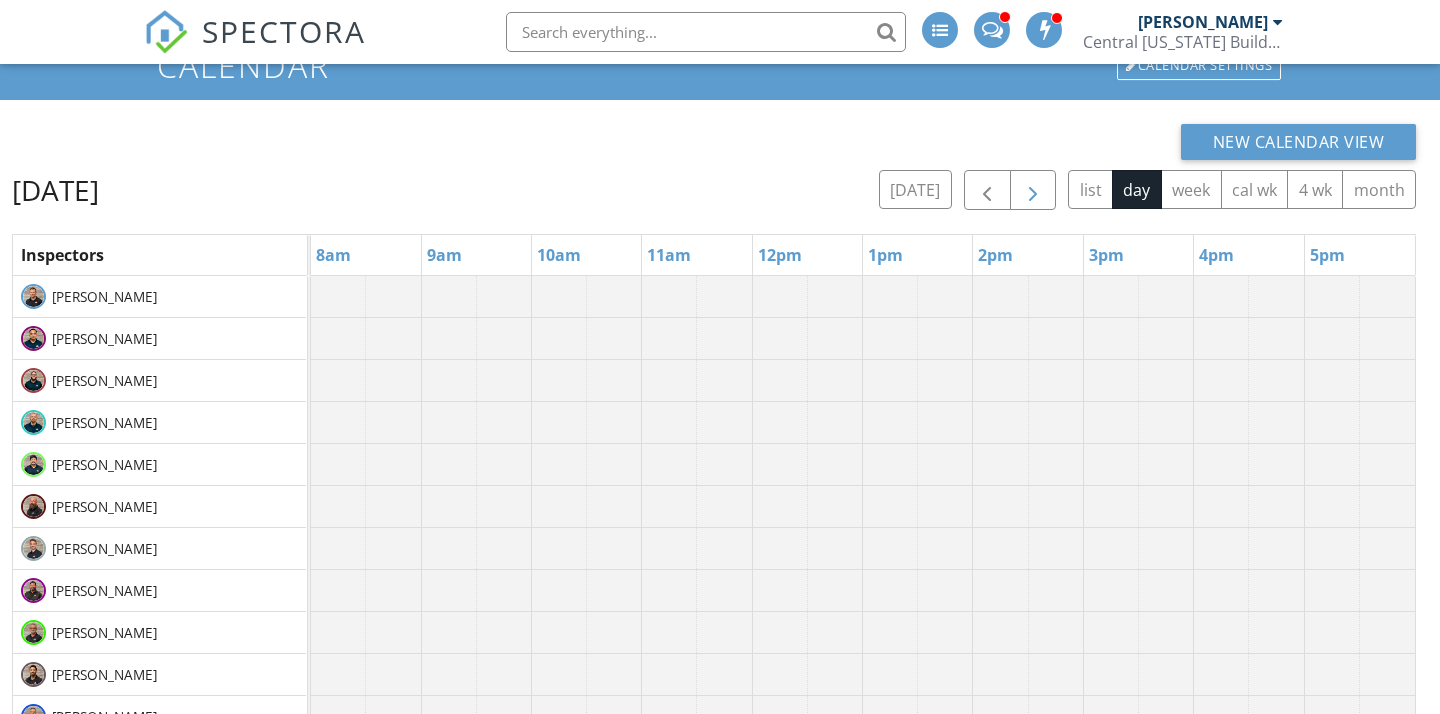 click at bounding box center (1033, 191) 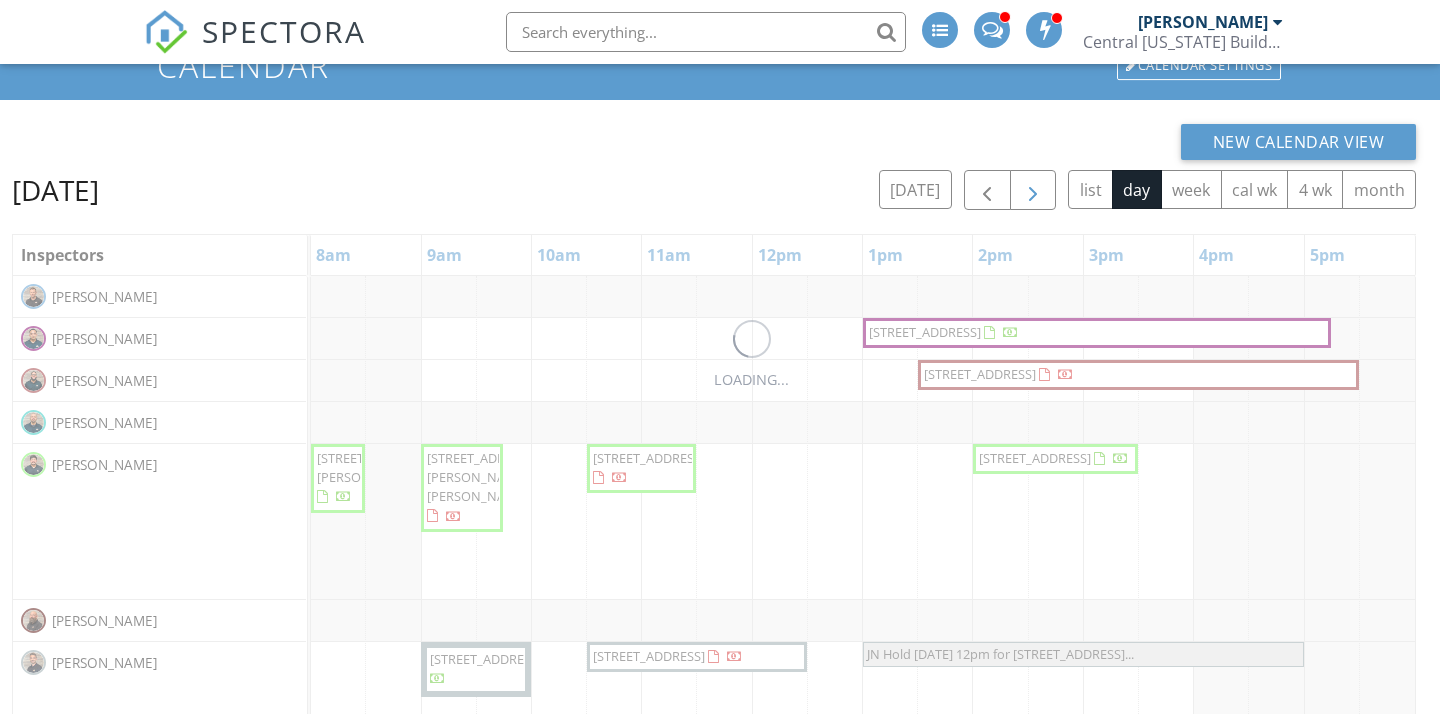click at bounding box center (1033, 191) 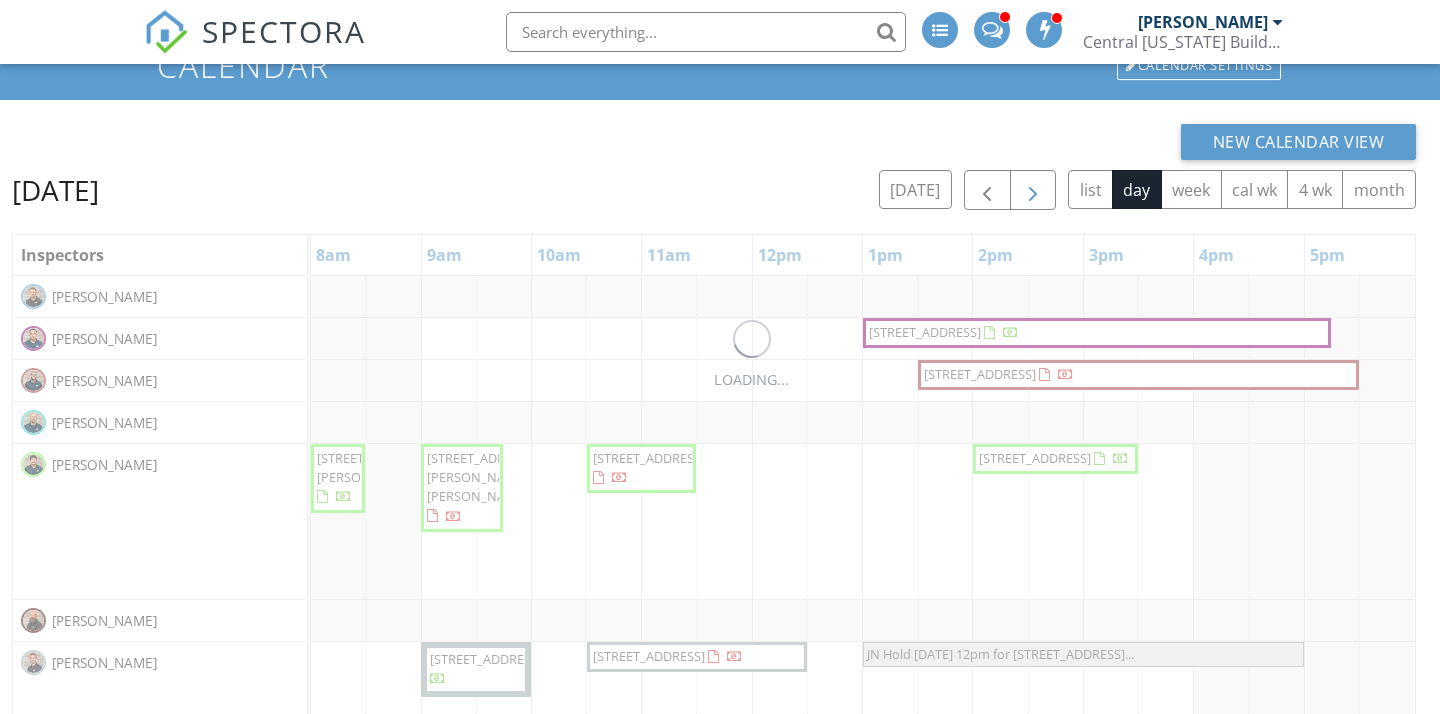 click at bounding box center (1033, 191) 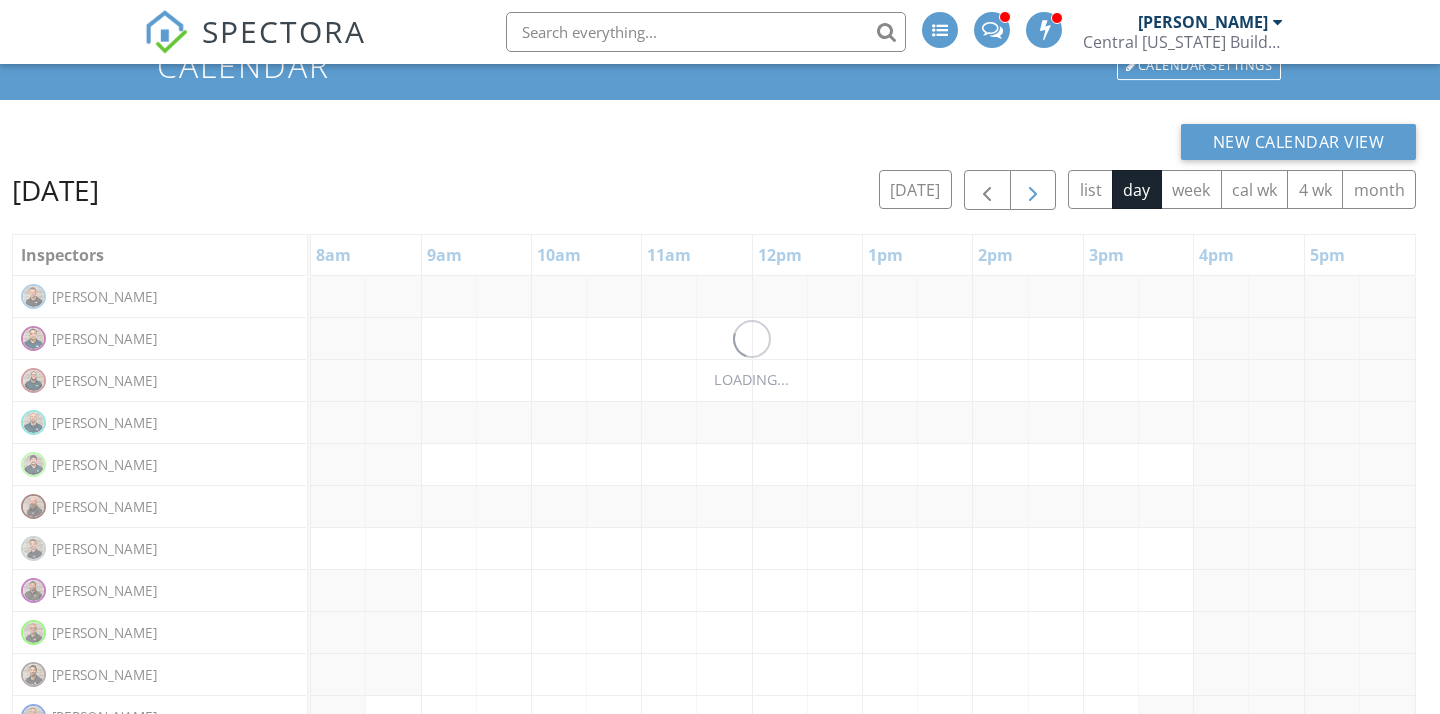 click at bounding box center (1033, 191) 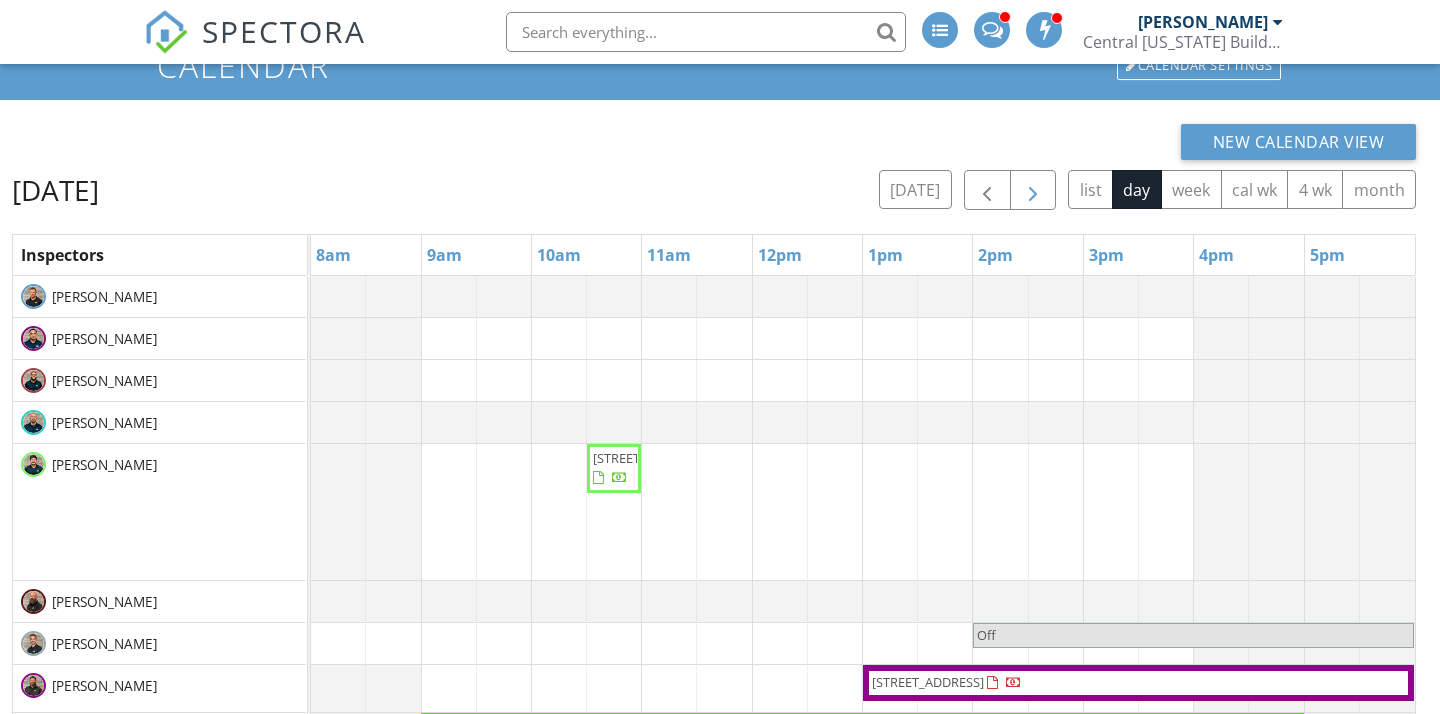 click at bounding box center [1033, 191] 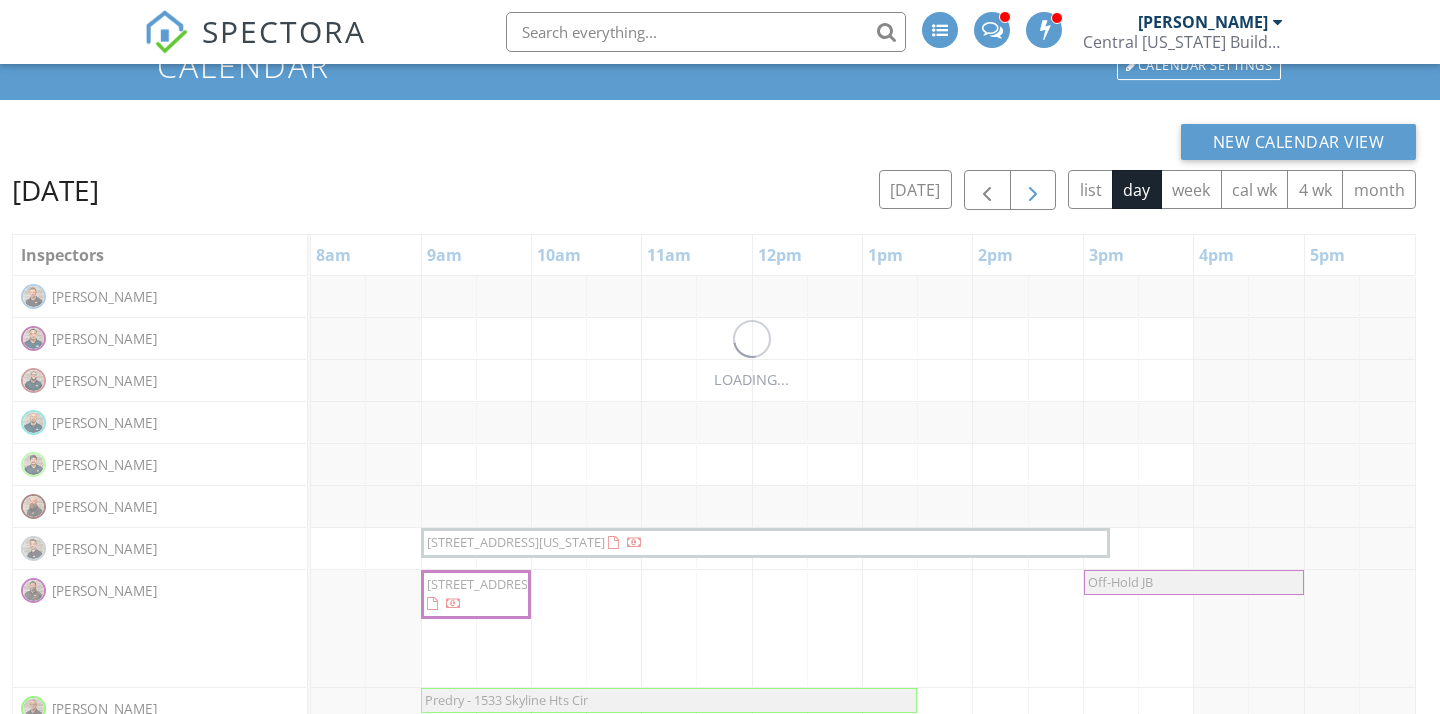 click at bounding box center [1033, 191] 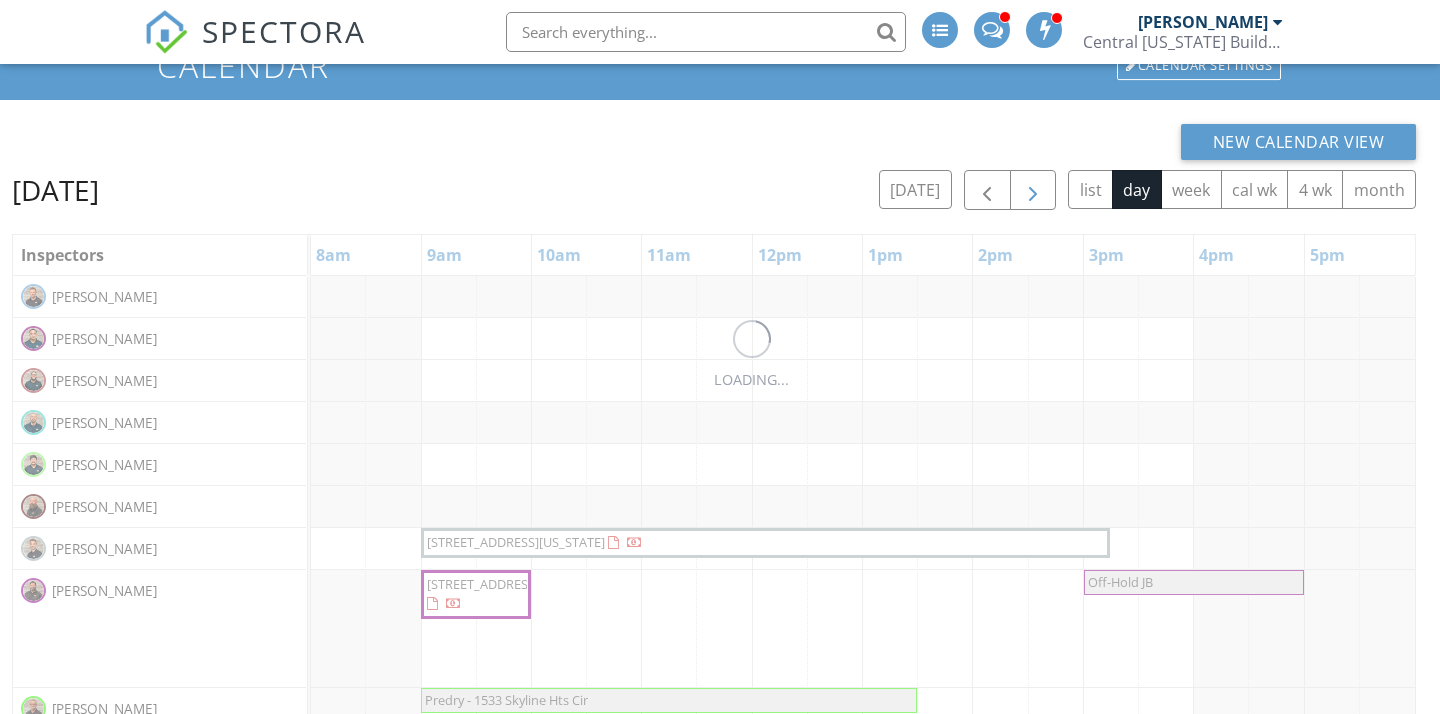 click at bounding box center (1033, 191) 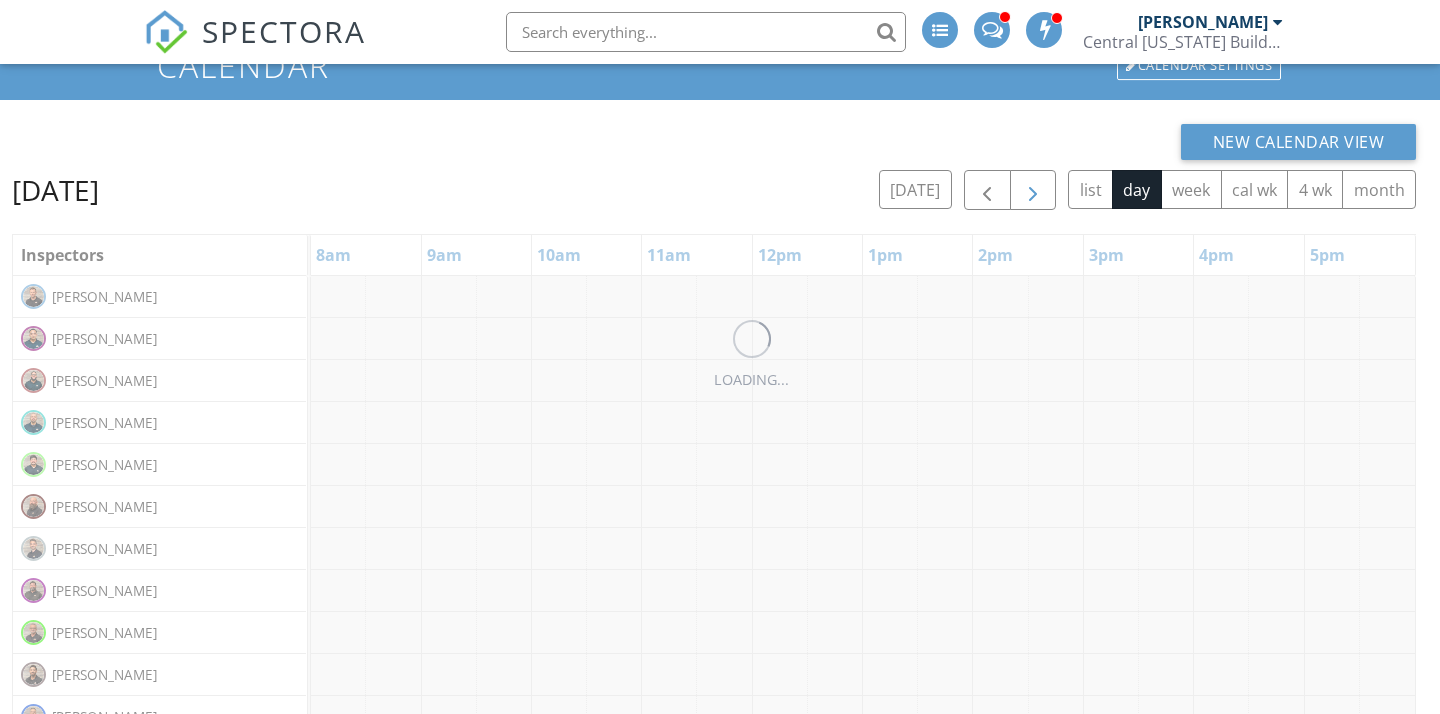 click at bounding box center (1033, 191) 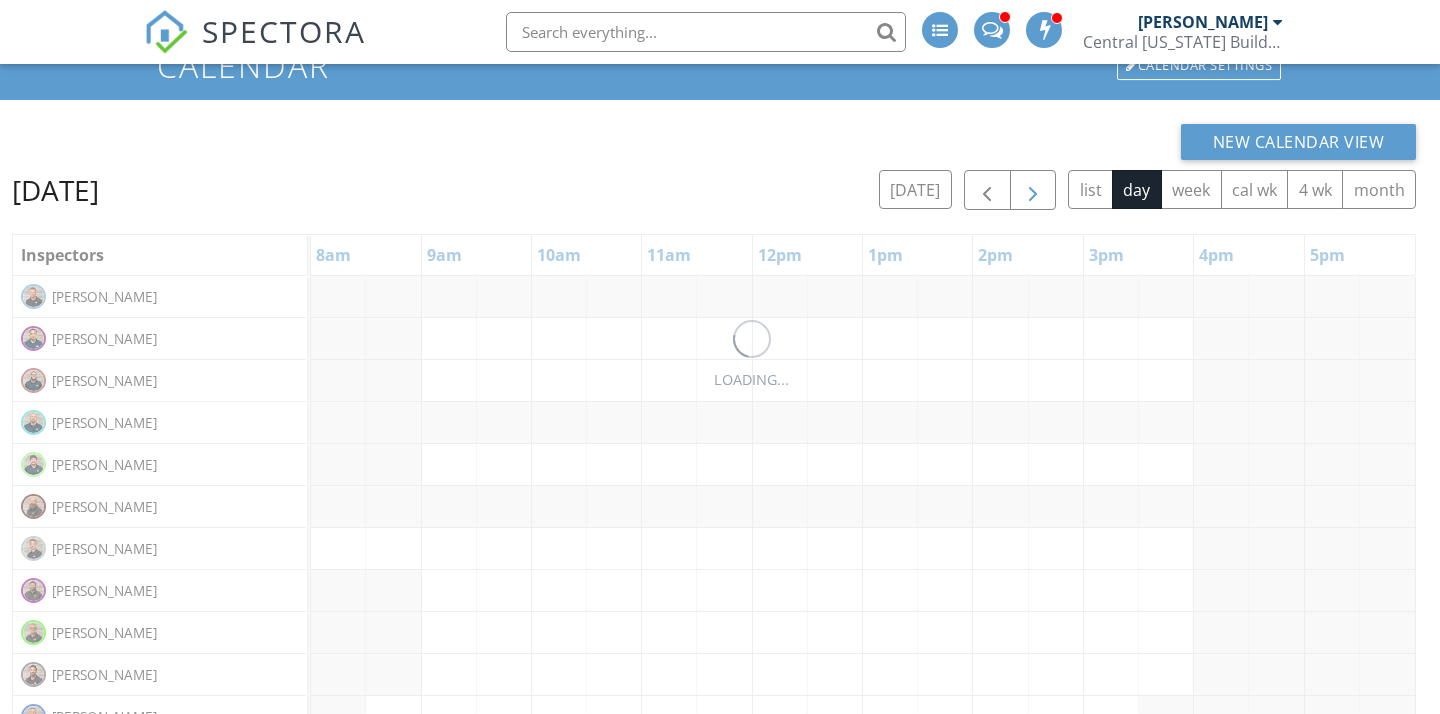 click at bounding box center [1033, 191] 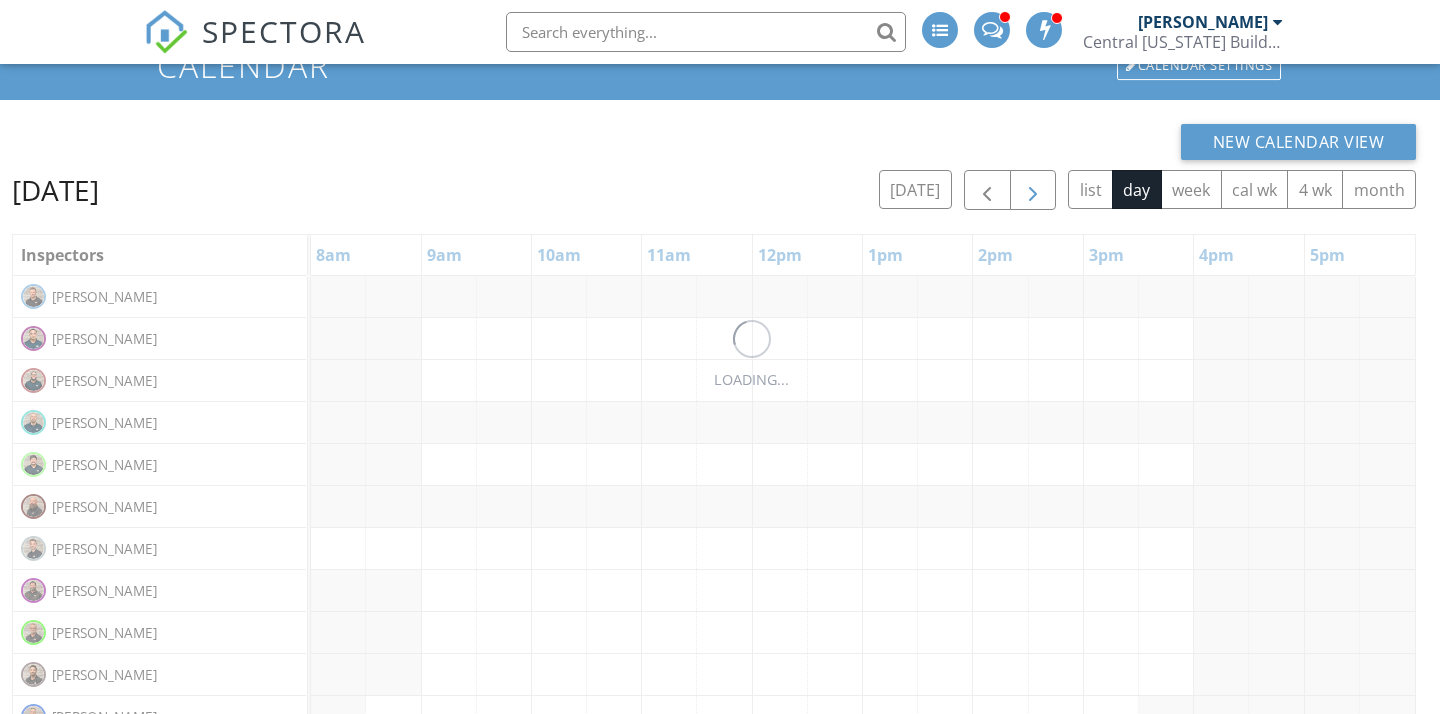 click at bounding box center [1033, 191] 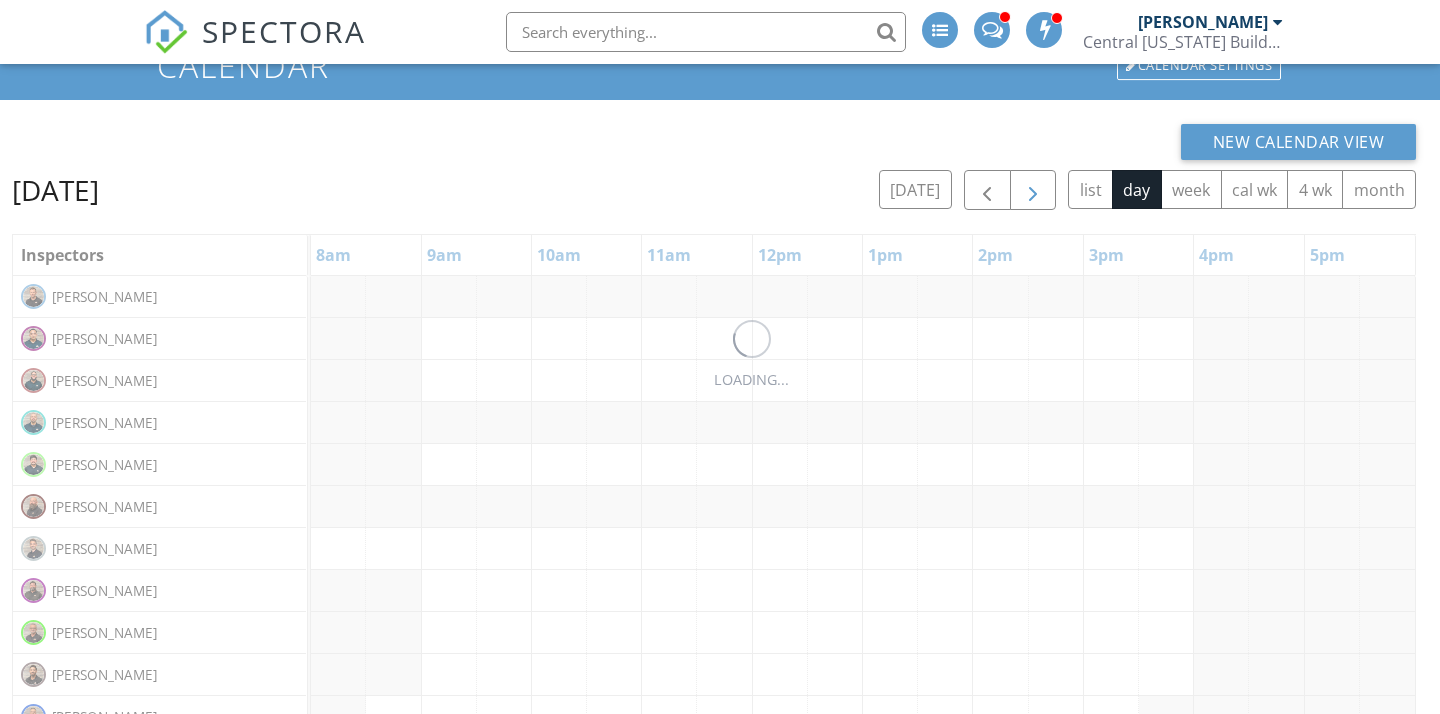 click at bounding box center (1033, 191) 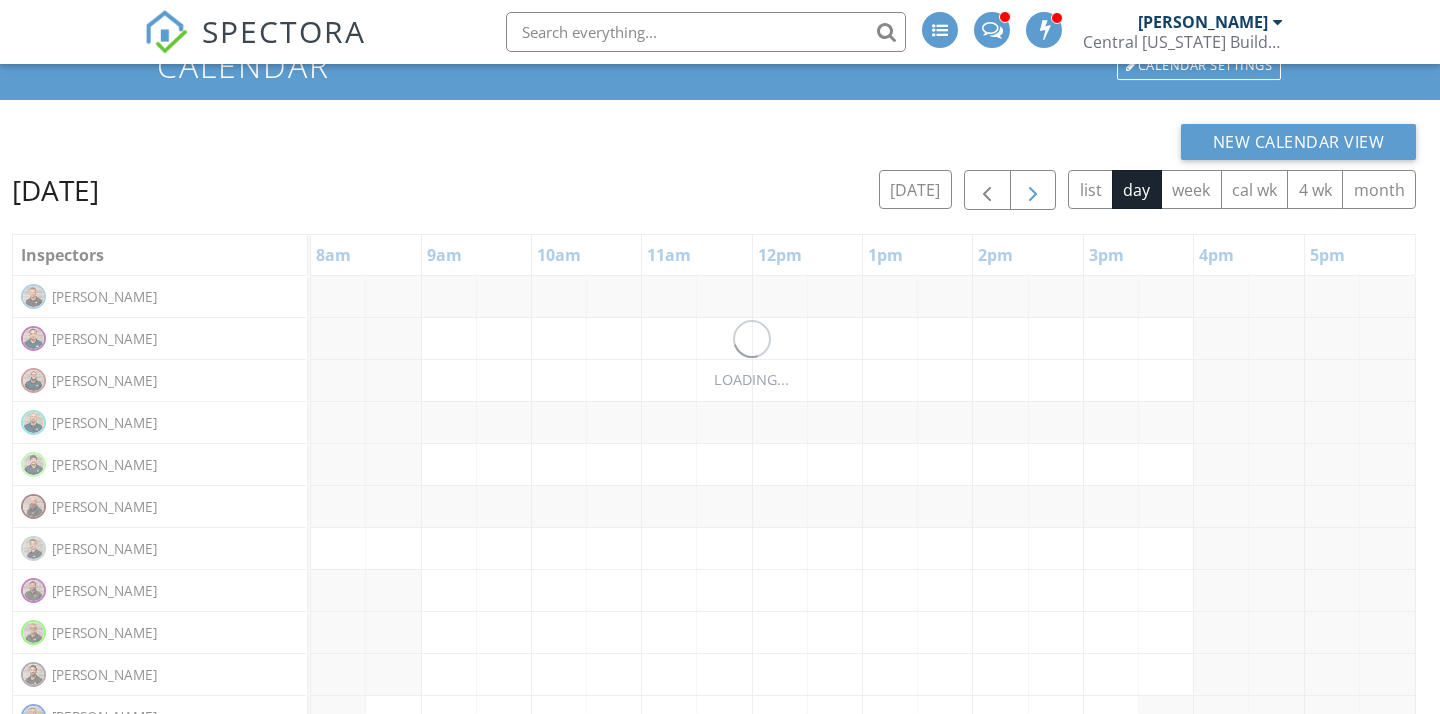 click at bounding box center [1033, 191] 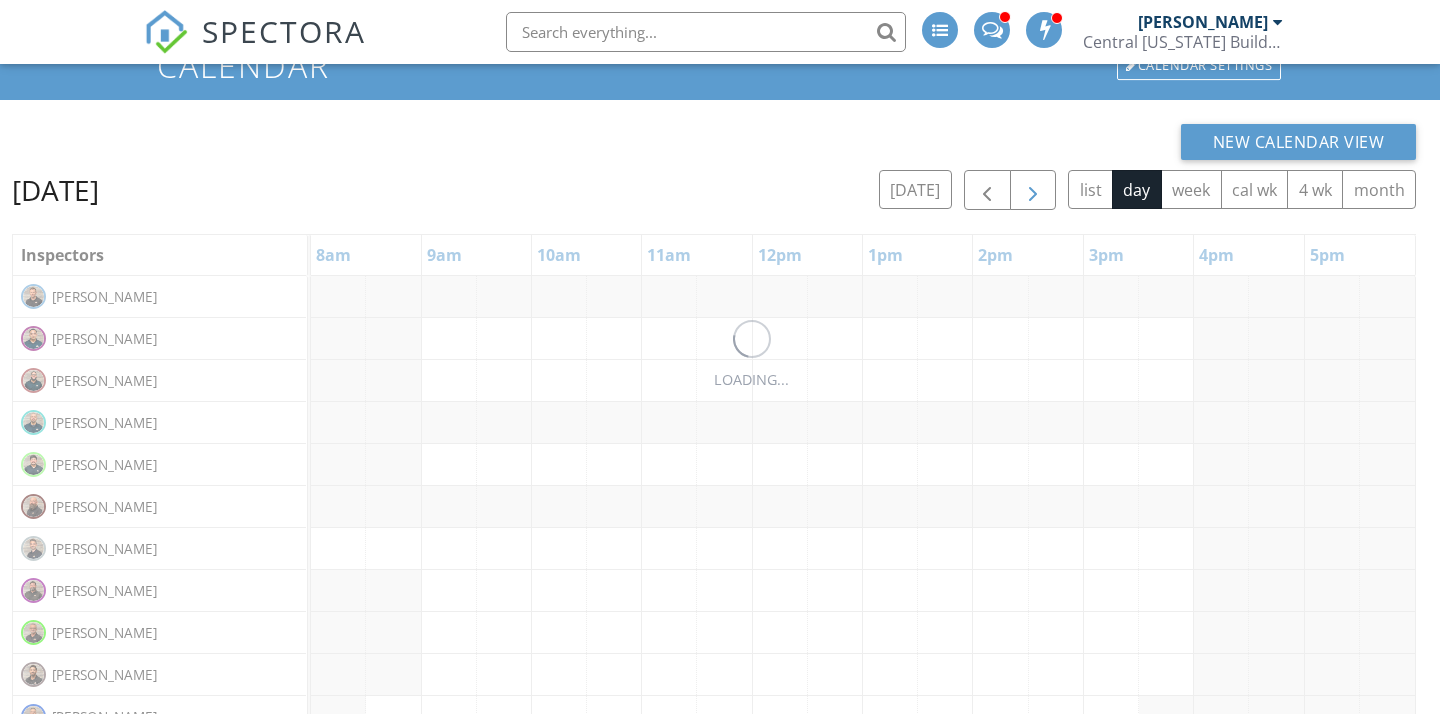 click at bounding box center [1033, 191] 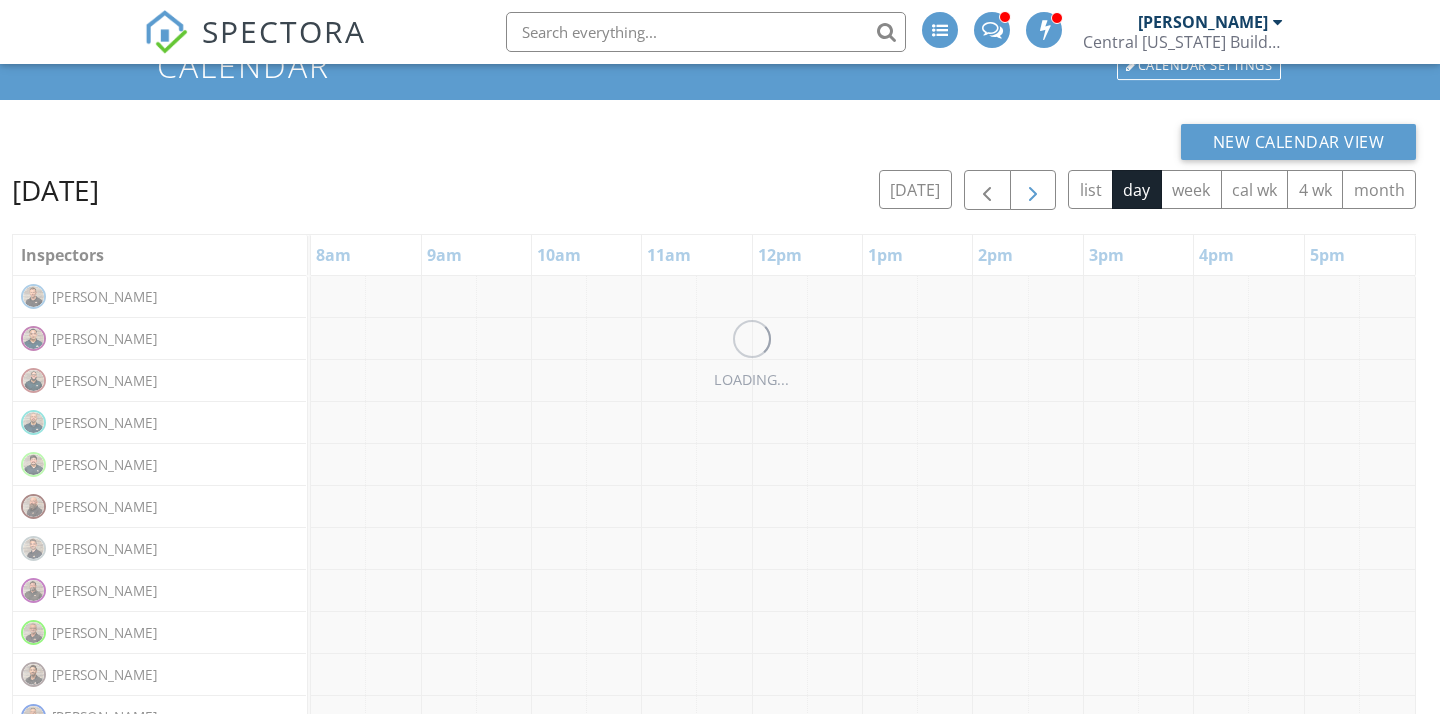 click at bounding box center (1033, 191) 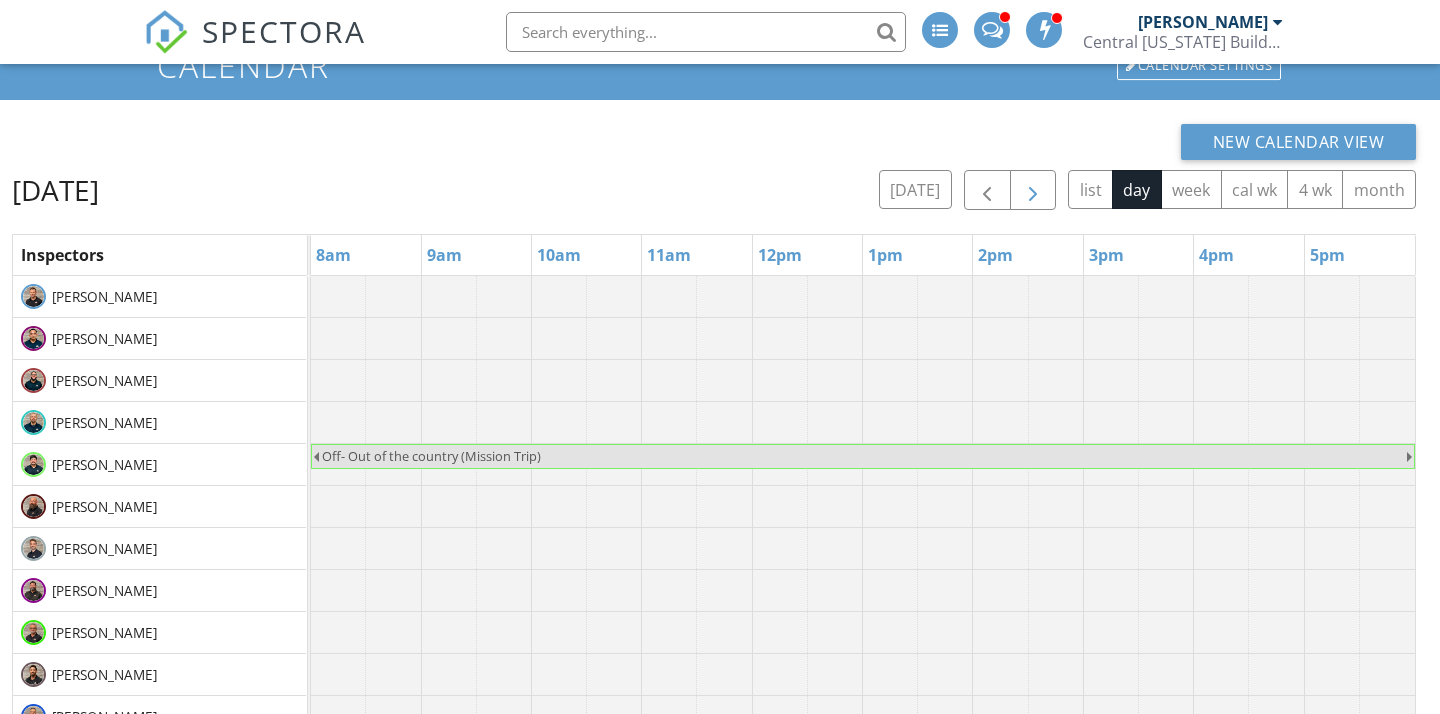 click at bounding box center (1033, 191) 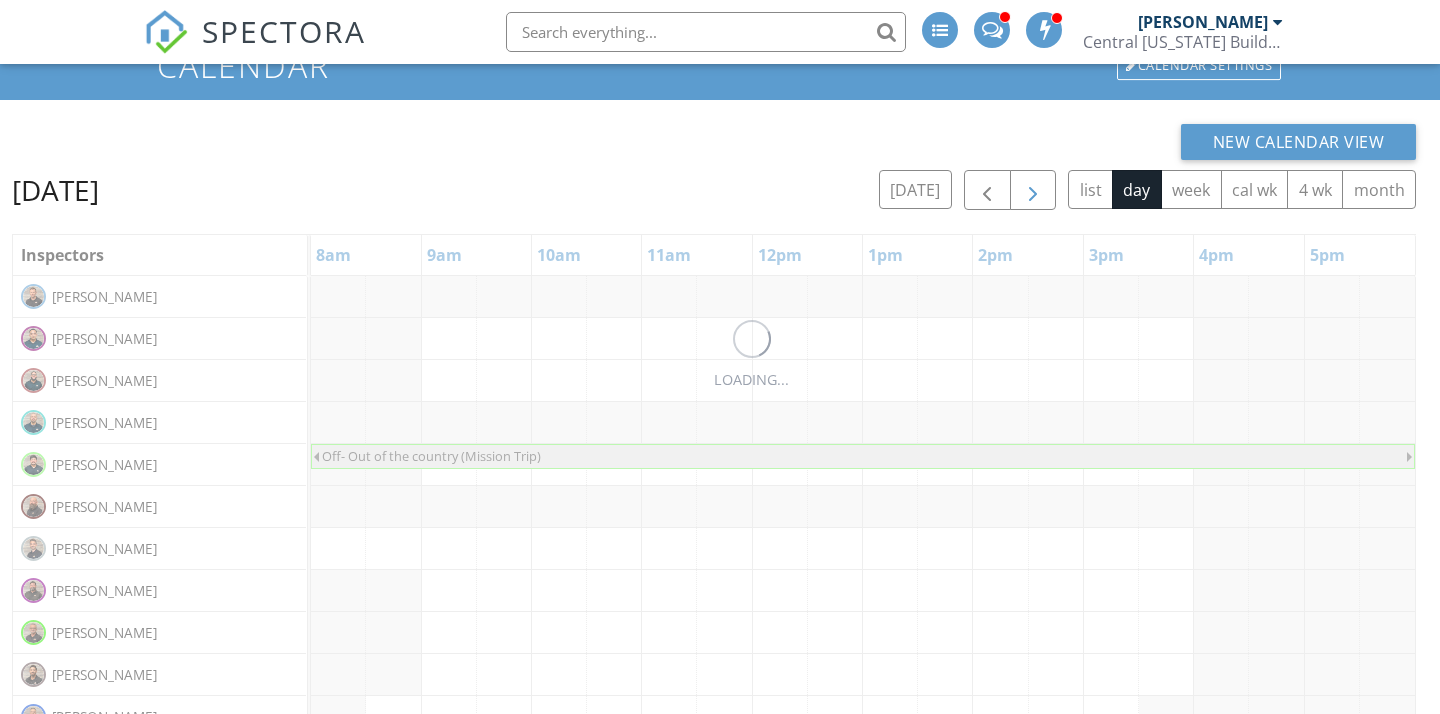 click at bounding box center (1033, 191) 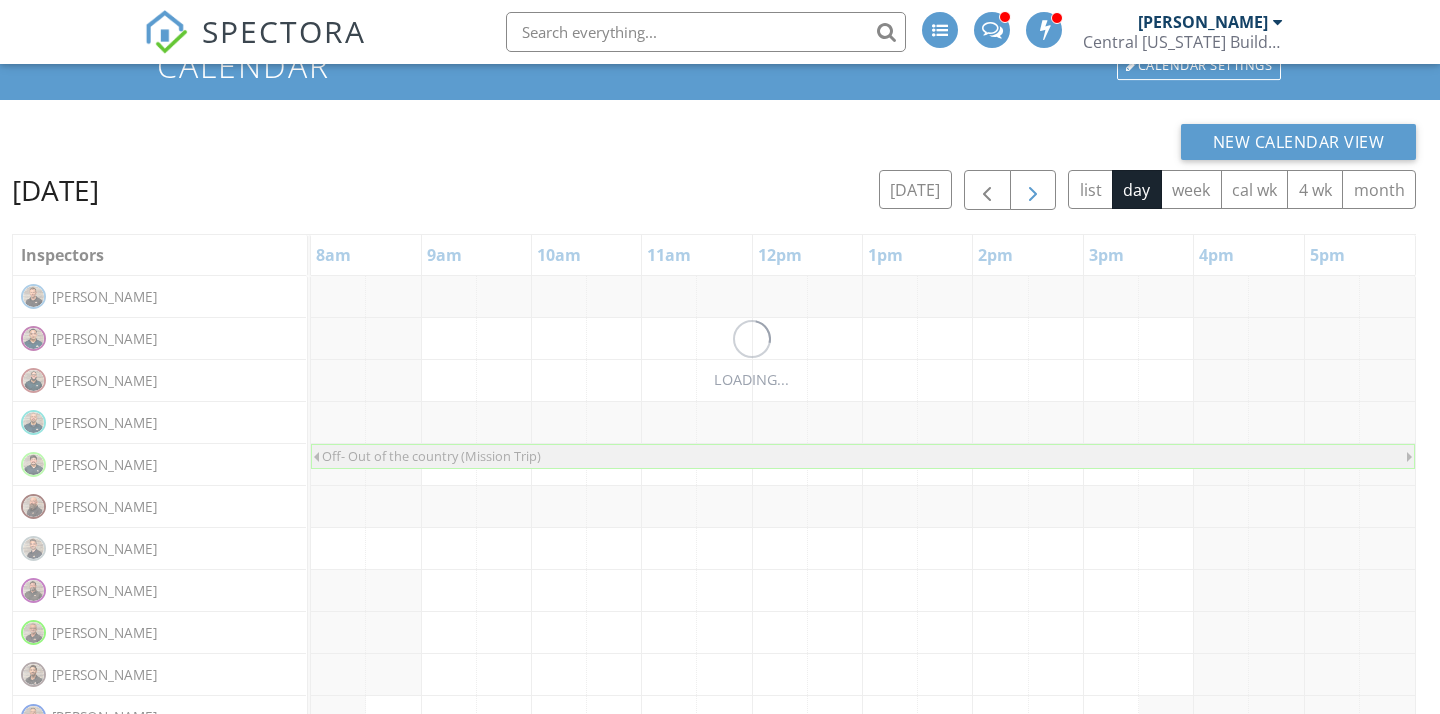 click at bounding box center [1033, 191] 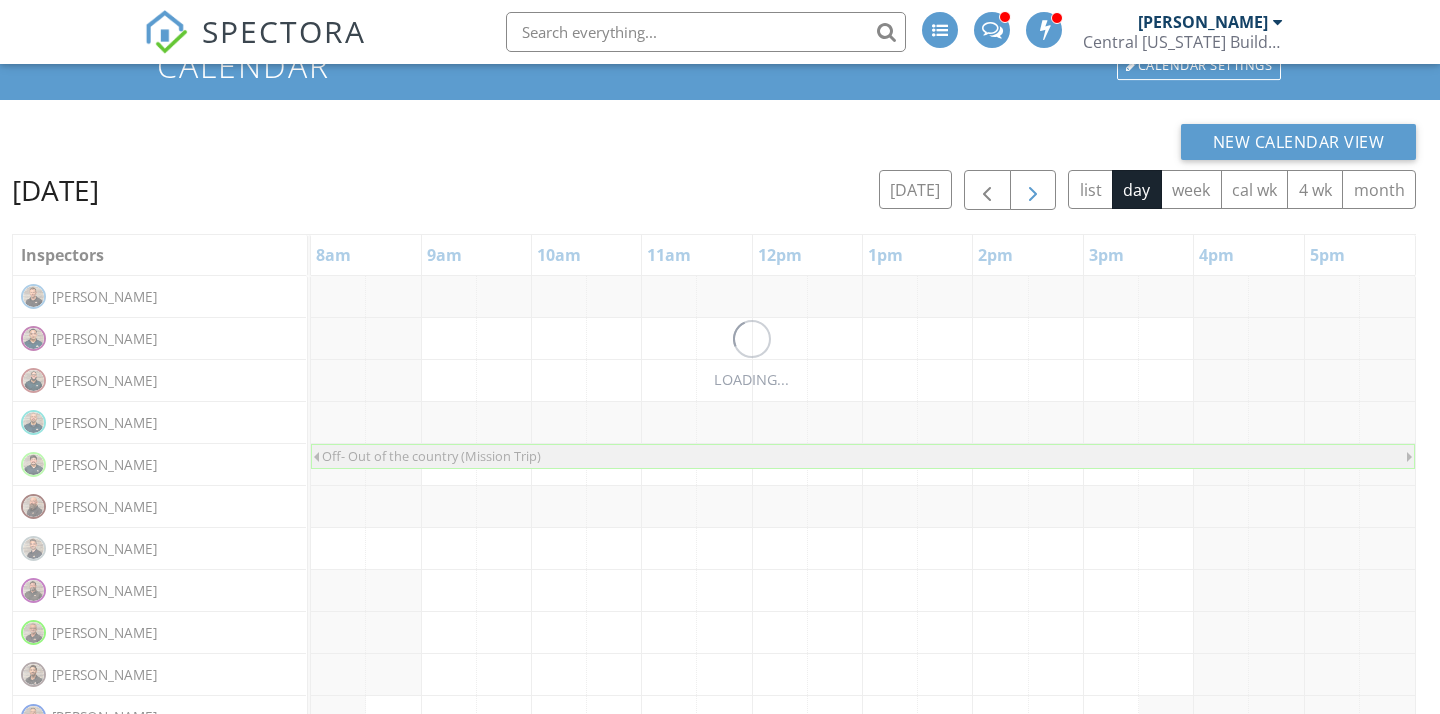 click at bounding box center [1033, 191] 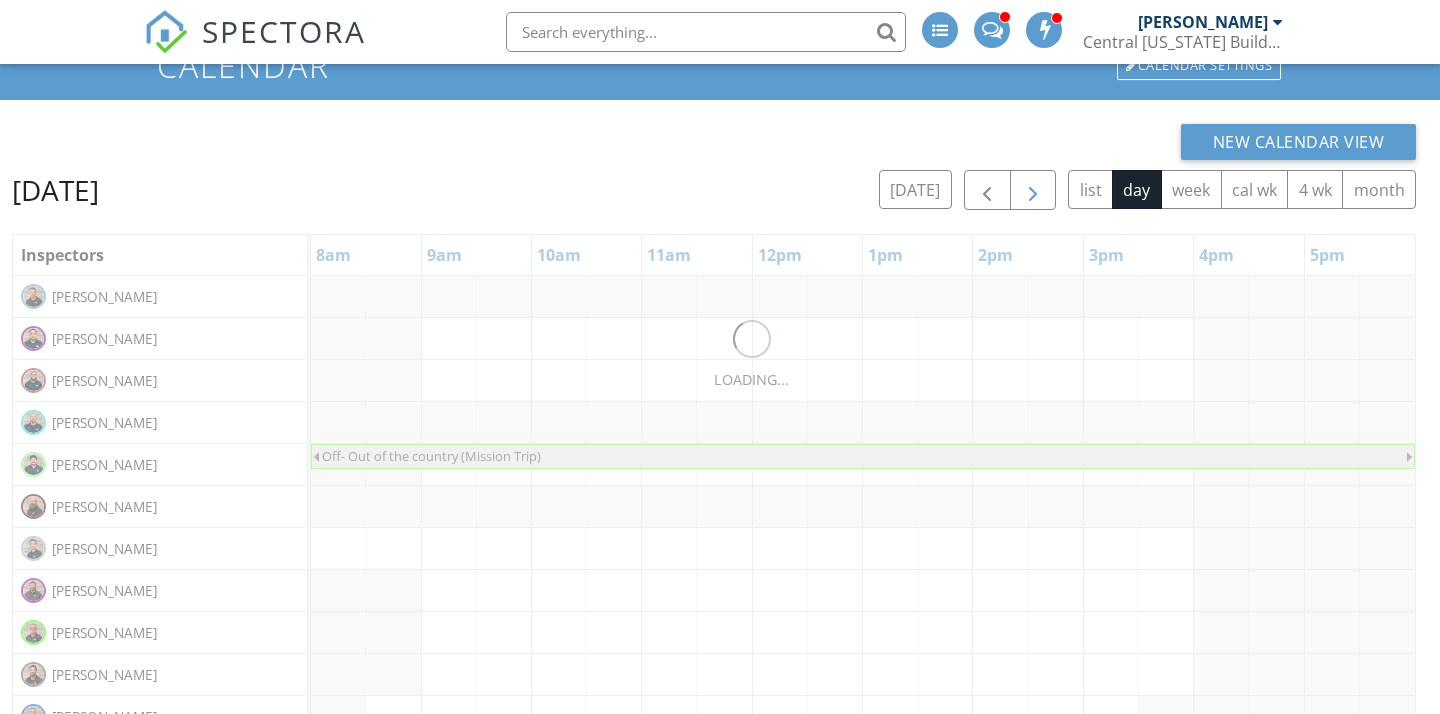 click at bounding box center (1033, 191) 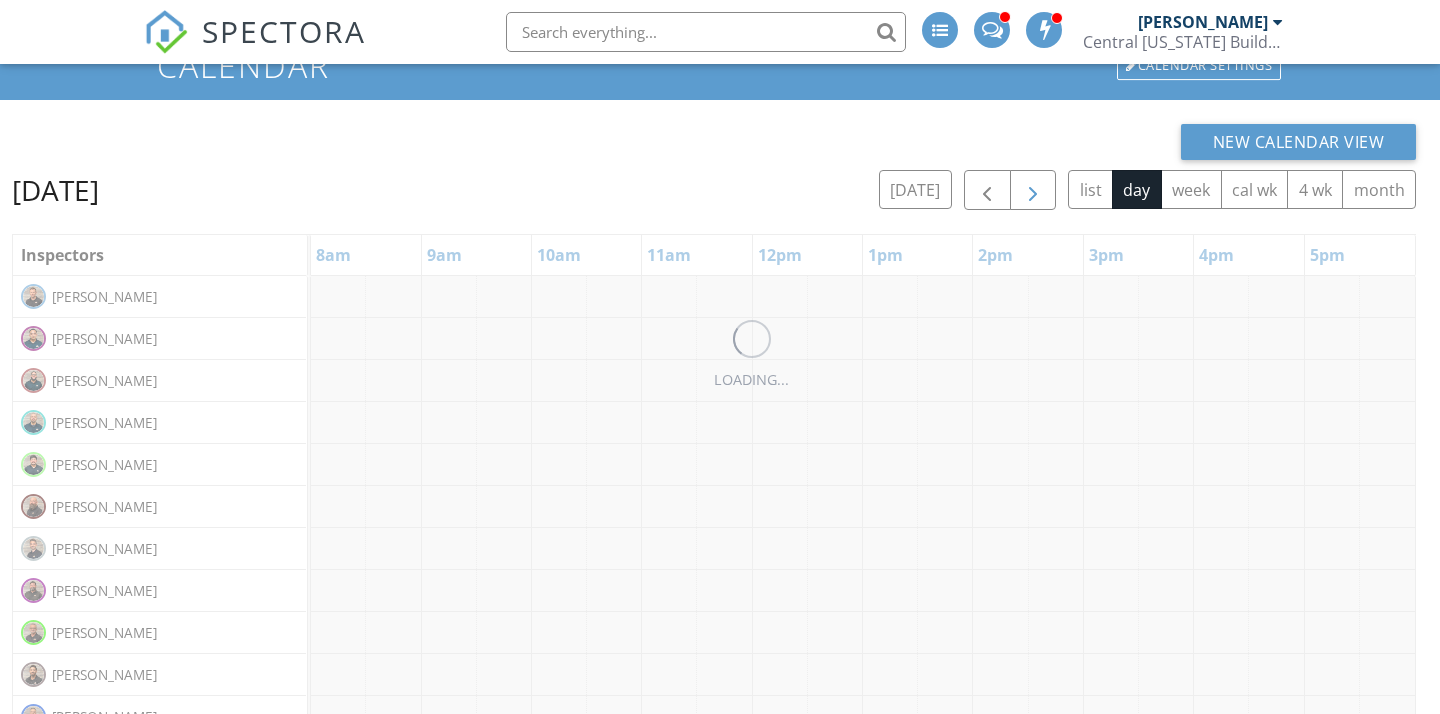 click at bounding box center [1033, 191] 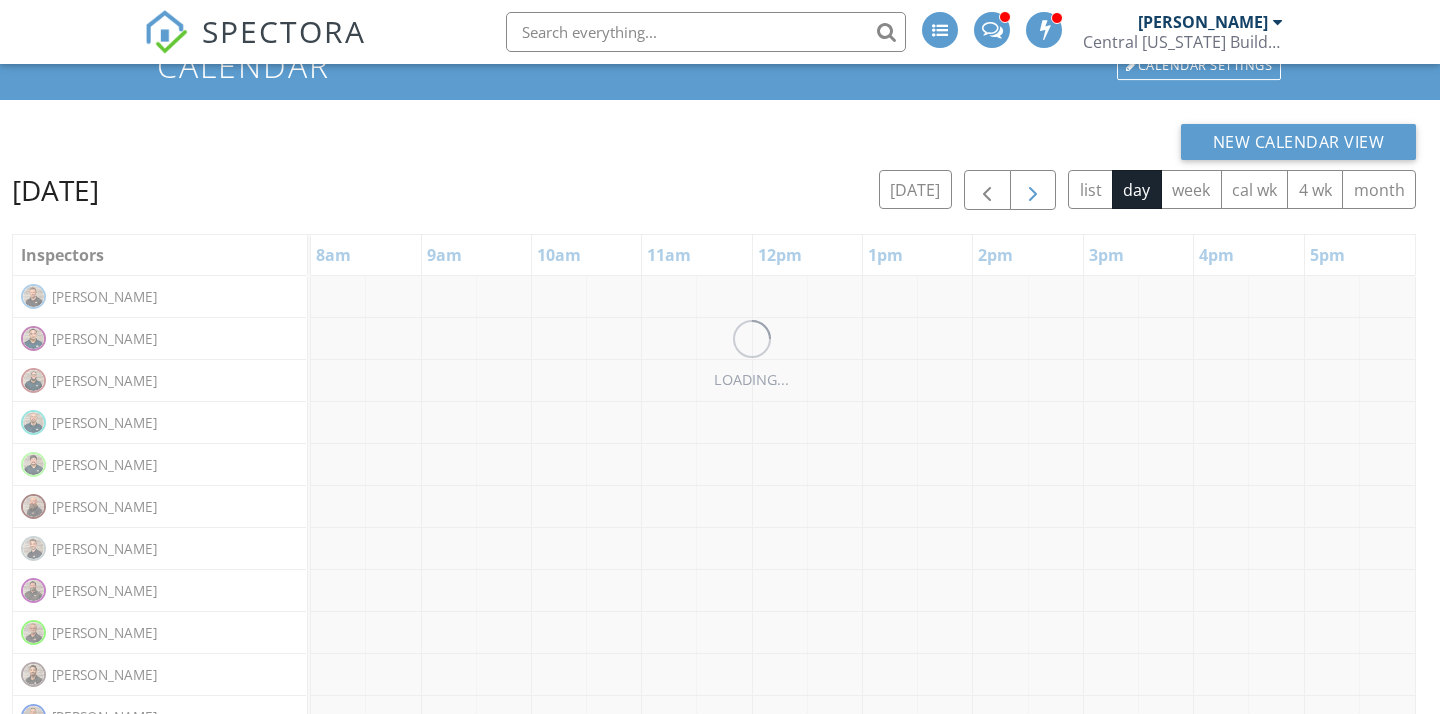 click at bounding box center [1033, 191] 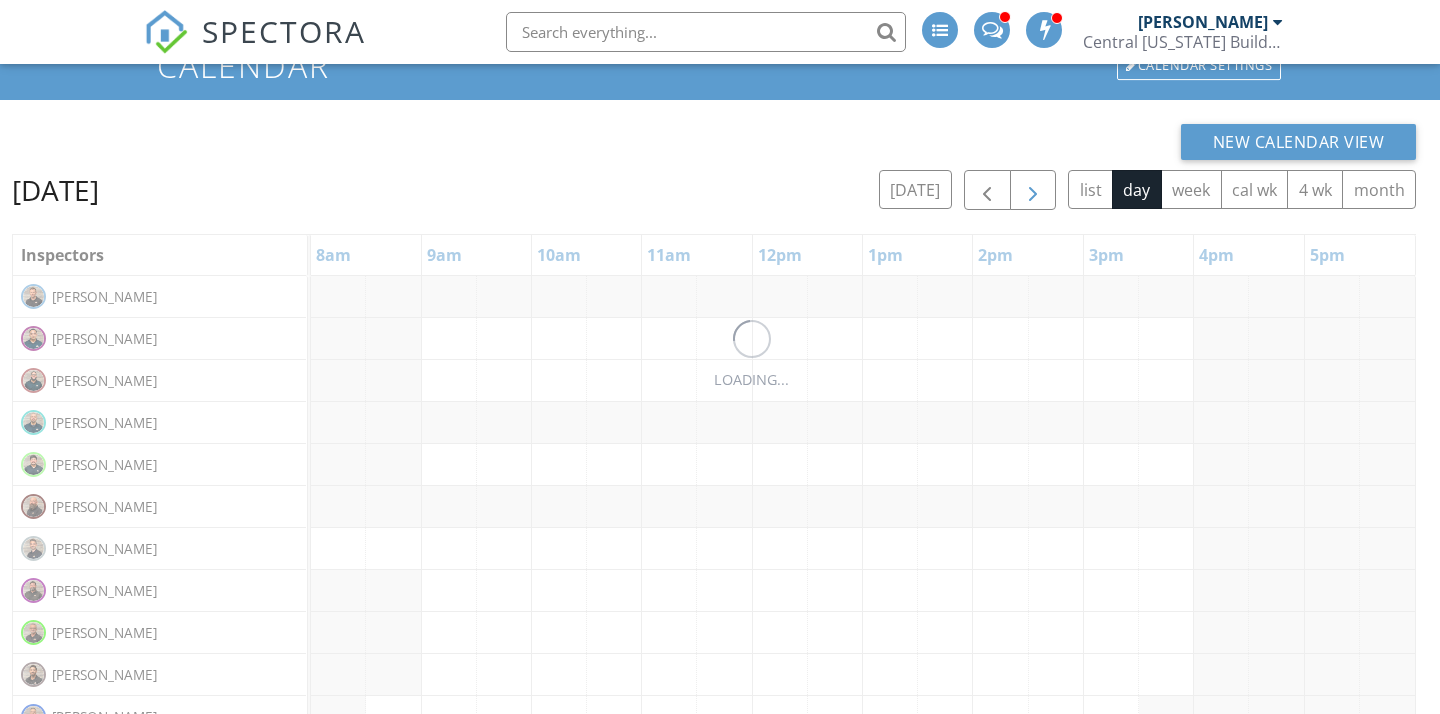 click at bounding box center (1033, 191) 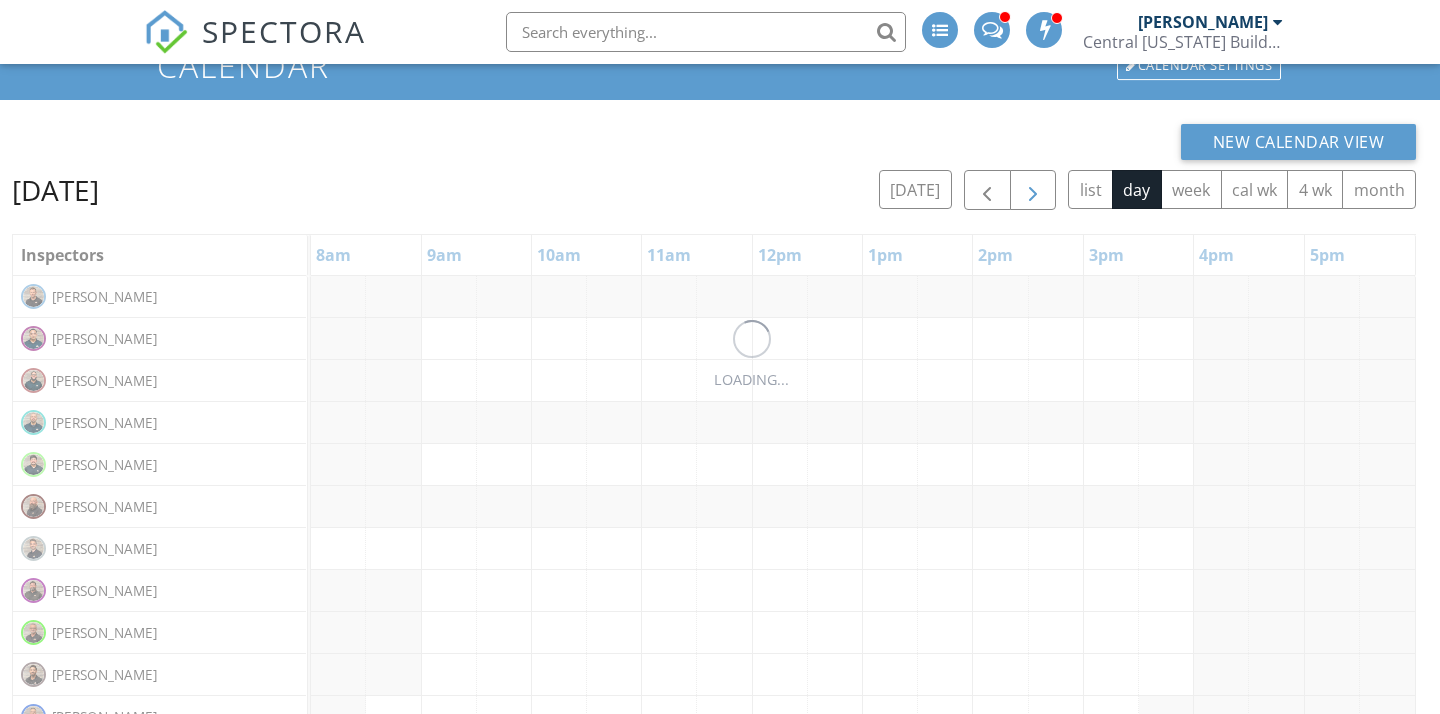 click at bounding box center [1033, 191] 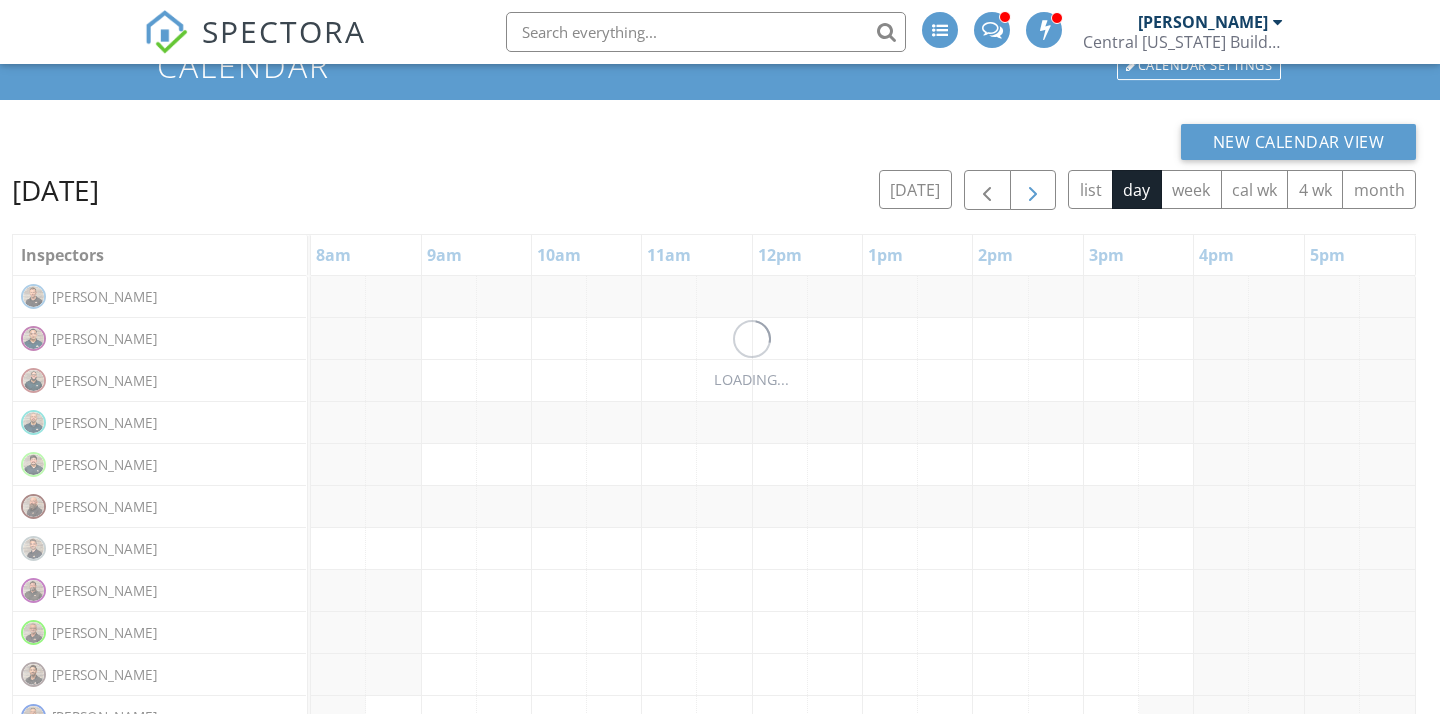 click at bounding box center (1033, 191) 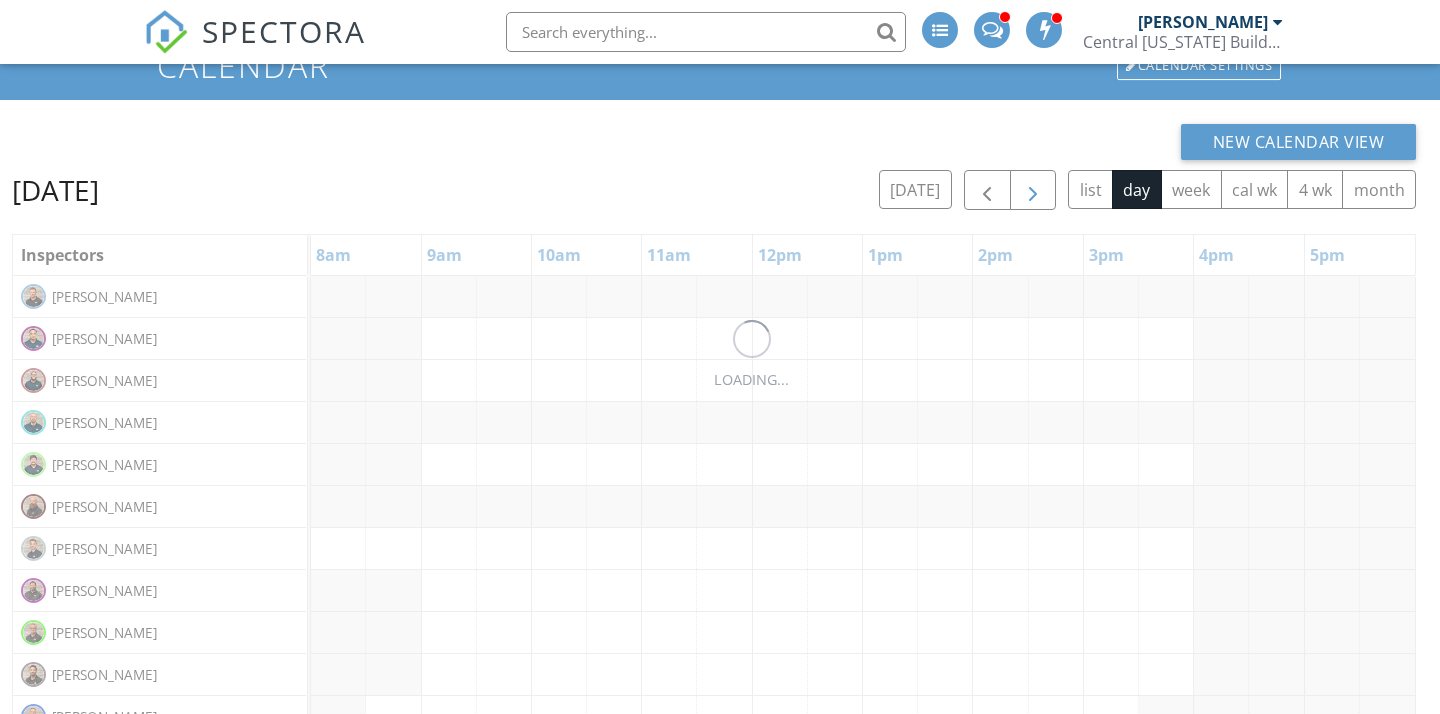 click at bounding box center (1033, 191) 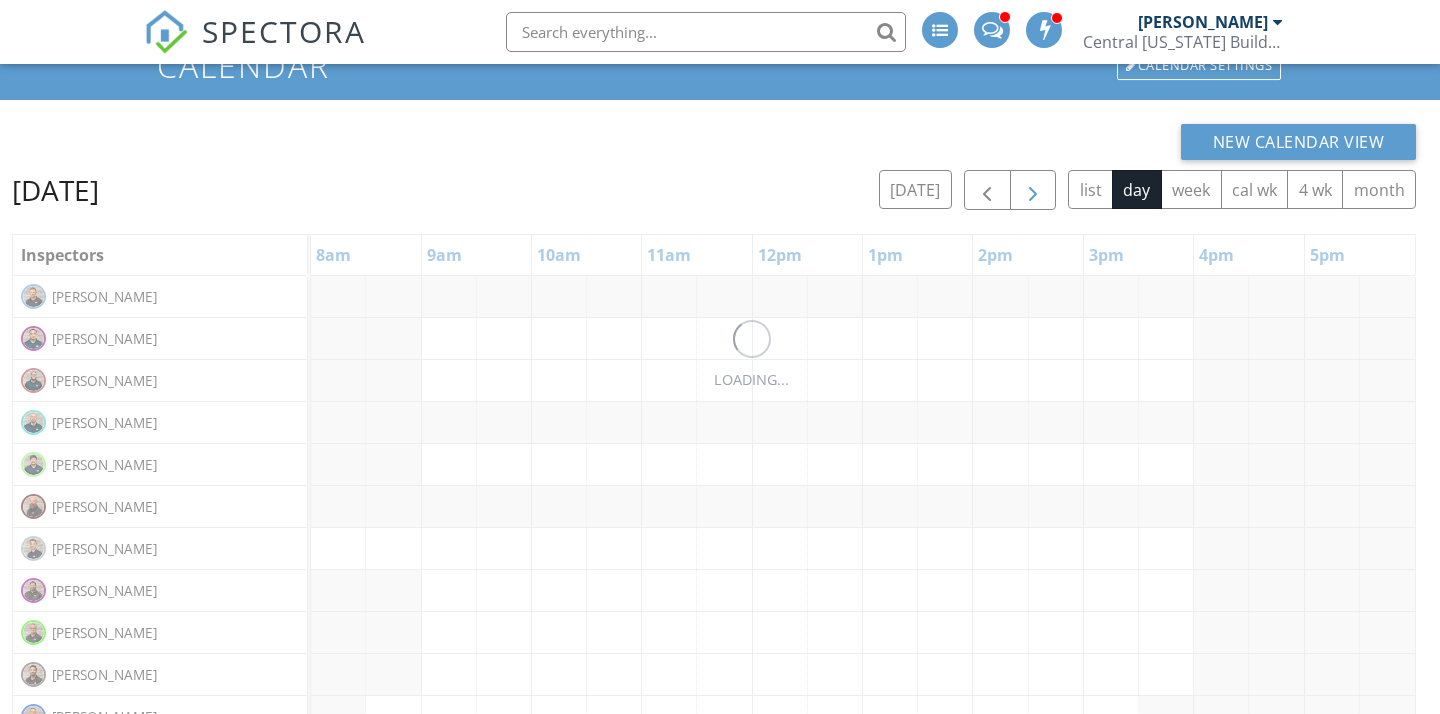 click at bounding box center (1033, 191) 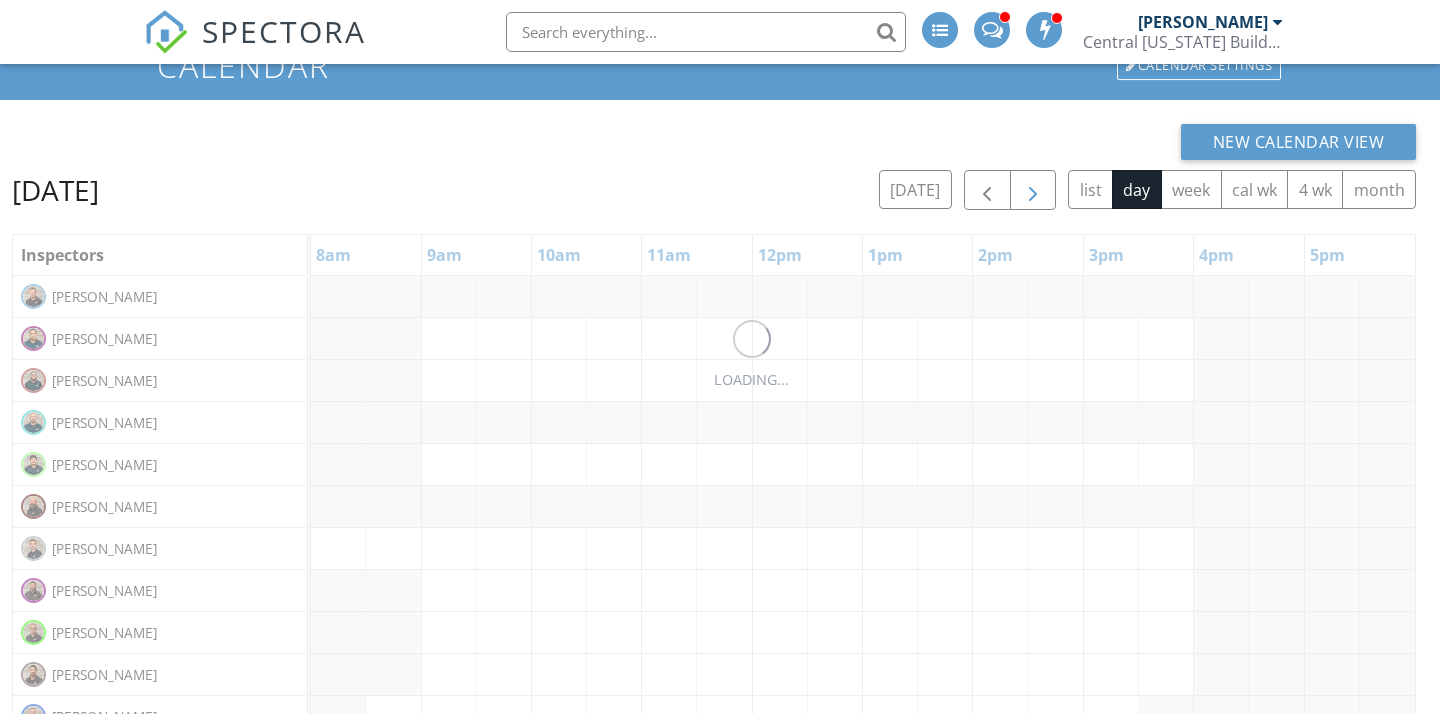 click at bounding box center [1033, 191] 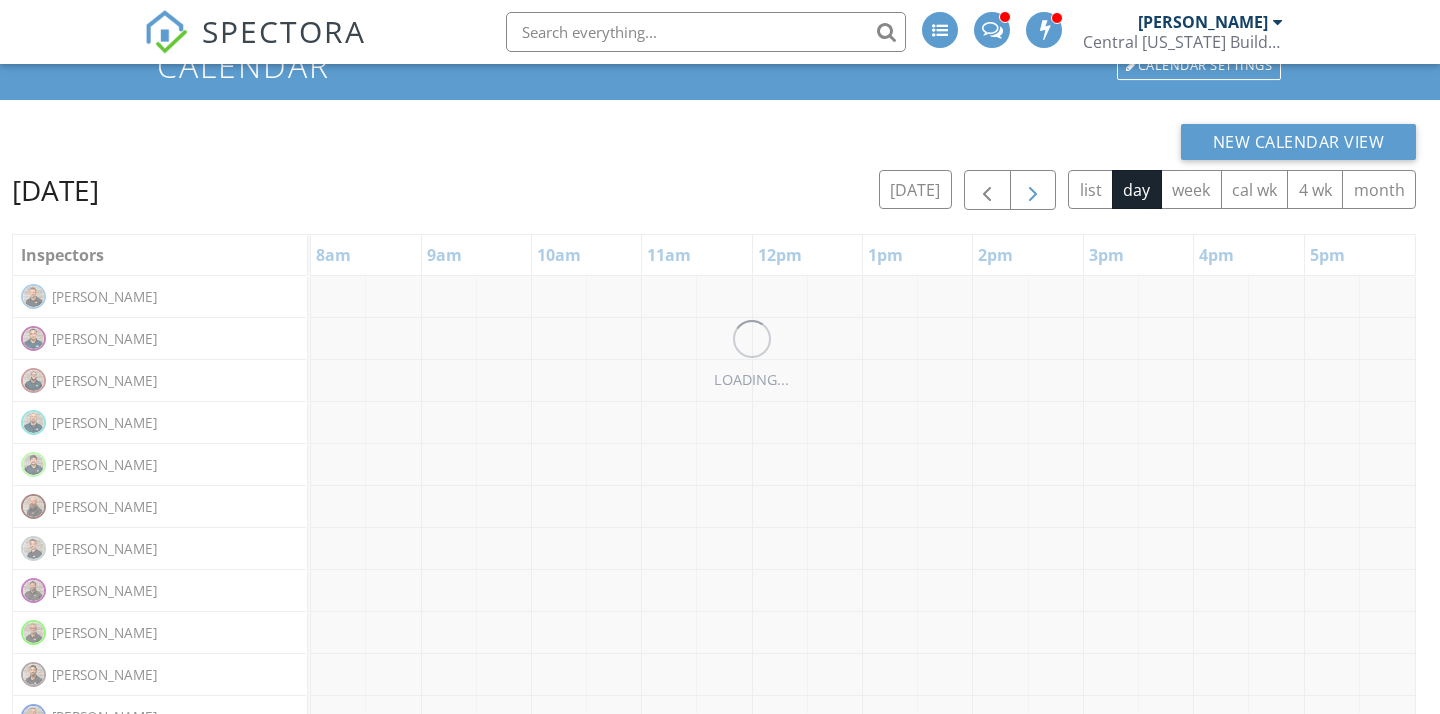 click at bounding box center (1033, 191) 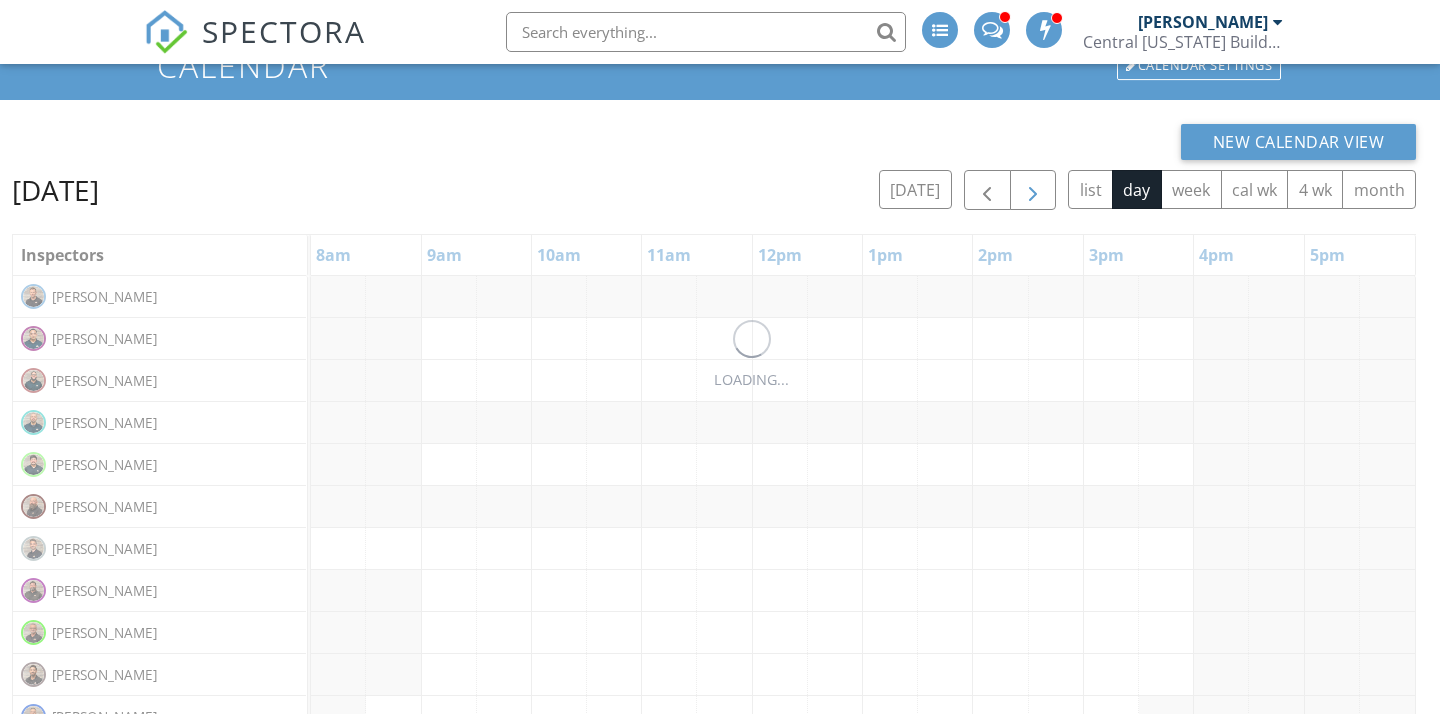 click at bounding box center (1033, 191) 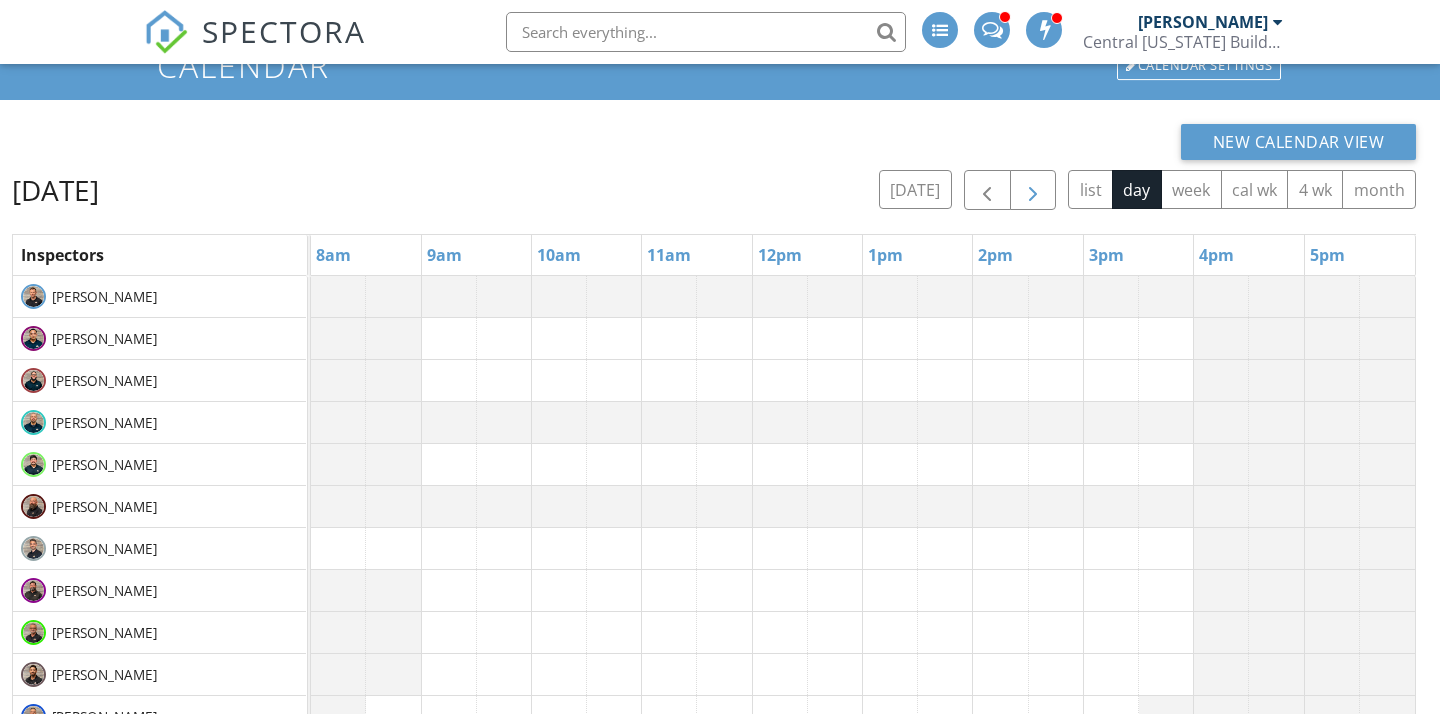 click at bounding box center [1033, 191] 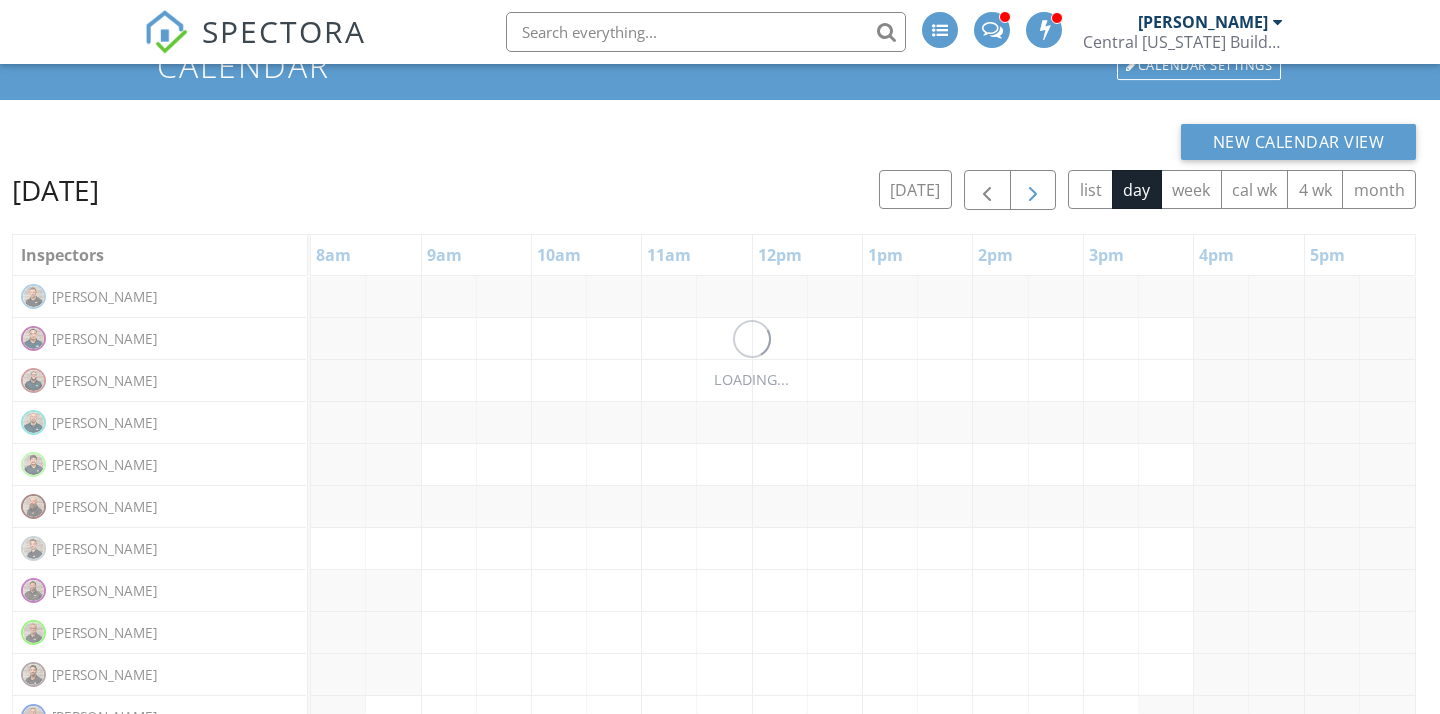 click at bounding box center [1033, 191] 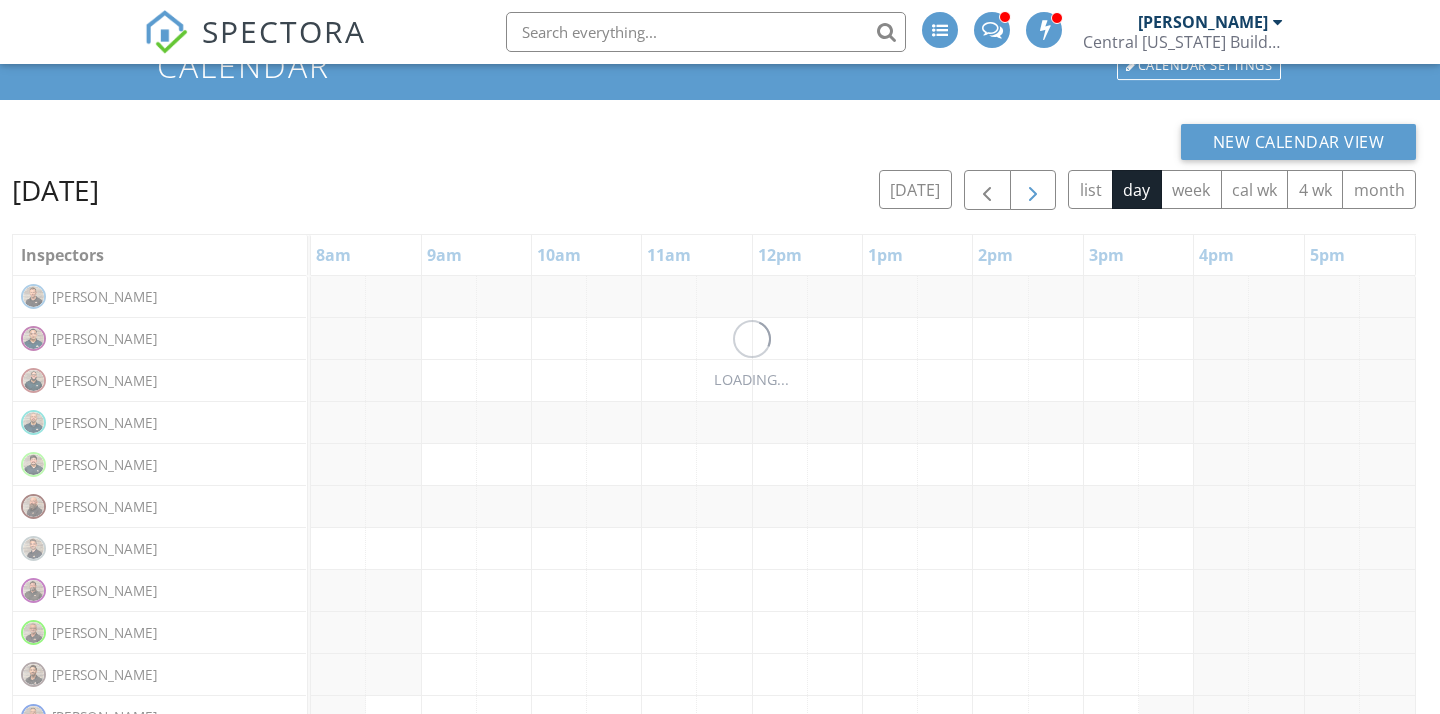 click at bounding box center (1033, 191) 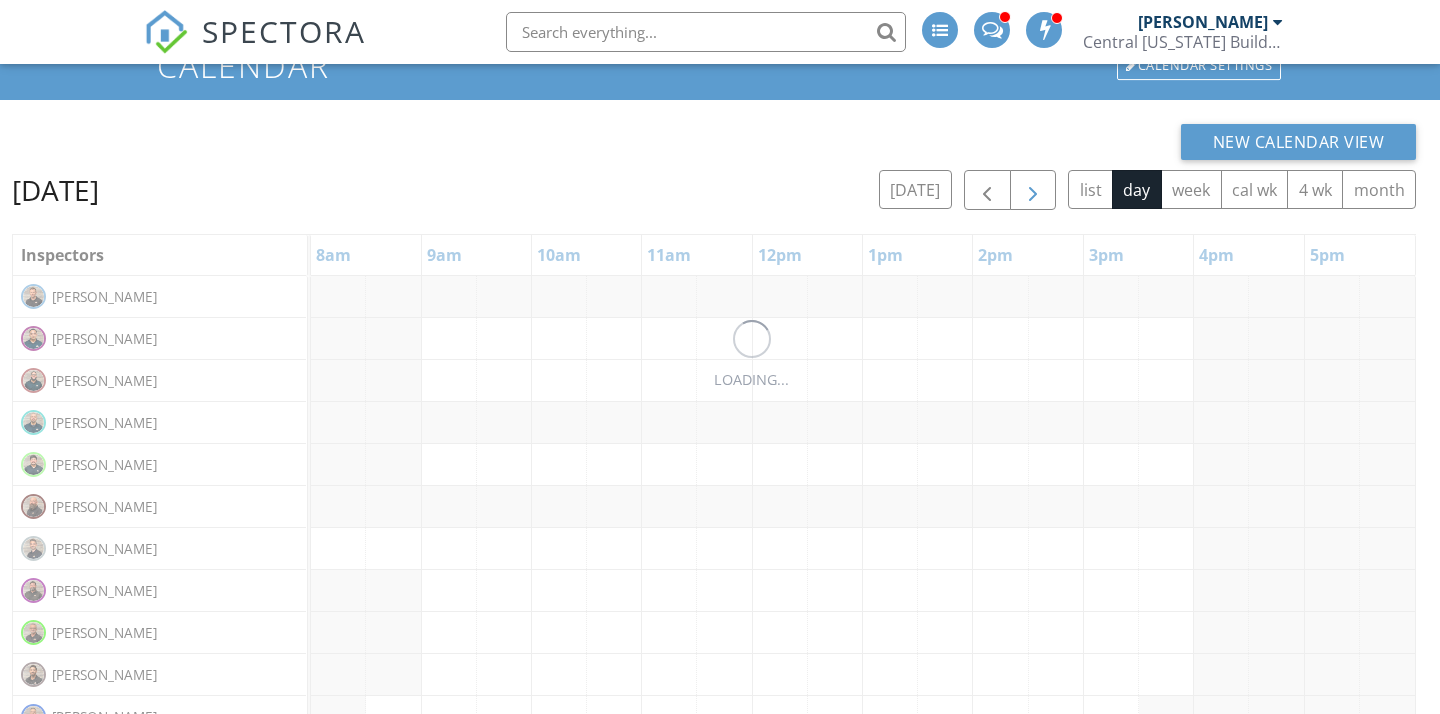 click at bounding box center (1033, 191) 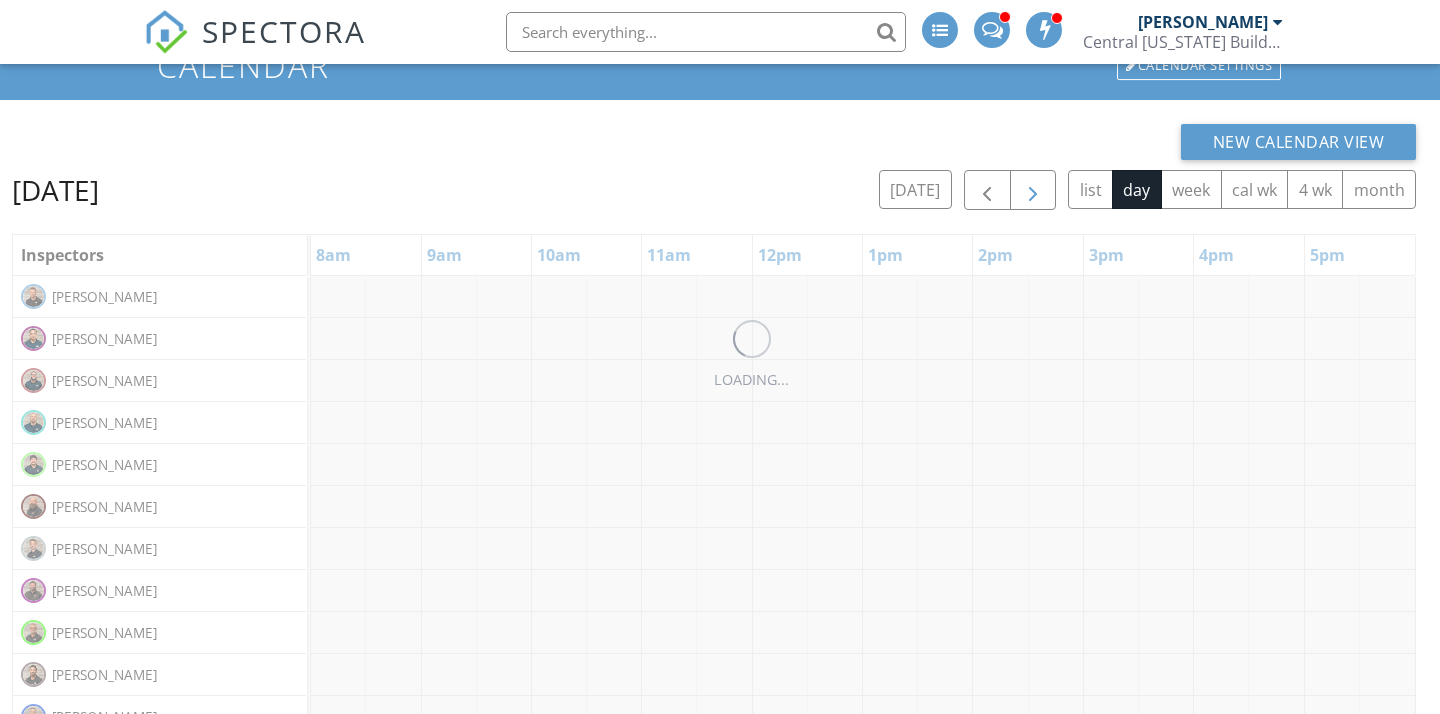 click at bounding box center (1033, 191) 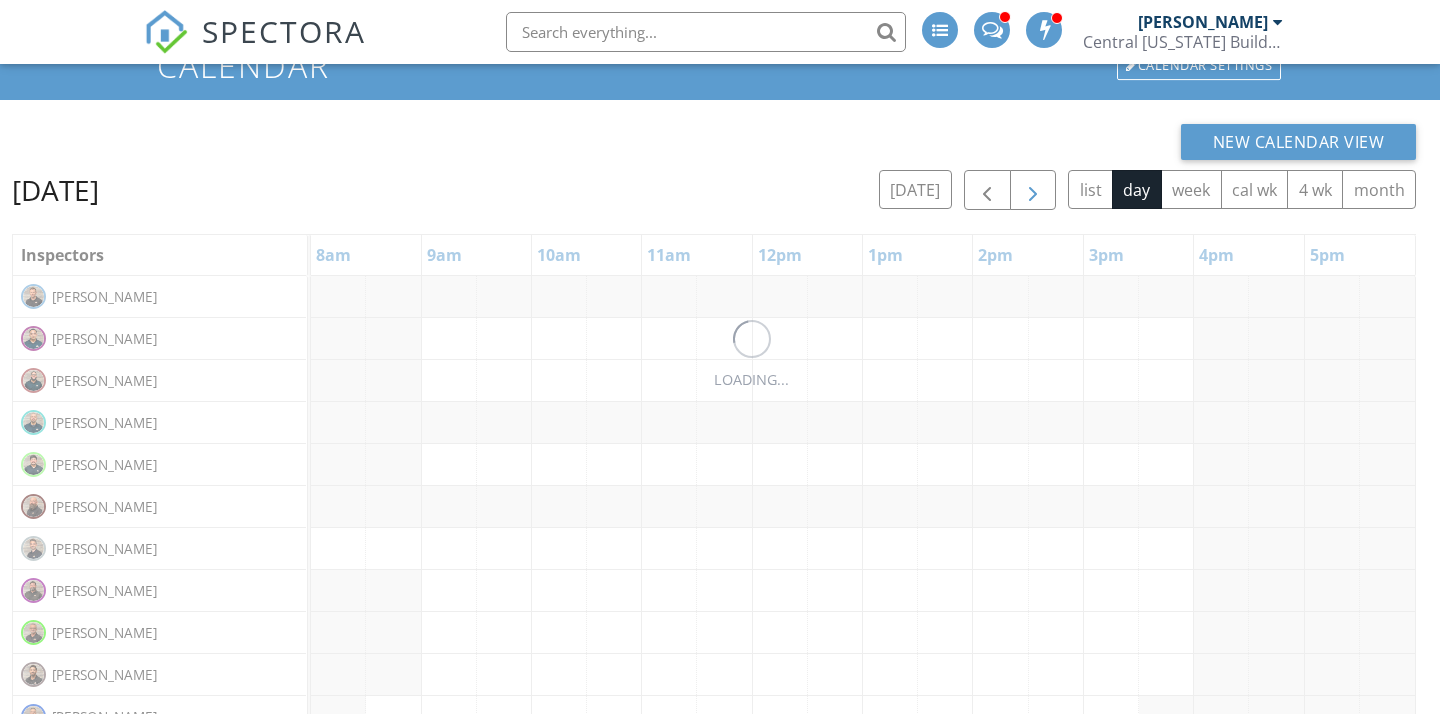 click at bounding box center (1033, 191) 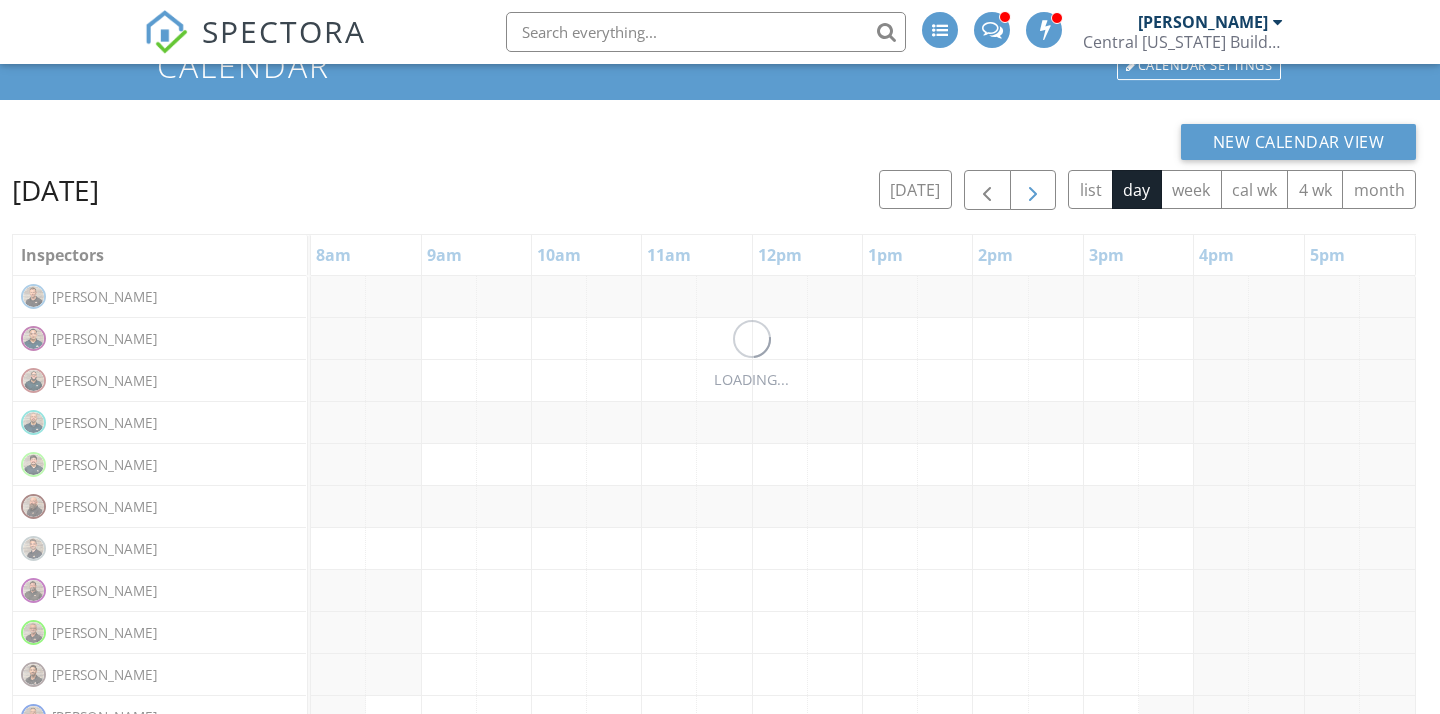 click at bounding box center (1033, 191) 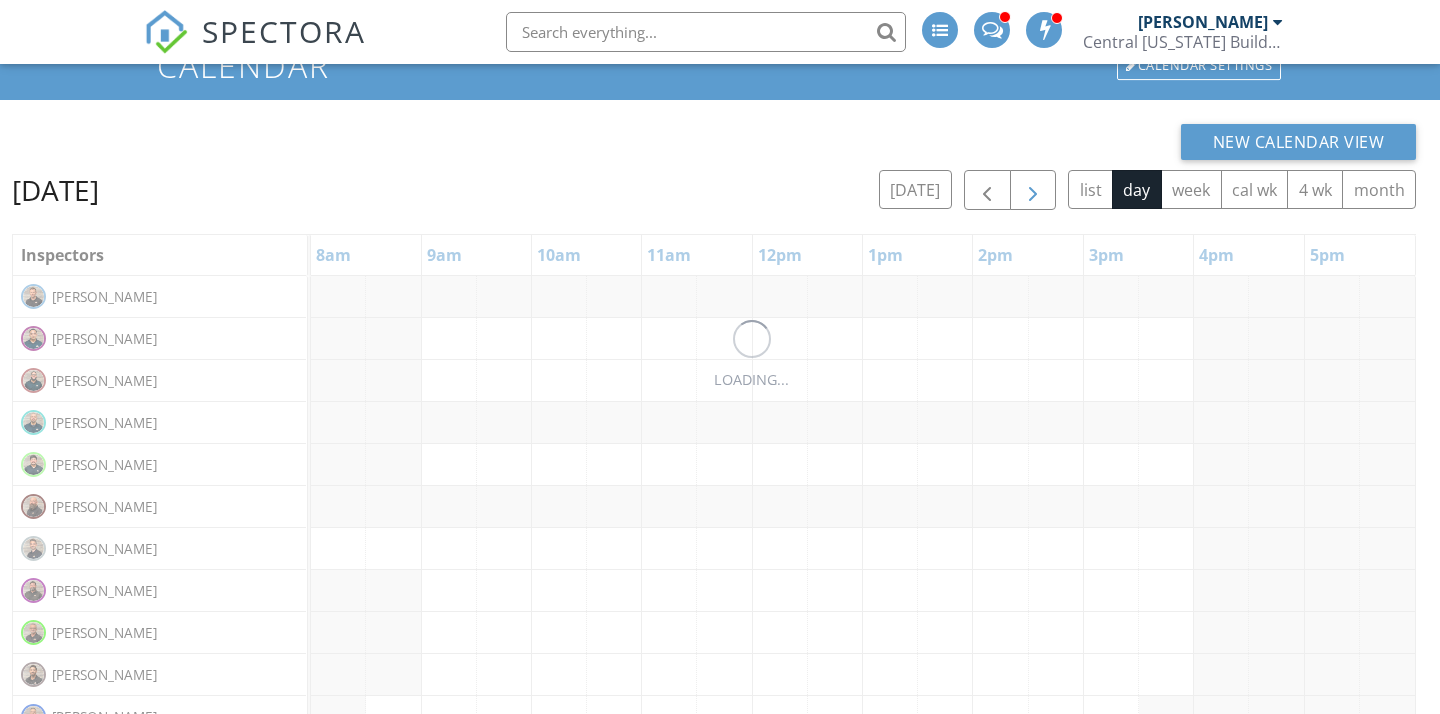 click at bounding box center (1033, 191) 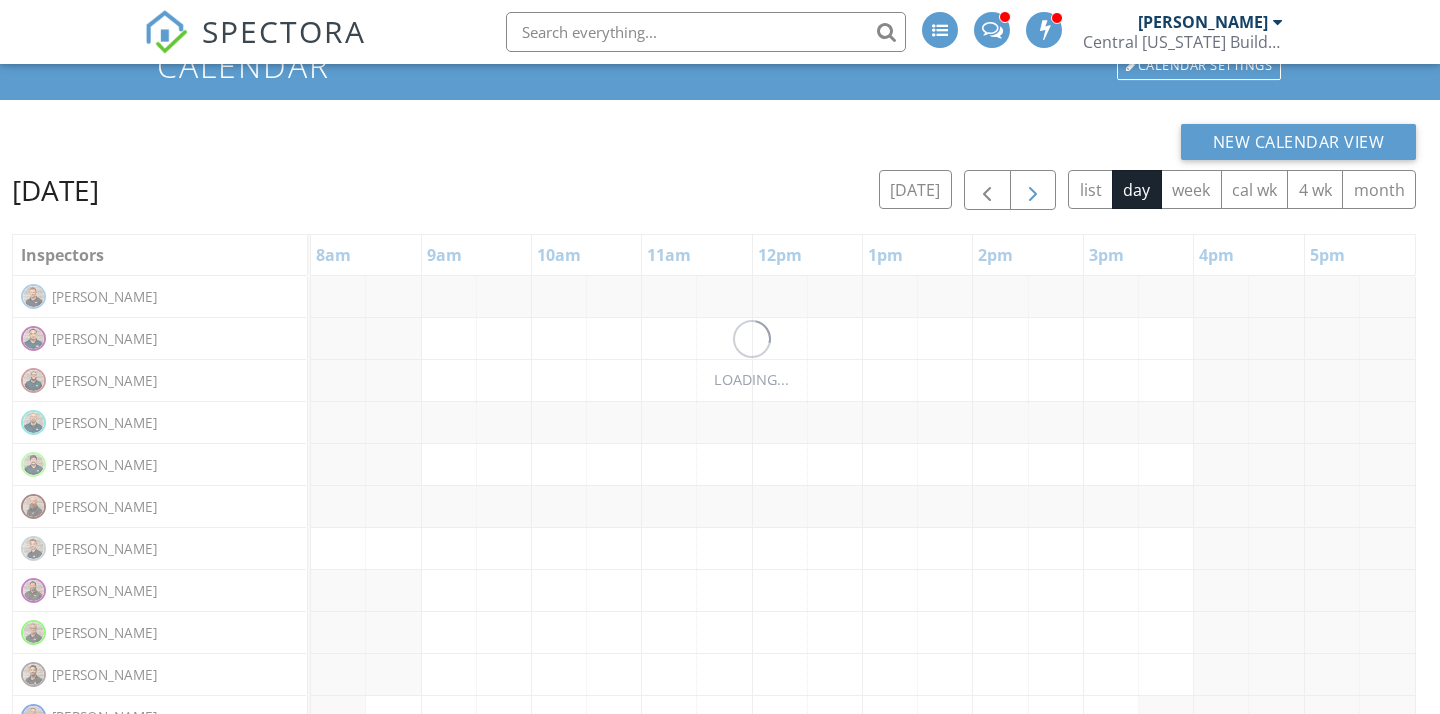 click at bounding box center [1033, 191] 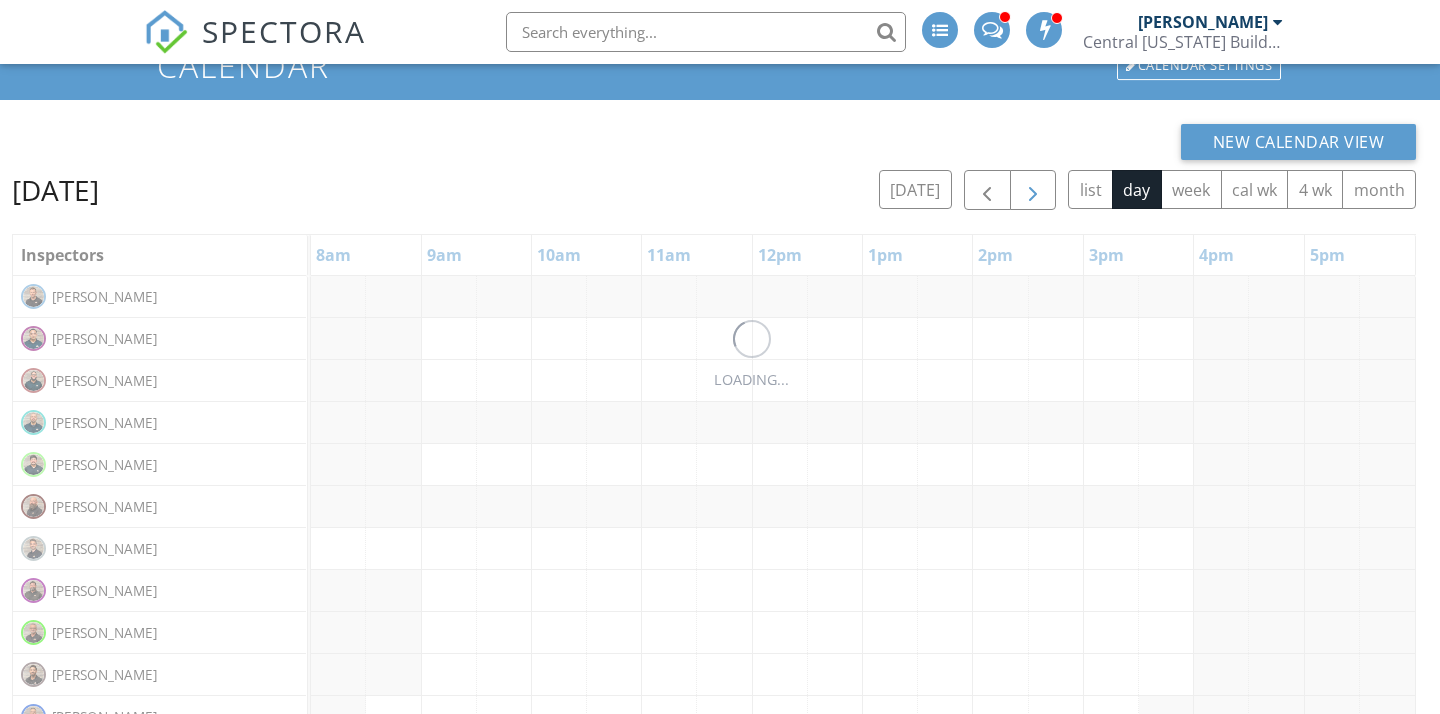click at bounding box center (1033, 191) 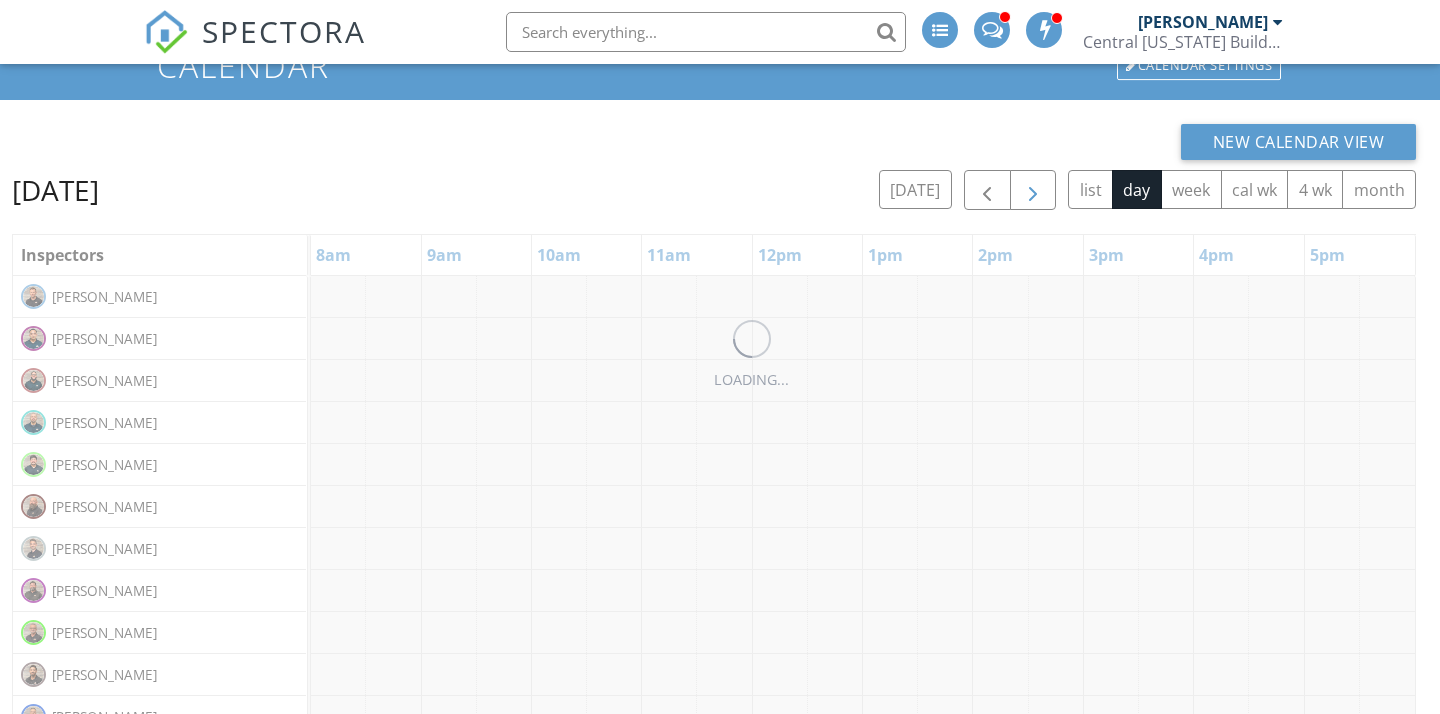 click at bounding box center (1033, 191) 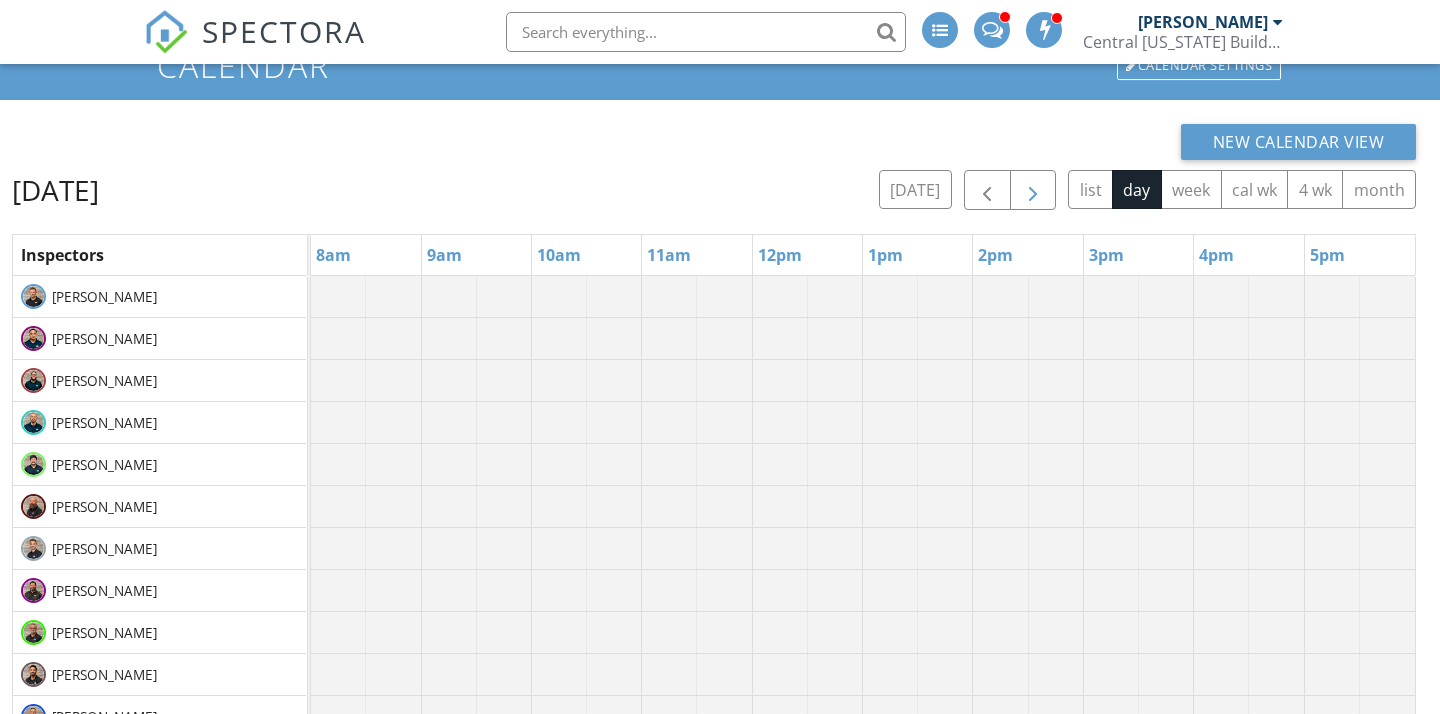 click at bounding box center (1033, 191) 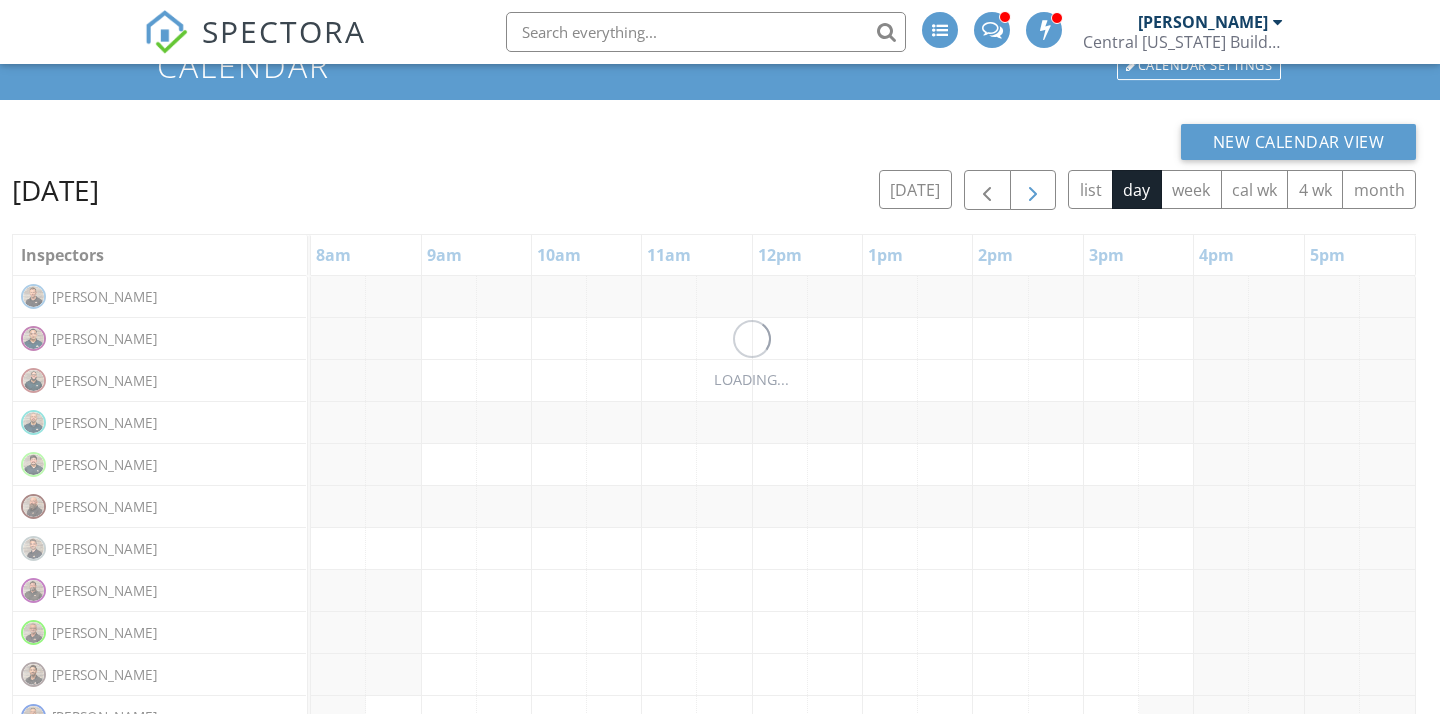 click at bounding box center (1033, 191) 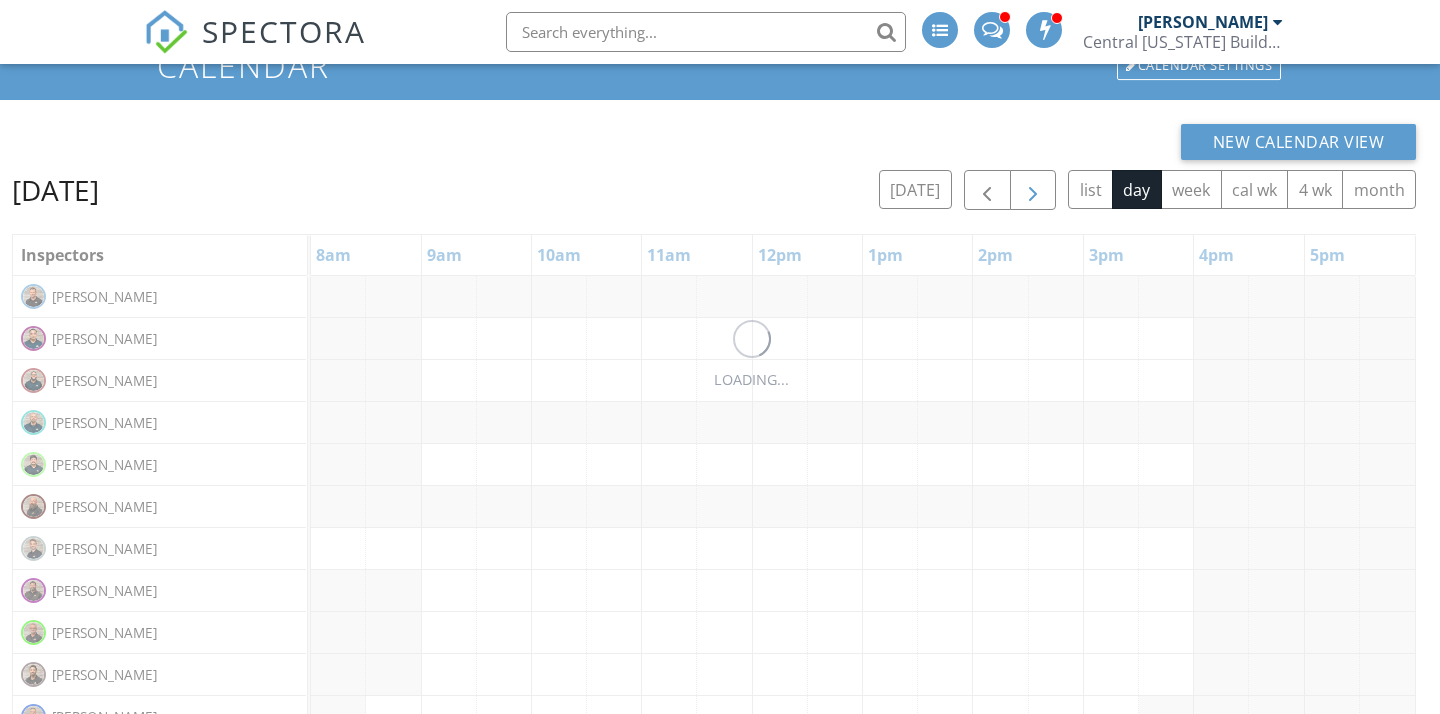 click at bounding box center [1033, 191] 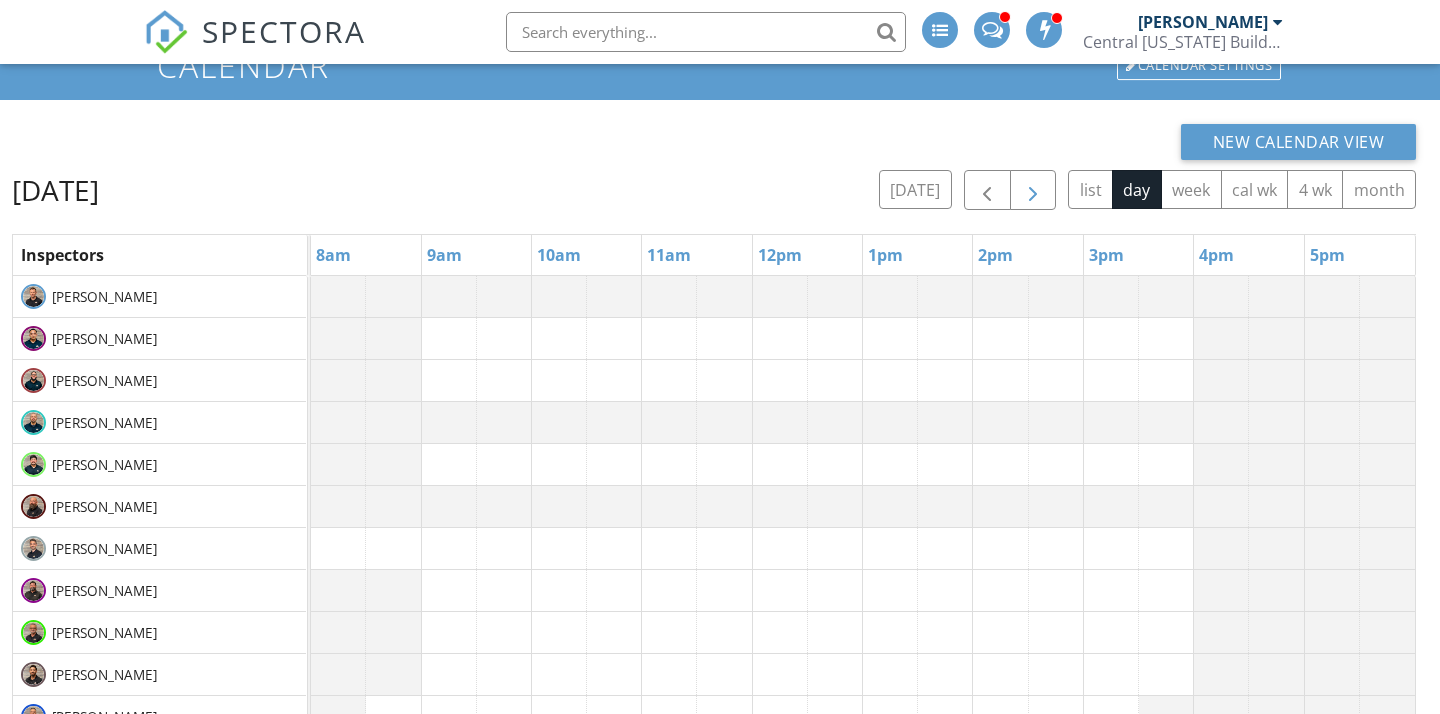 click at bounding box center [1033, 191] 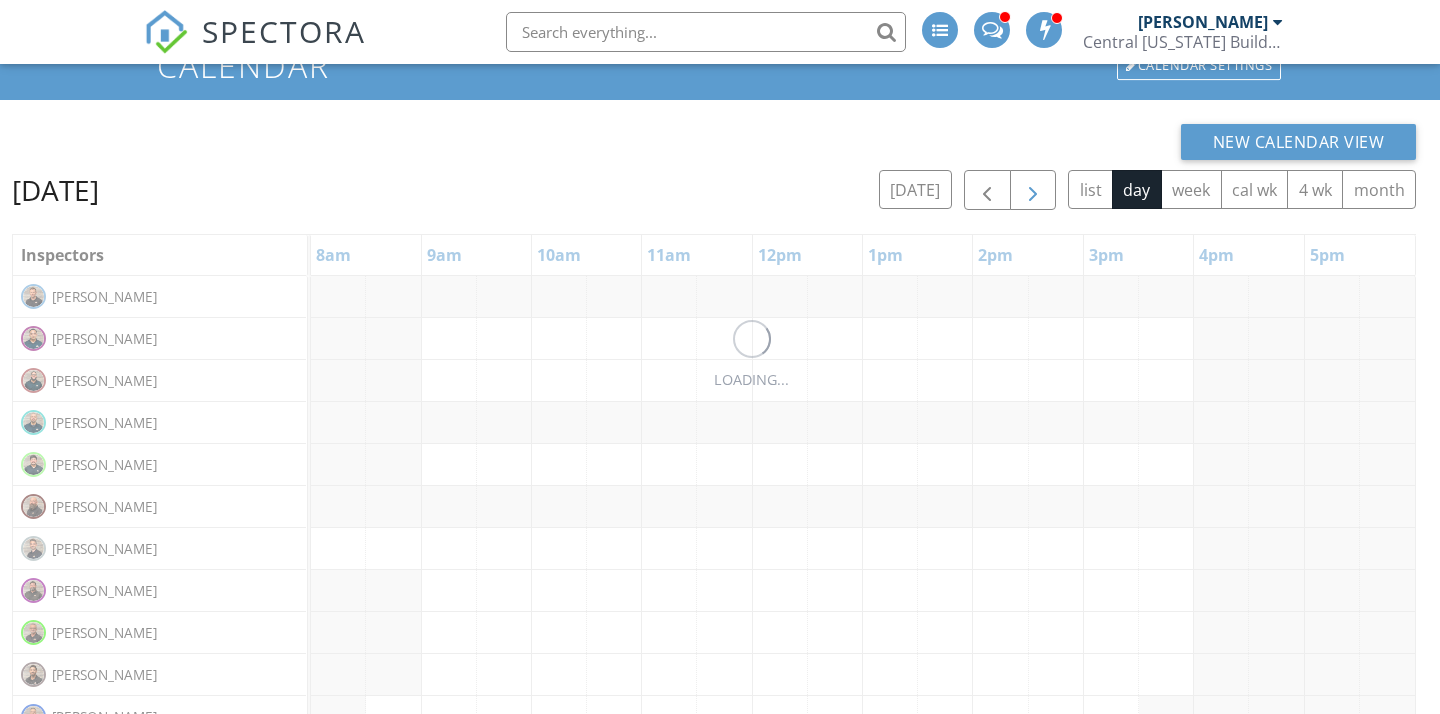 click at bounding box center (1033, 191) 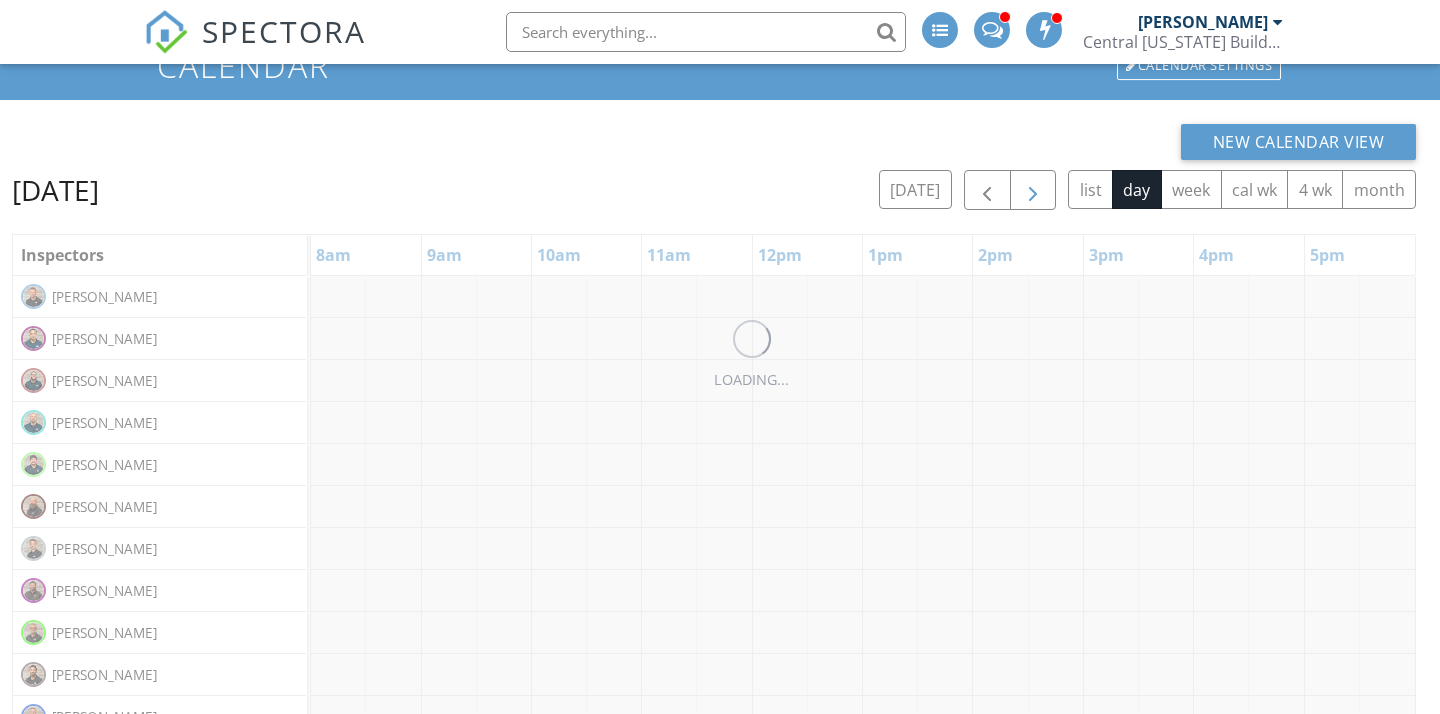 click at bounding box center (1033, 191) 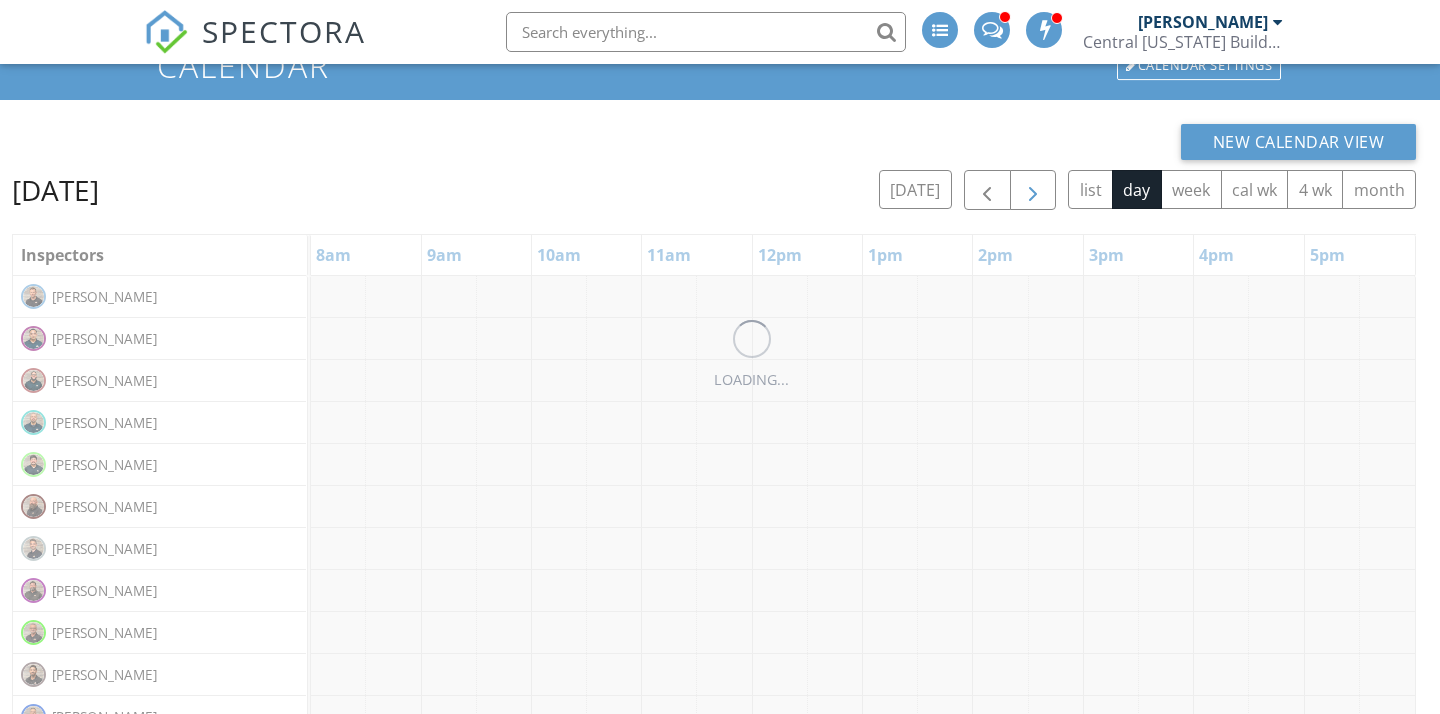 click at bounding box center [1033, 191] 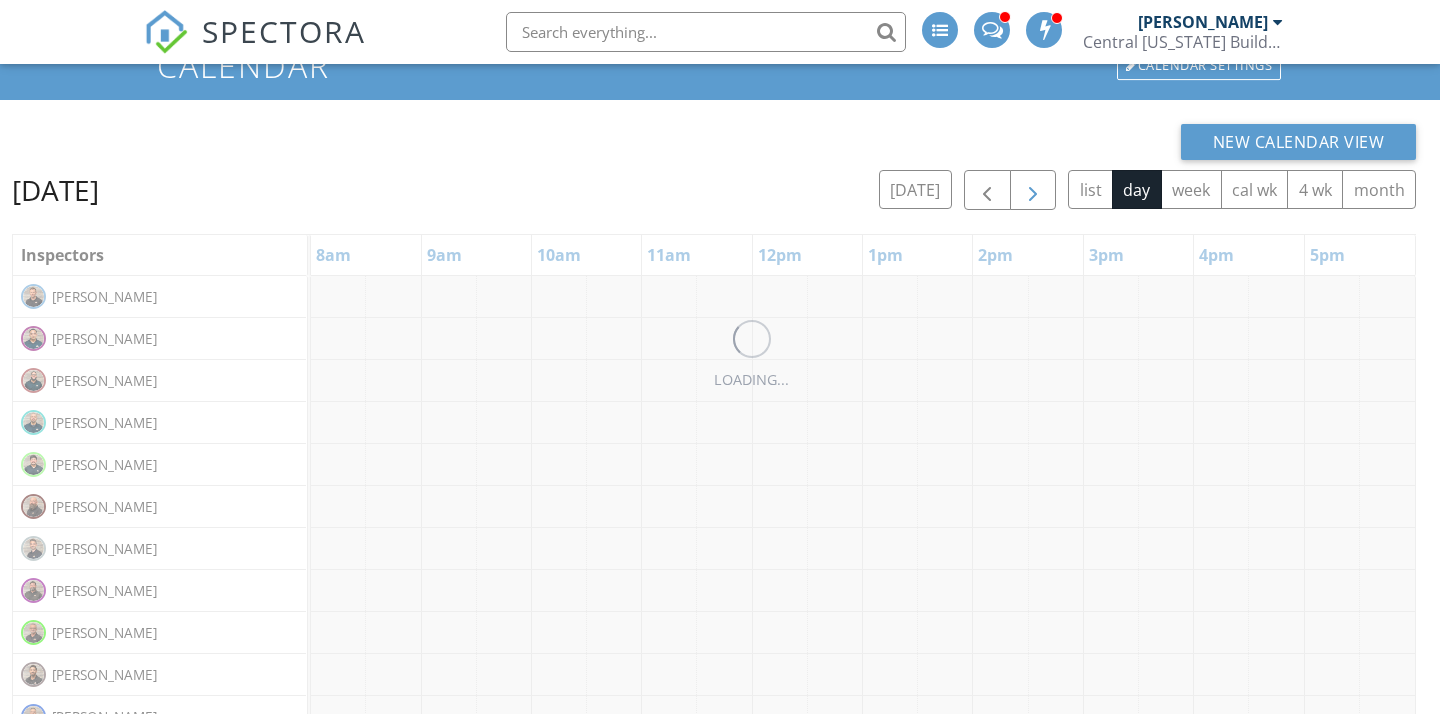 click at bounding box center [1033, 191] 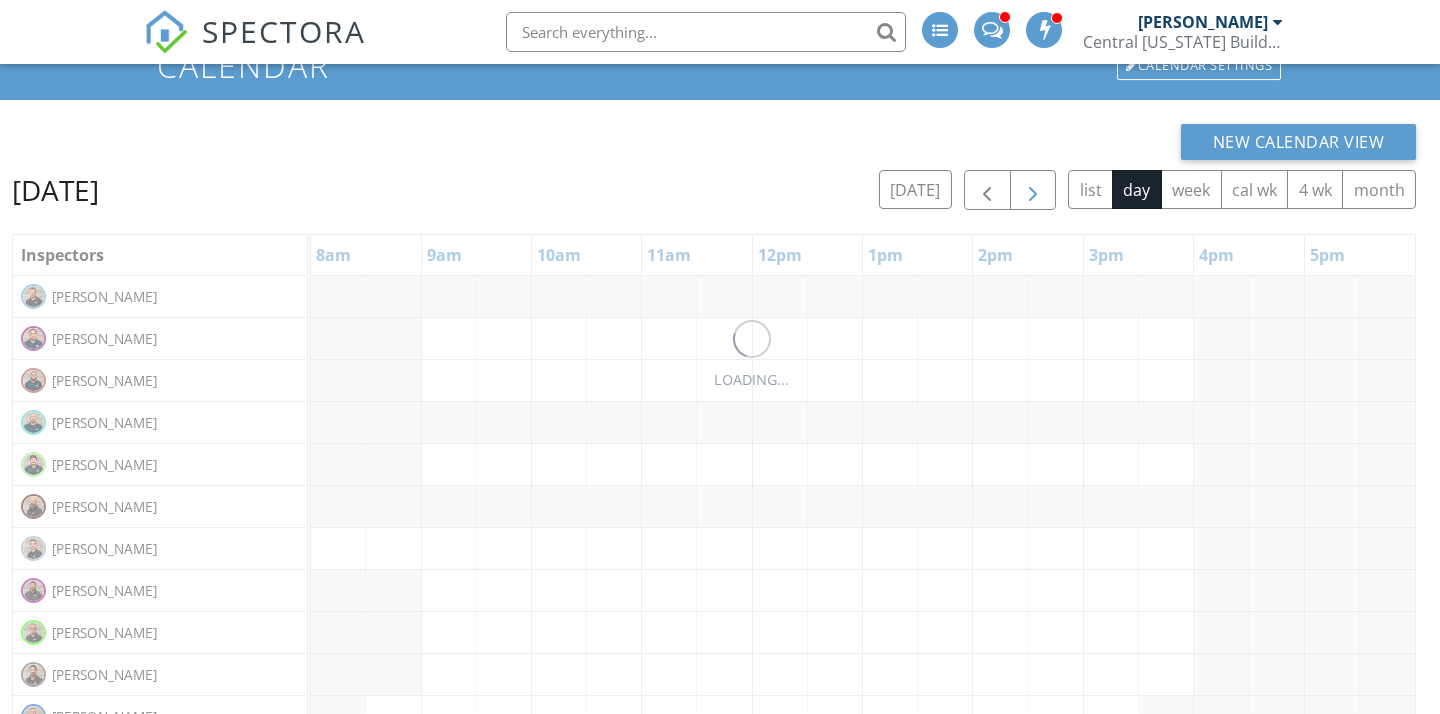 click at bounding box center [1033, 191] 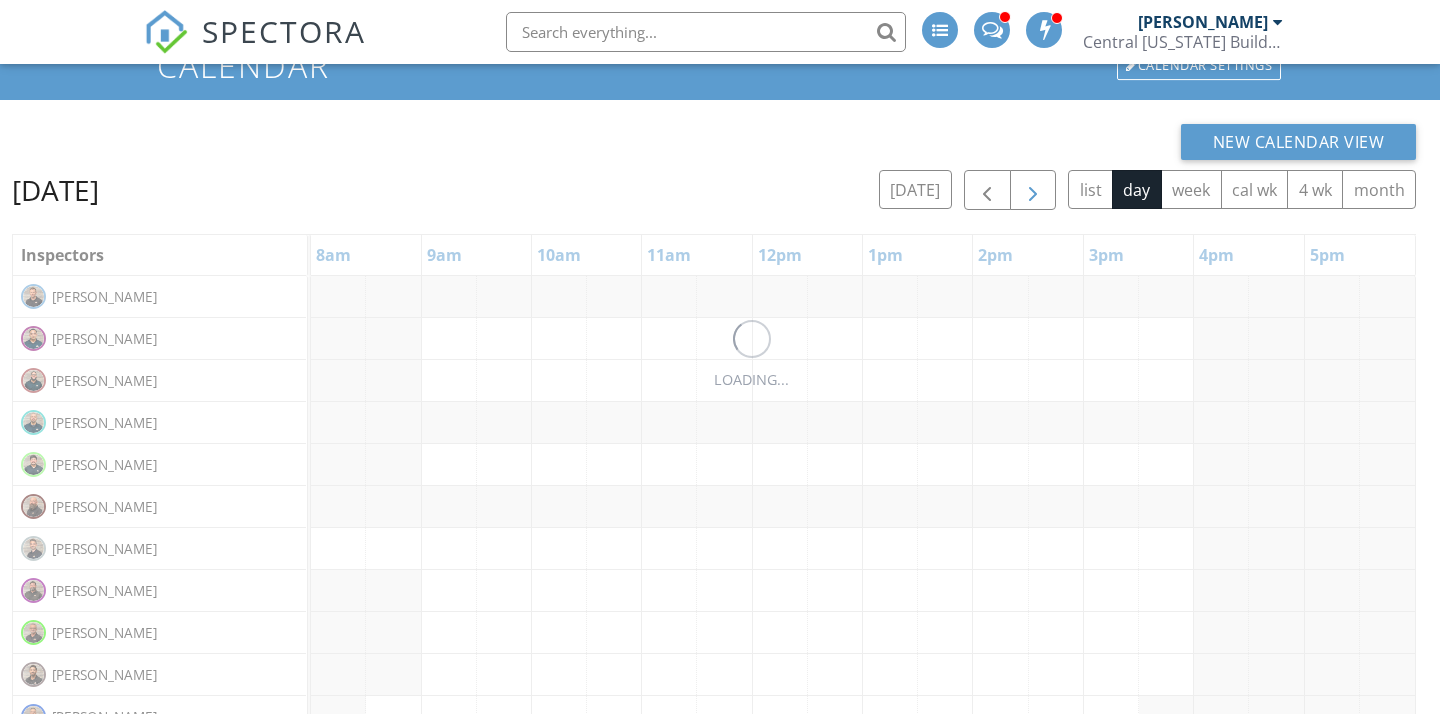 click at bounding box center [1033, 191] 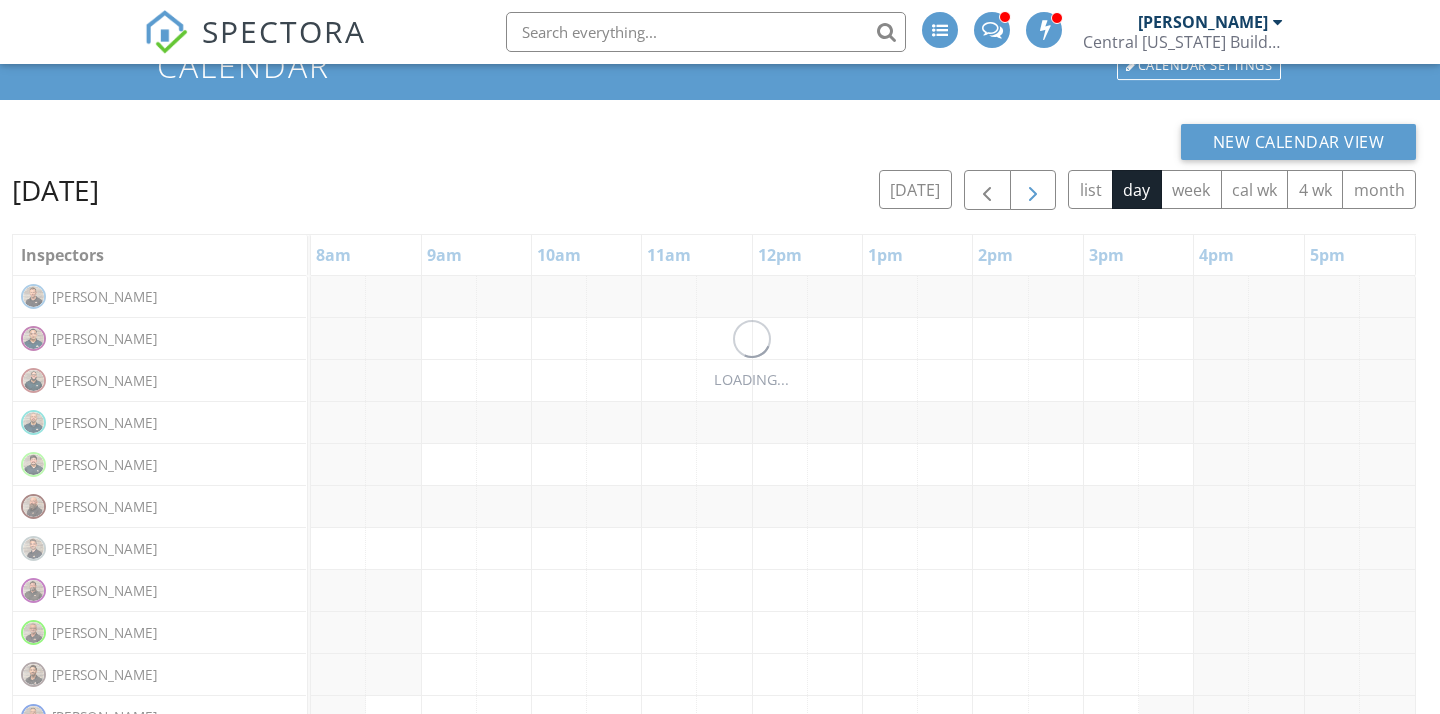 click at bounding box center [1033, 191] 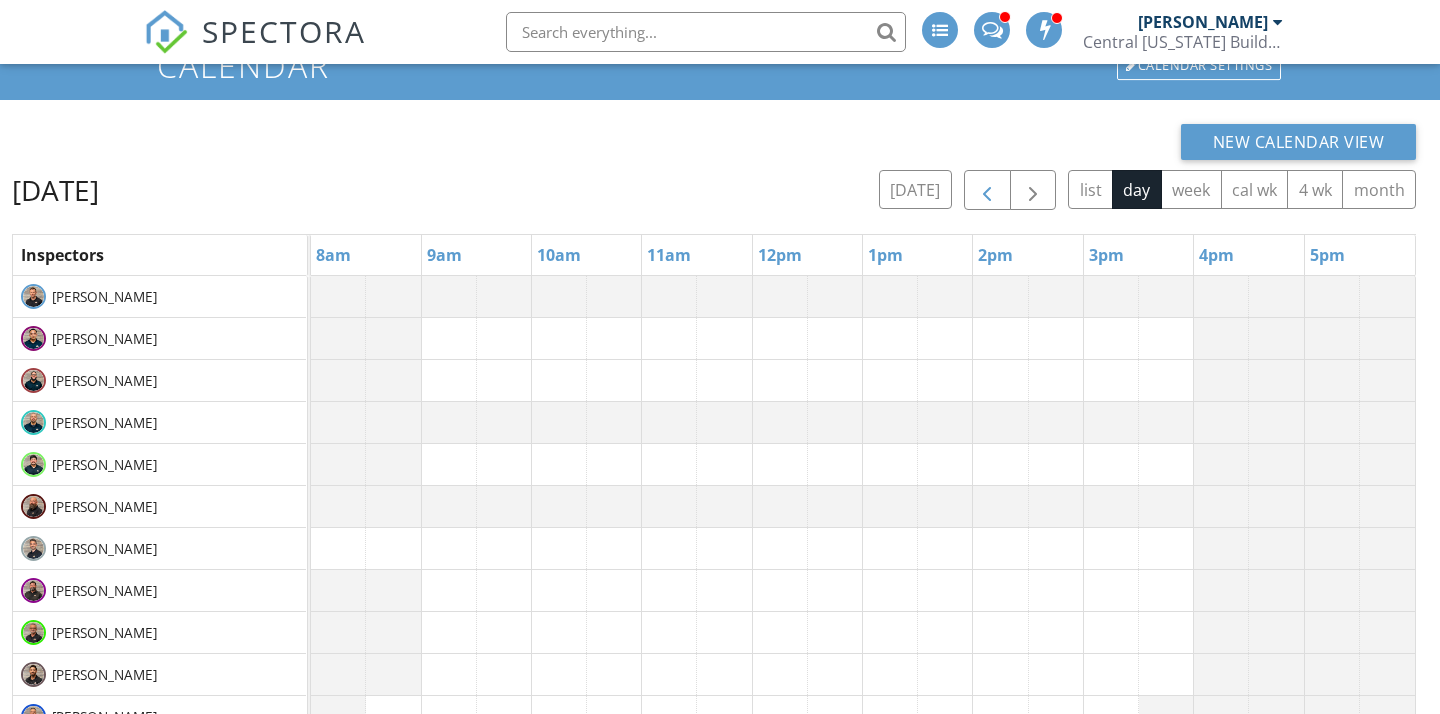 click at bounding box center (987, 191) 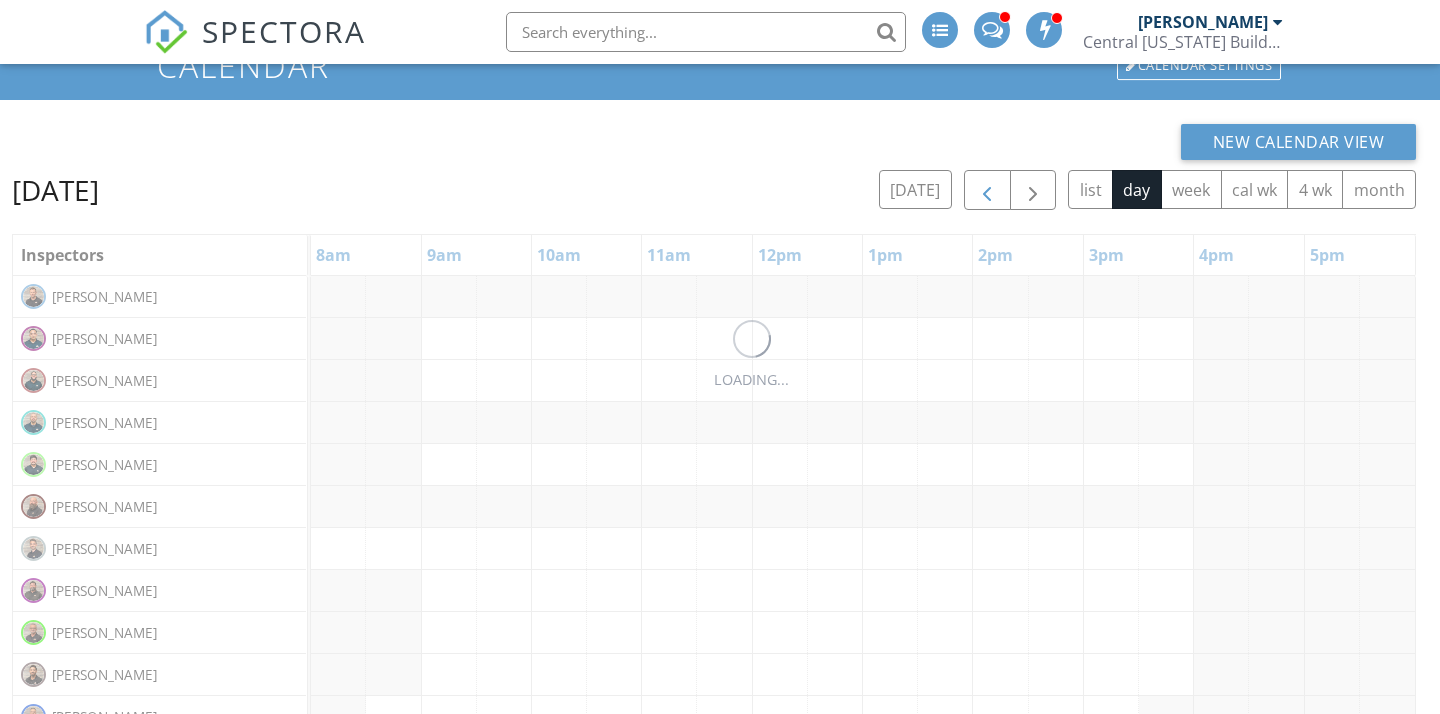 click at bounding box center [987, 191] 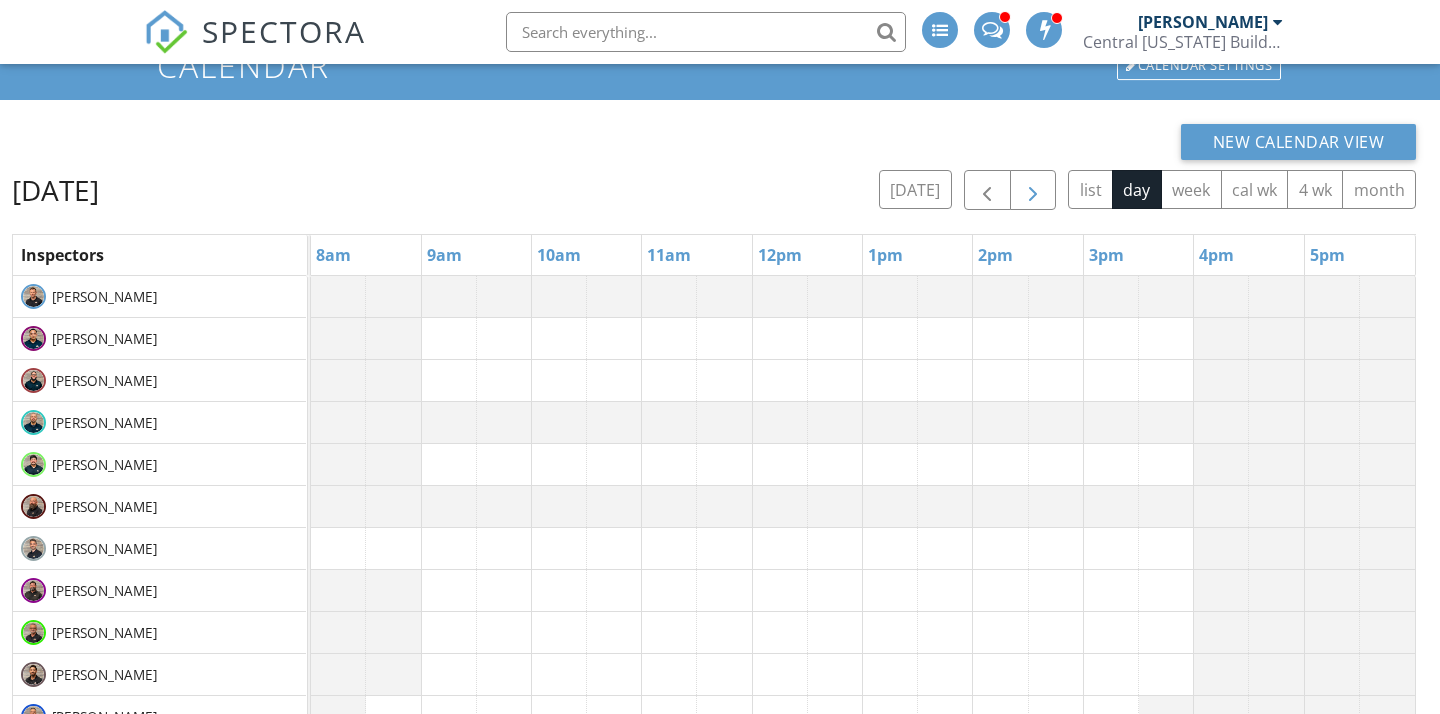 click at bounding box center [1033, 191] 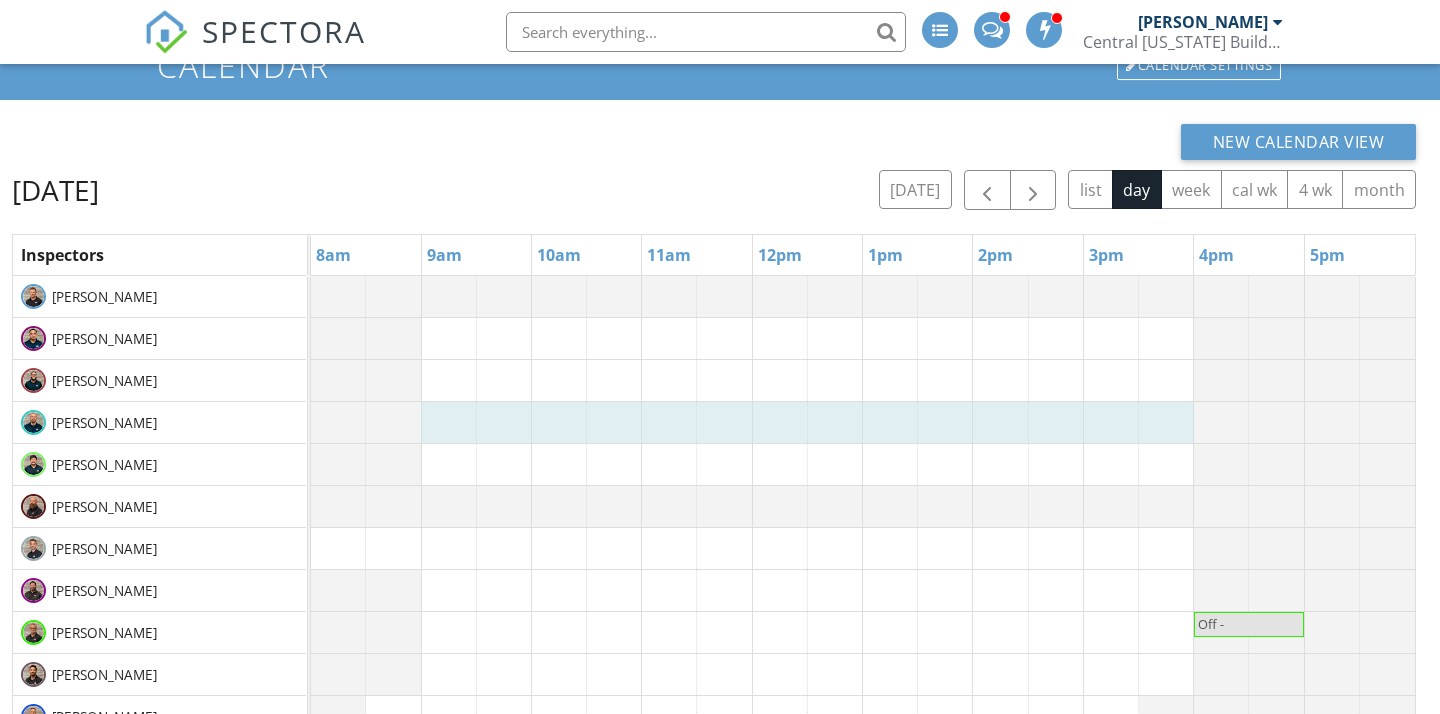 drag, startPoint x: 438, startPoint y: 437, endPoint x: 1174, endPoint y: 445, distance: 736.04346 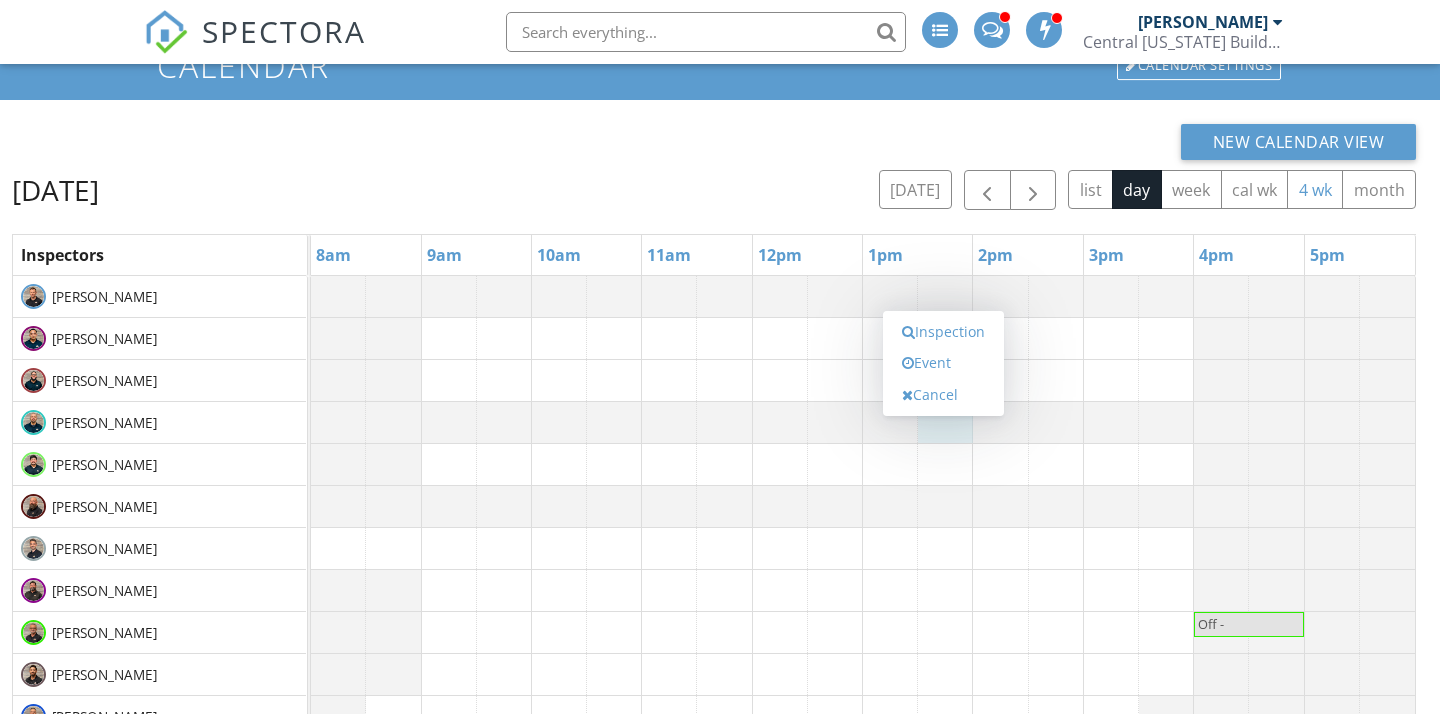 click on "4 wk" at bounding box center (1315, 189) 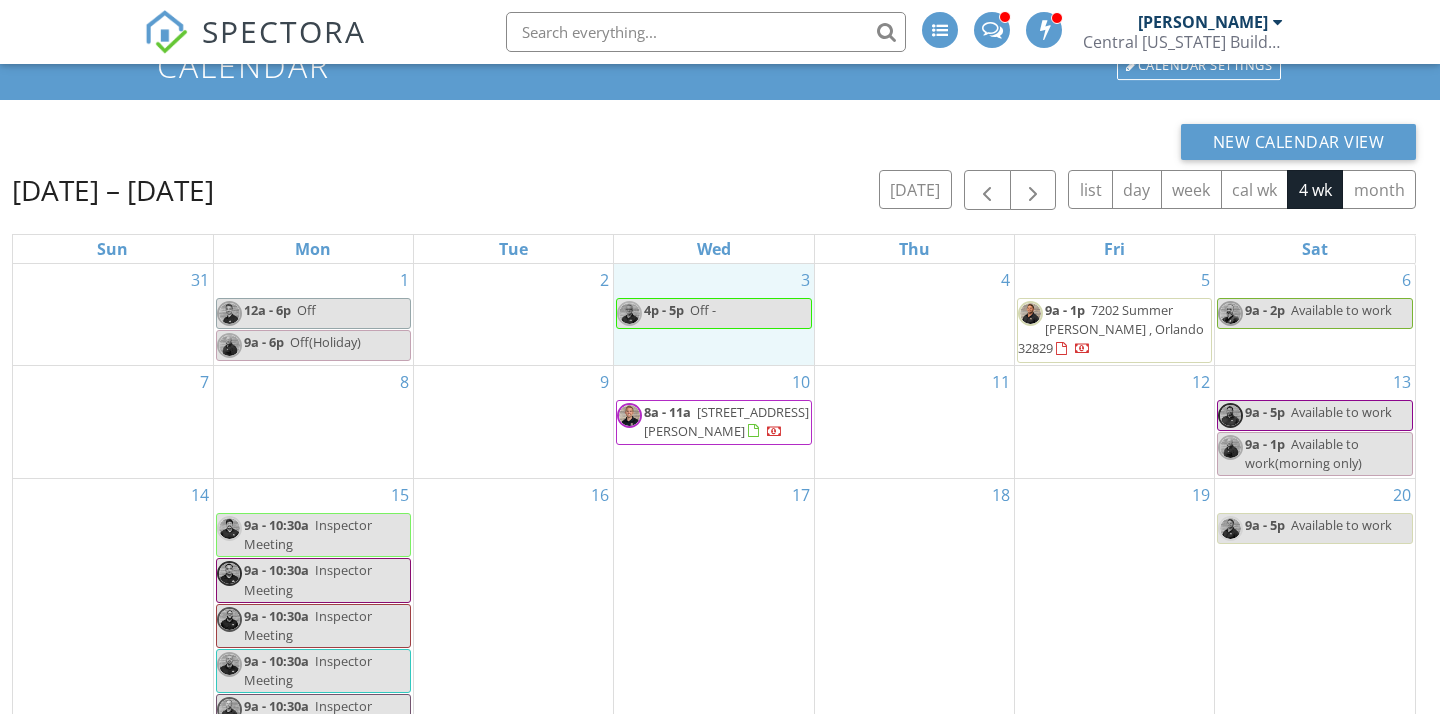 click on "3
4p - 5p
Off -" at bounding box center (713, 314) 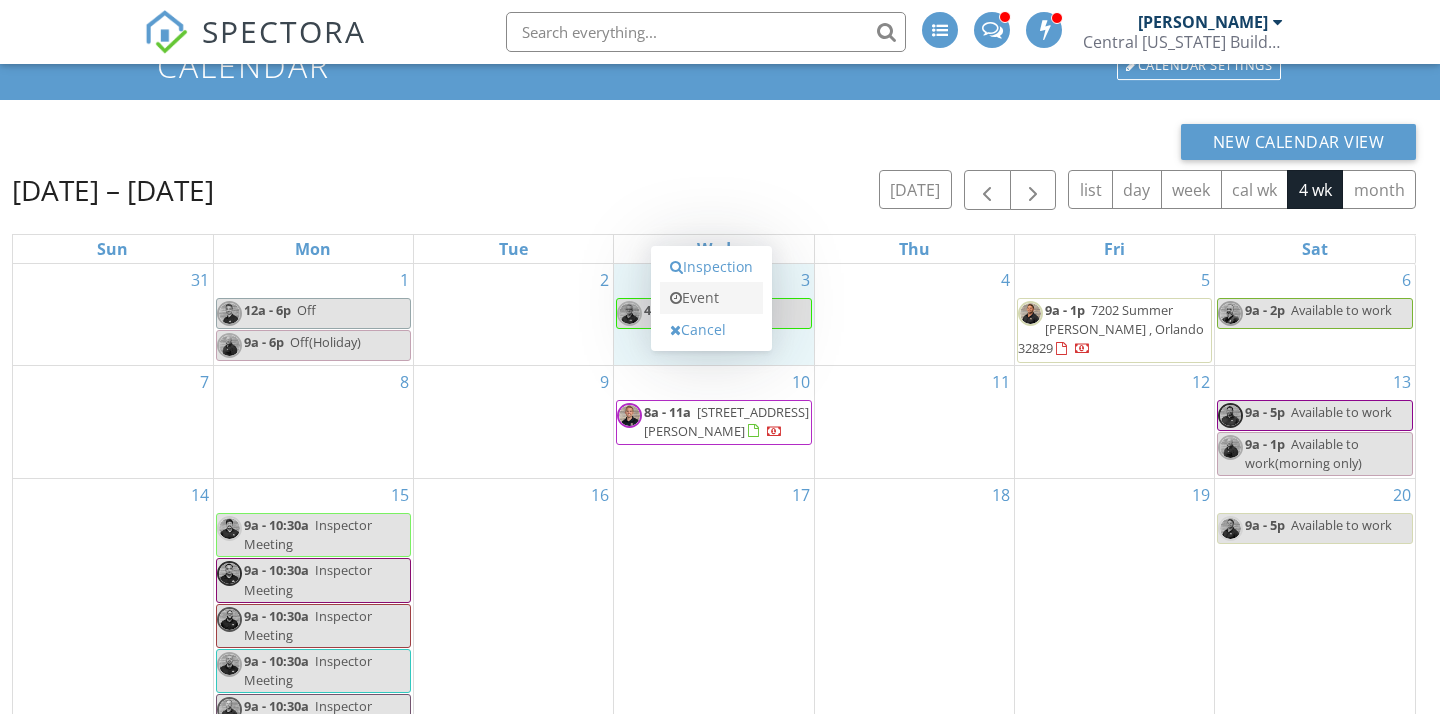 click on "Event" at bounding box center [711, 298] 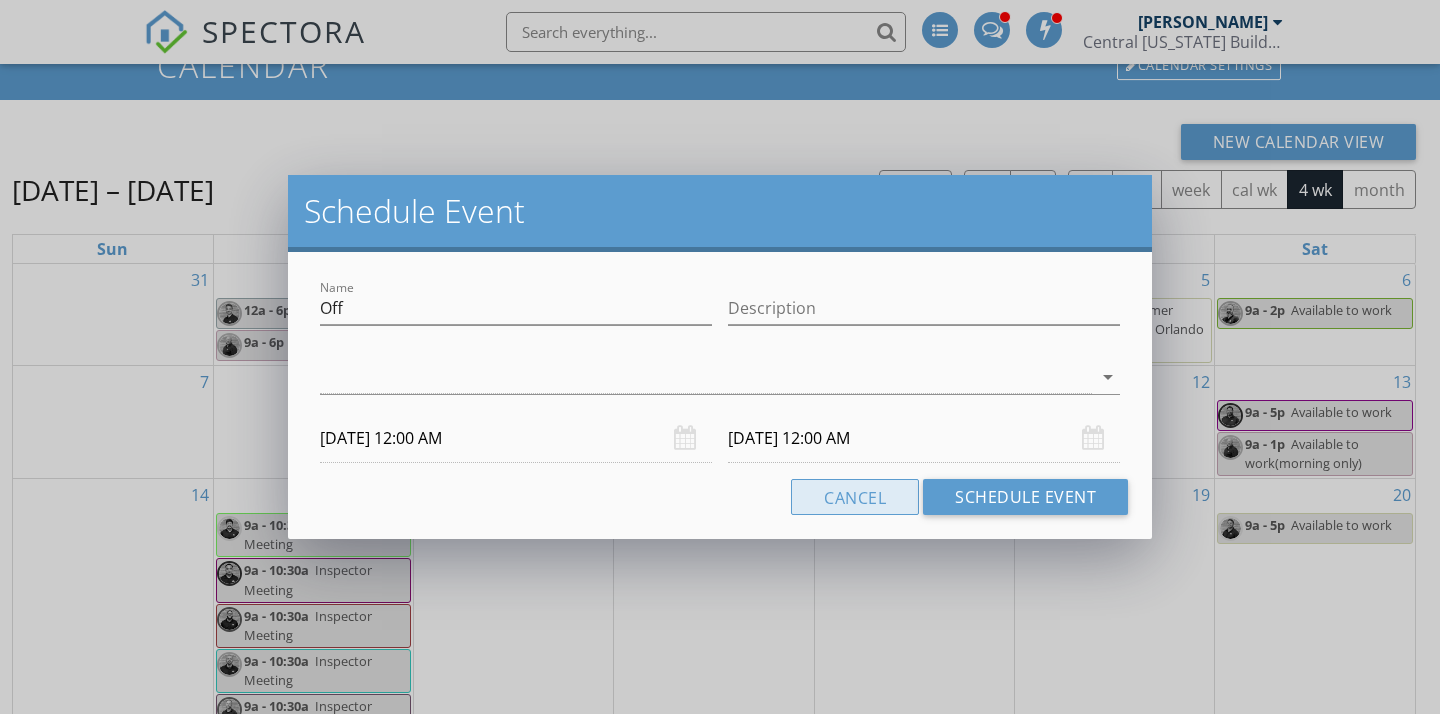 click on "Cancel" at bounding box center [855, 497] 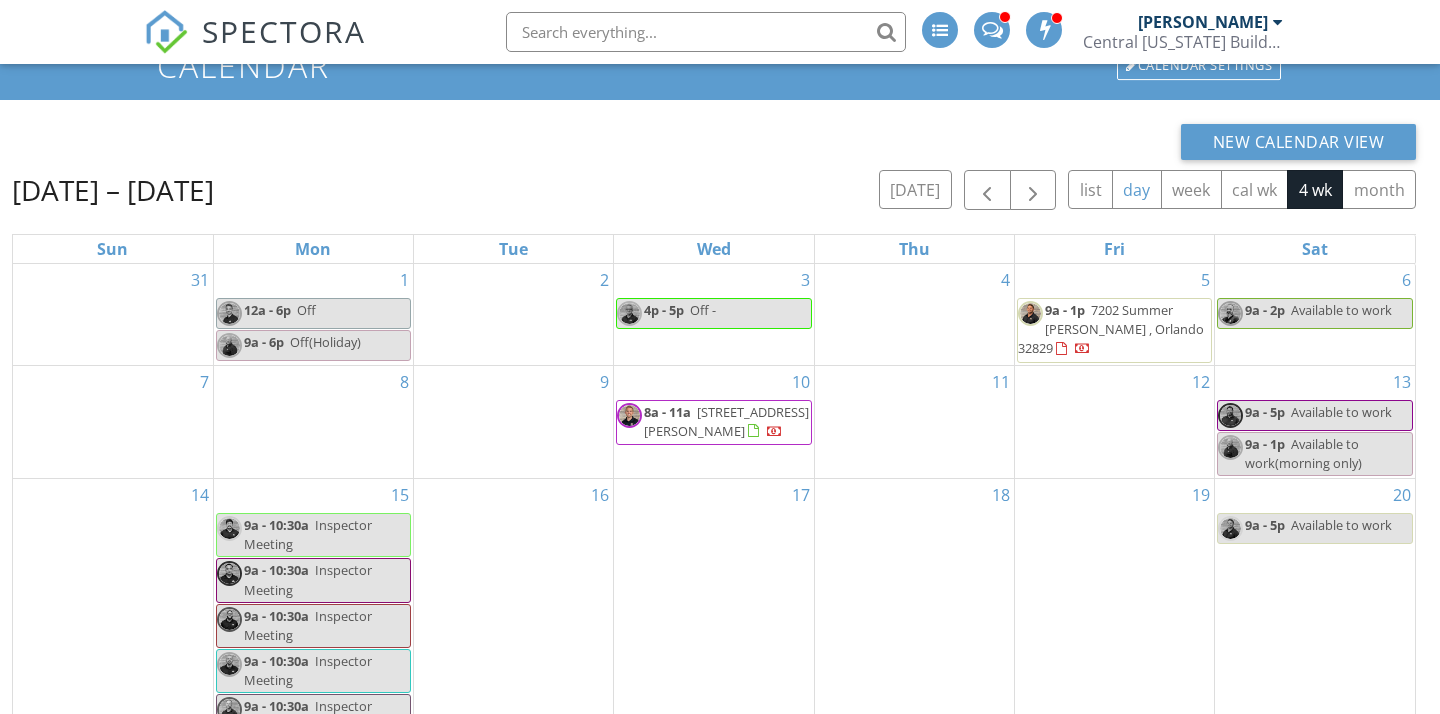 click on "day" at bounding box center (1137, 189) 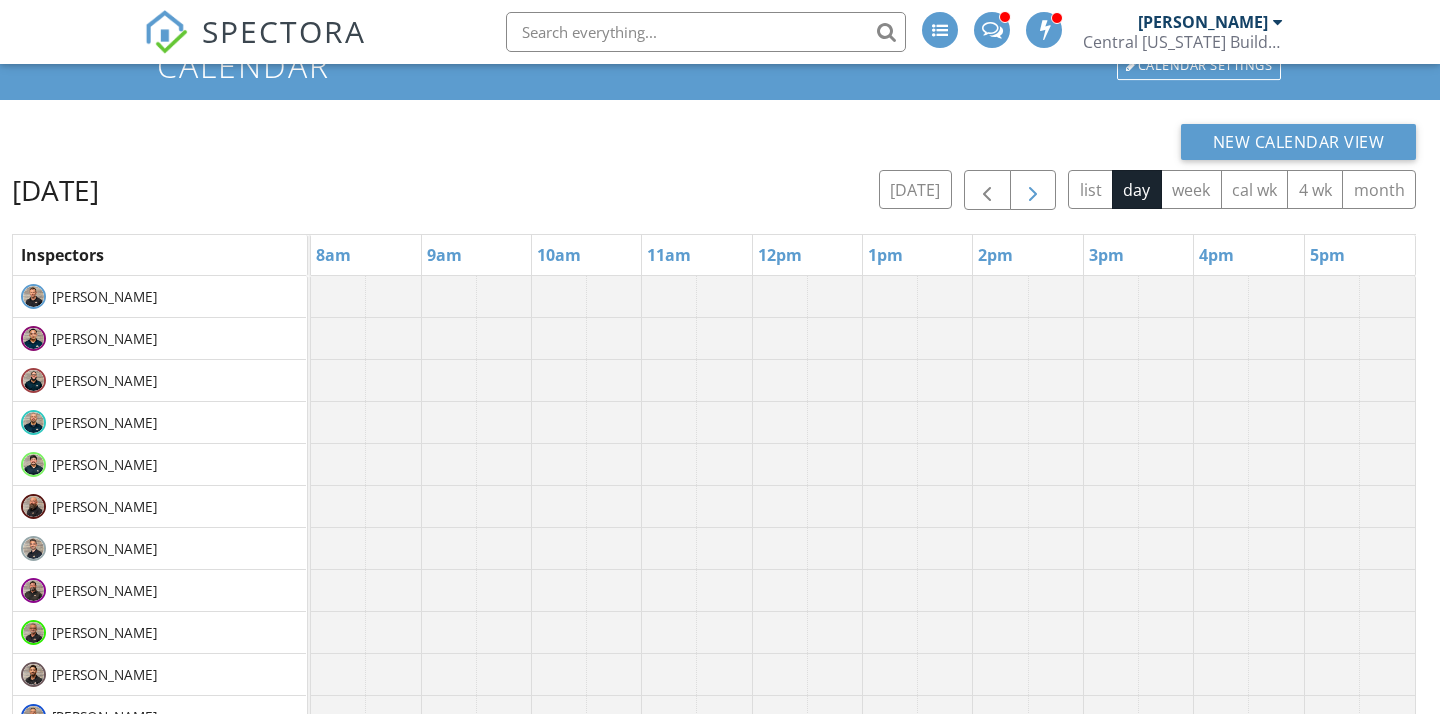 click at bounding box center [1033, 191] 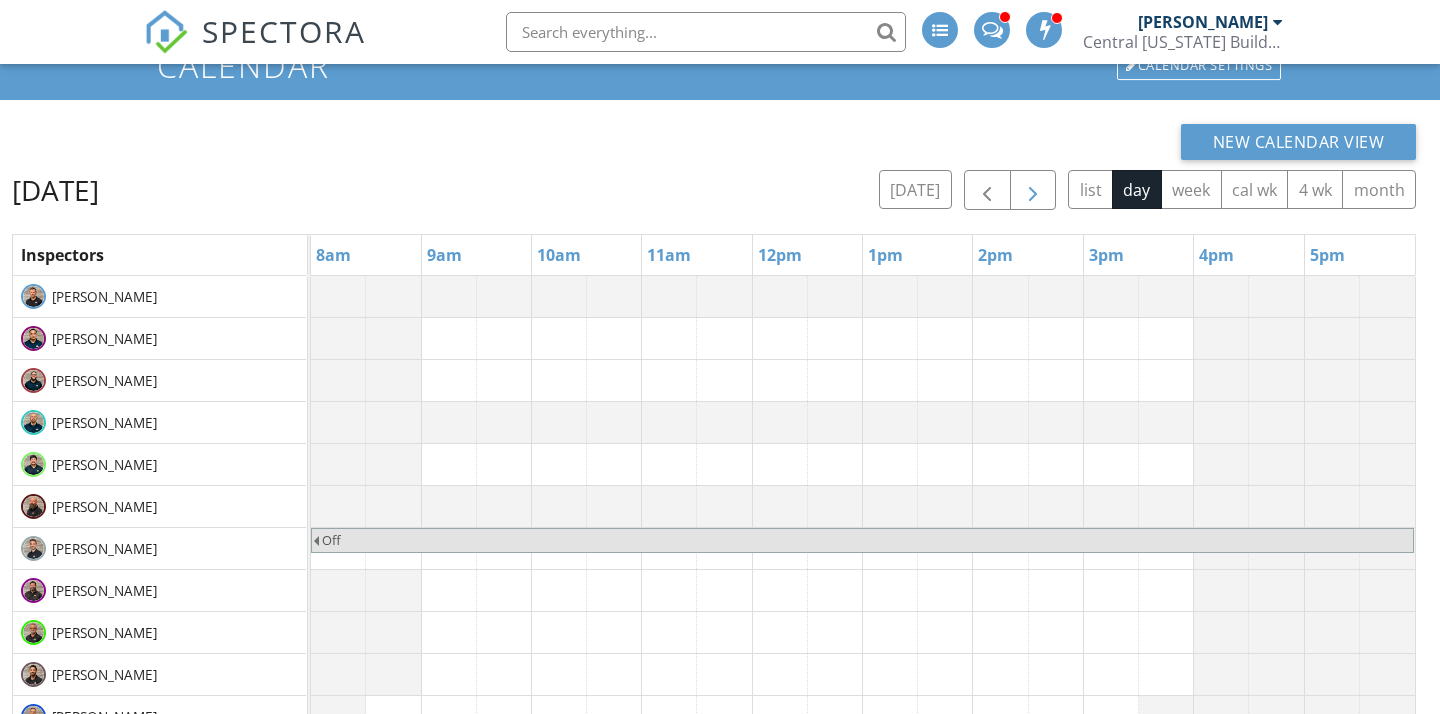 click at bounding box center (1033, 191) 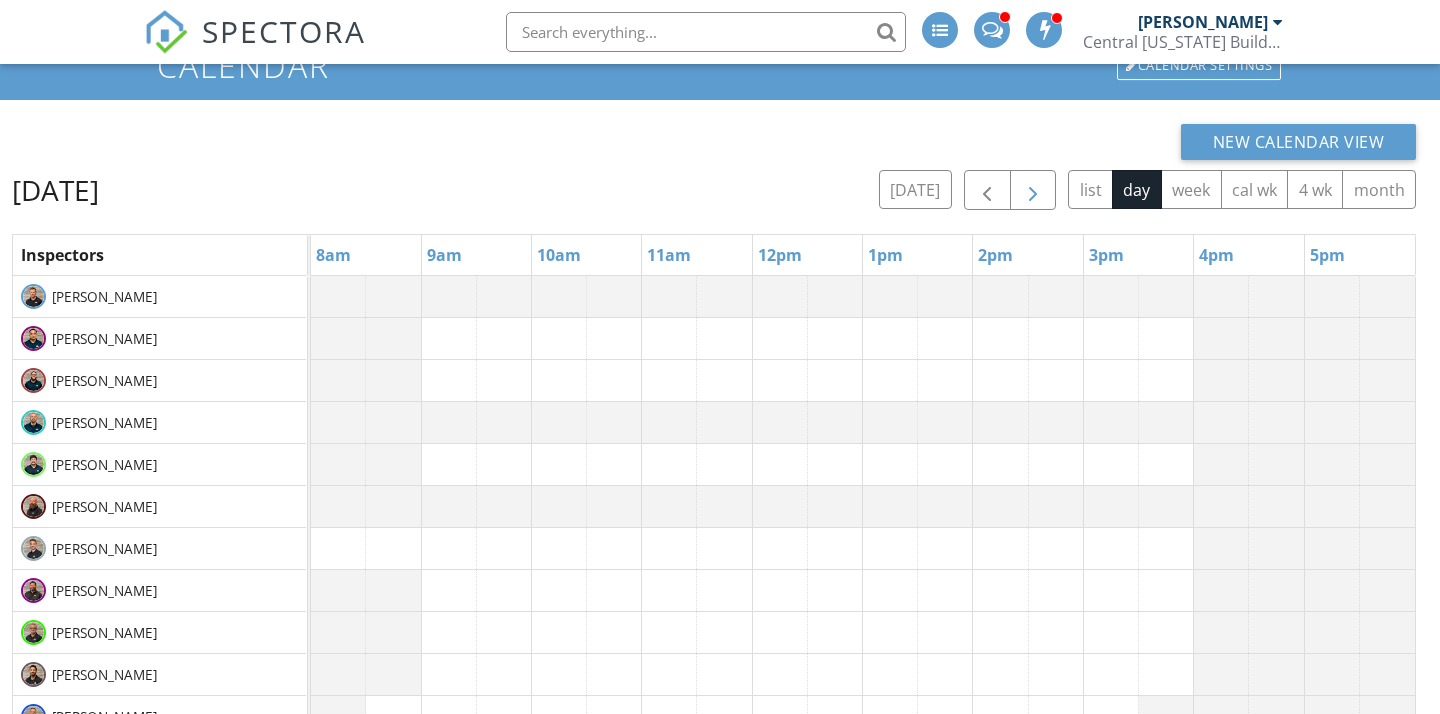 click at bounding box center (1033, 191) 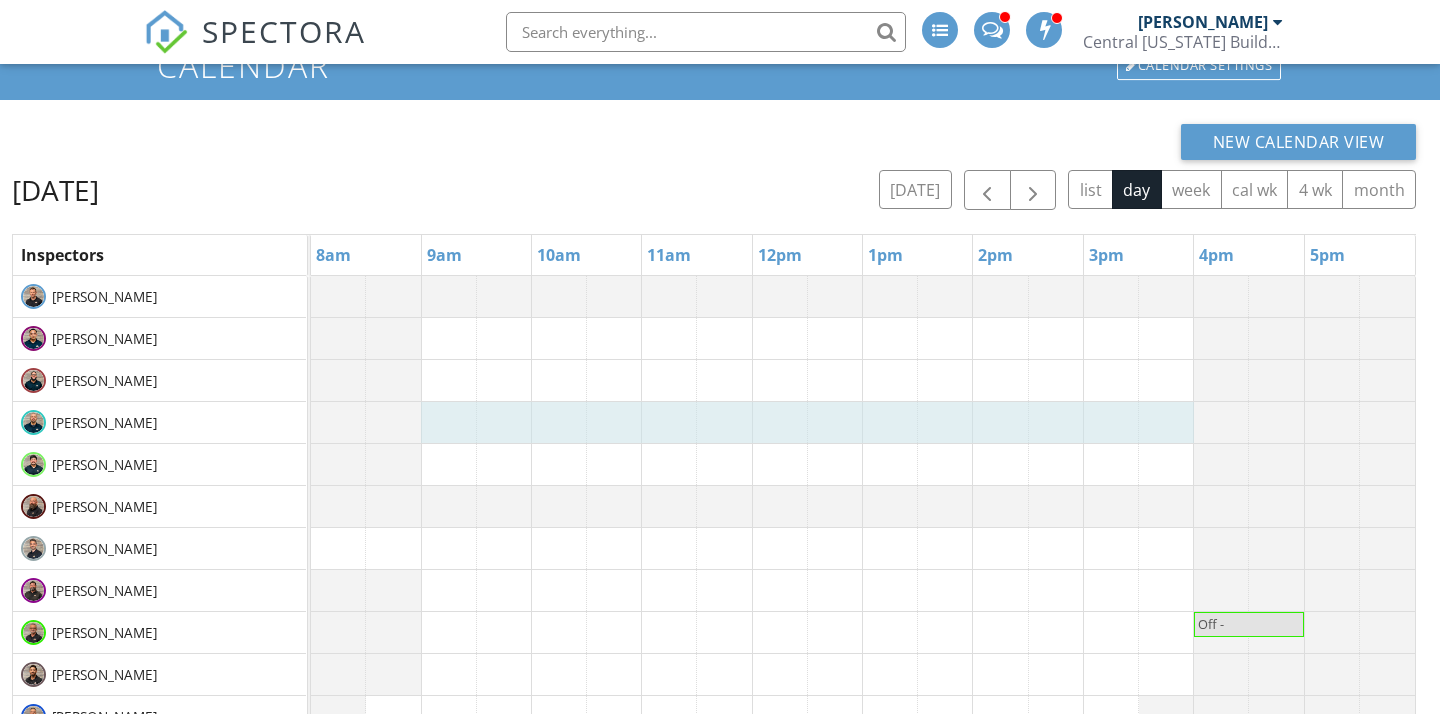 drag, startPoint x: 449, startPoint y: 424, endPoint x: 1140, endPoint y: 410, distance: 691.1418 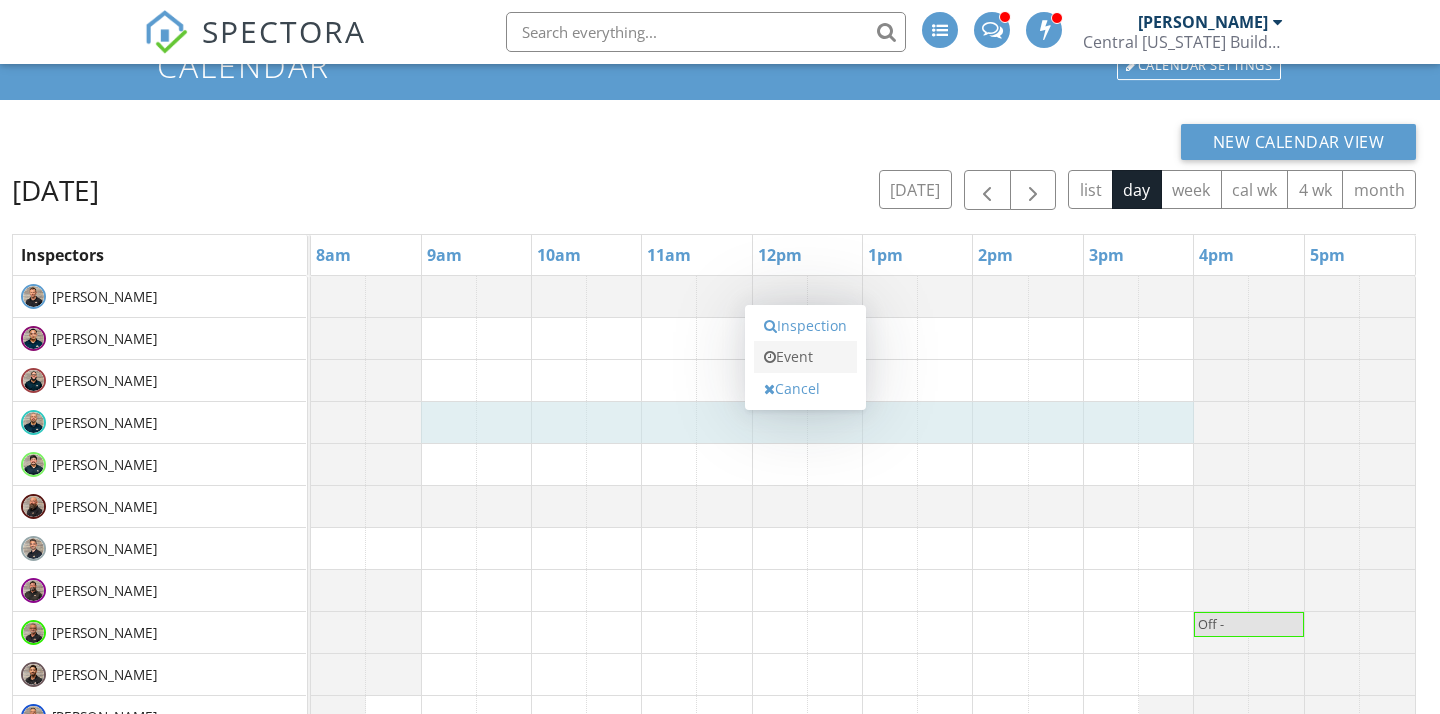 click on "Event" at bounding box center (805, 357) 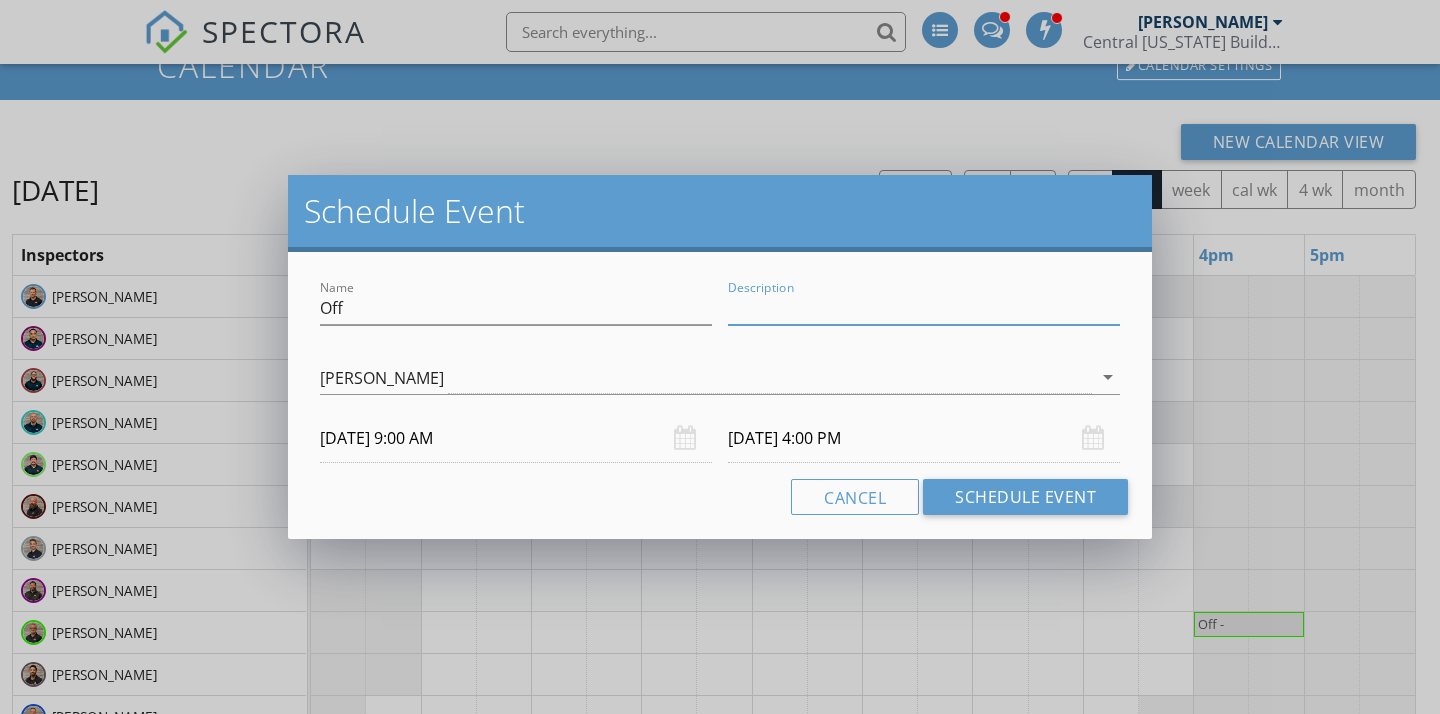 click on "Description" at bounding box center [924, 308] 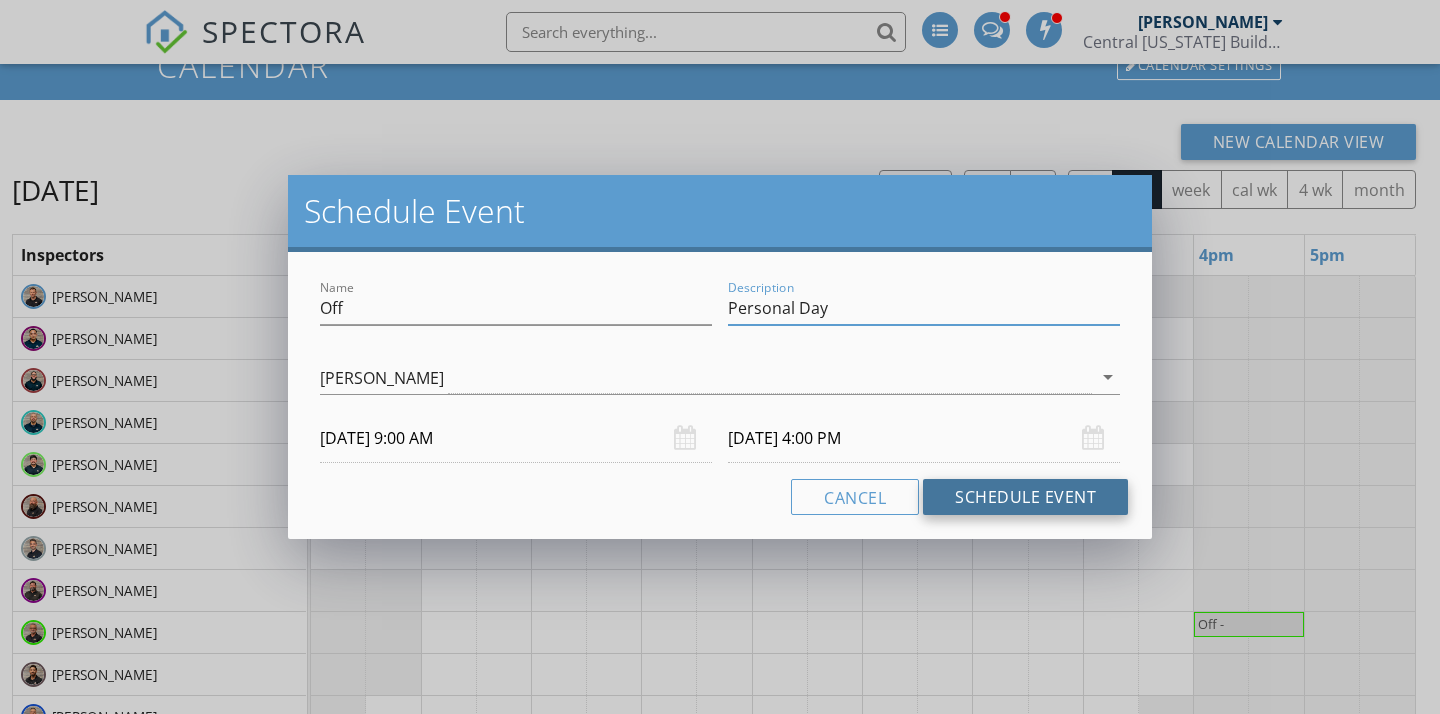 type on "Personal Day" 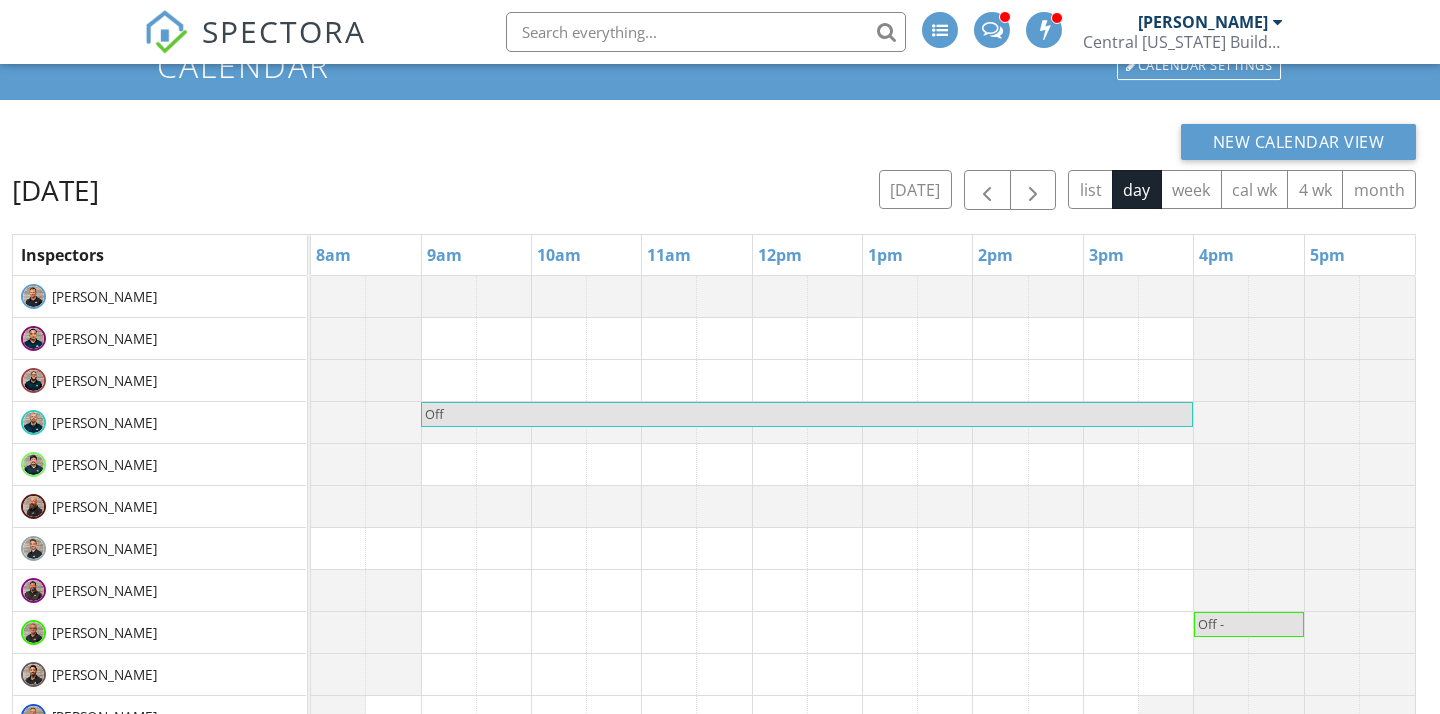 click on "New Calendar View       Wednesday, September 3, 2025 today list day week cal wk 4 wk month Inspectors 8am 9am 10am 11am 12pm 1pm 2pm 3pm 4pm 5pm JT Edgren Mariano Salas Andrew Ruiz Miles Moore Juan Garcia Andrew Snook Hamza Akileh John Behm Bryon Borchardt Anthony Castaneda Jason Dorman Eric Geter Matthew Kuhl Luzmarina Larez Valle de Challouf Austin Lopez Sean McKim Javier Millones Carl Monn Lyubomir "Leo" Sapundzhiev Christopher "Max" Thompson Noah Wetzel James Pence
Off
Off -" at bounding box center [714, 504] 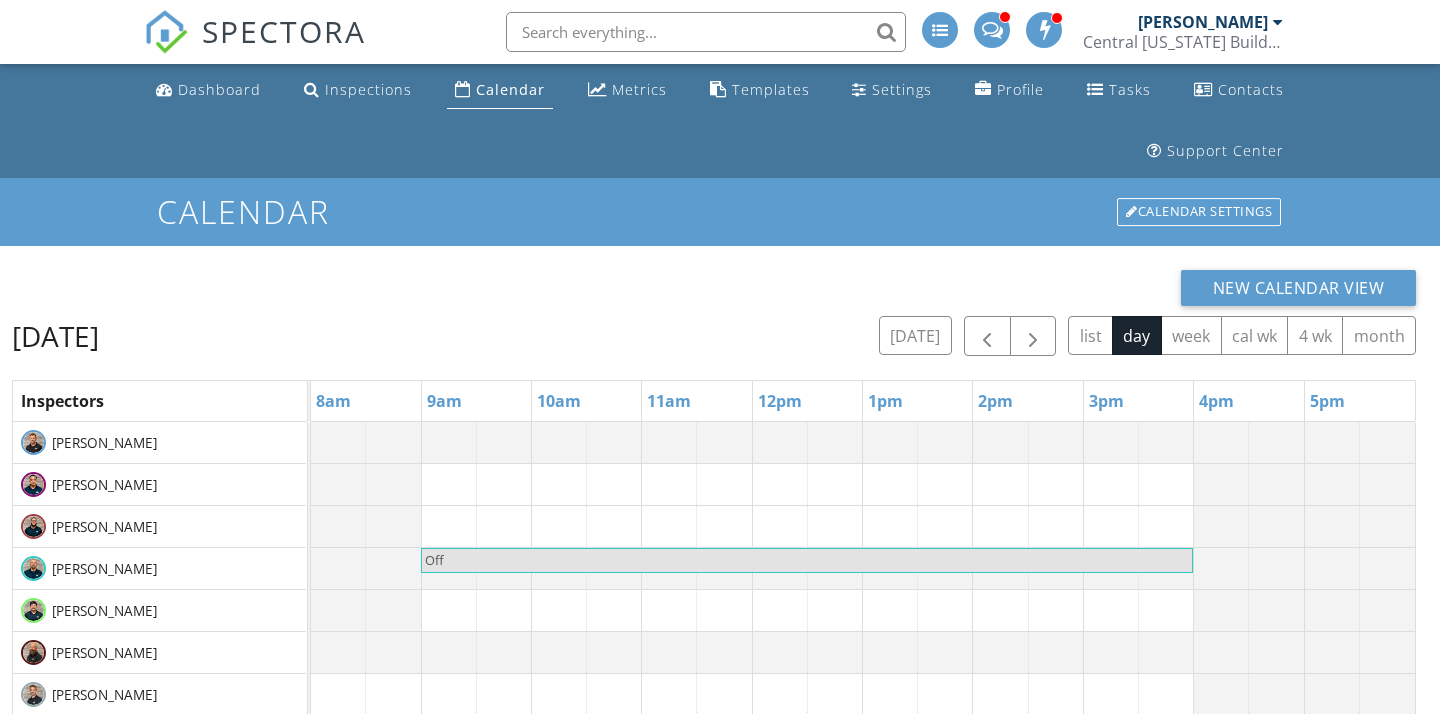 scroll, scrollTop: 0, scrollLeft: 0, axis: both 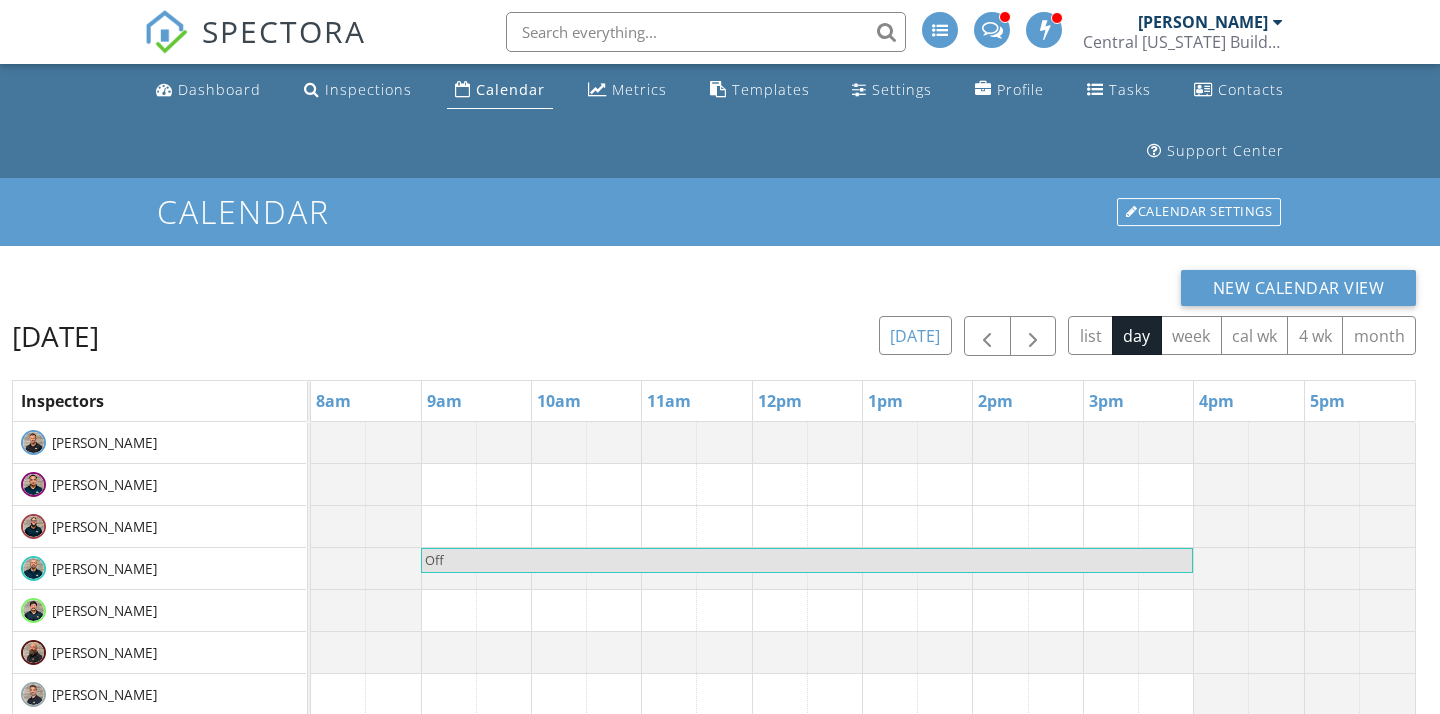 click on "today" at bounding box center [915, 335] 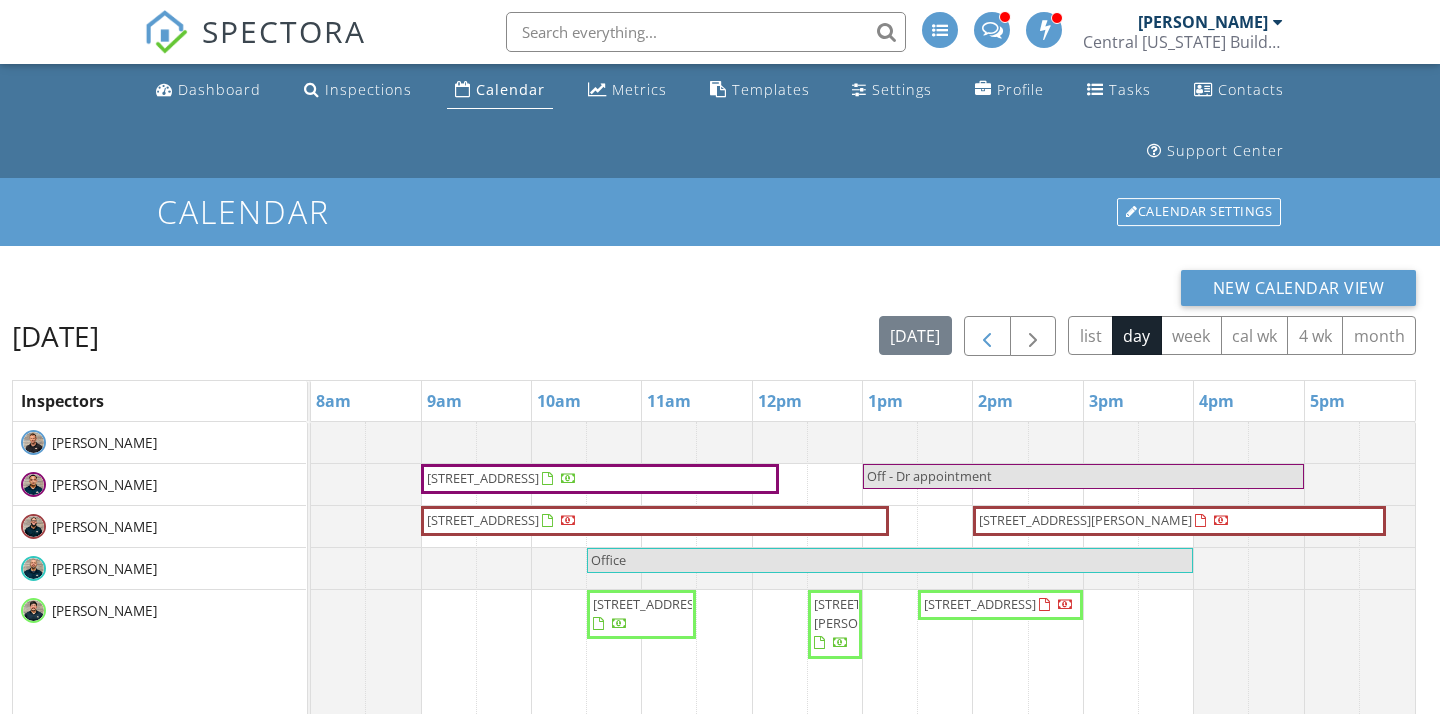 click at bounding box center [987, 337] 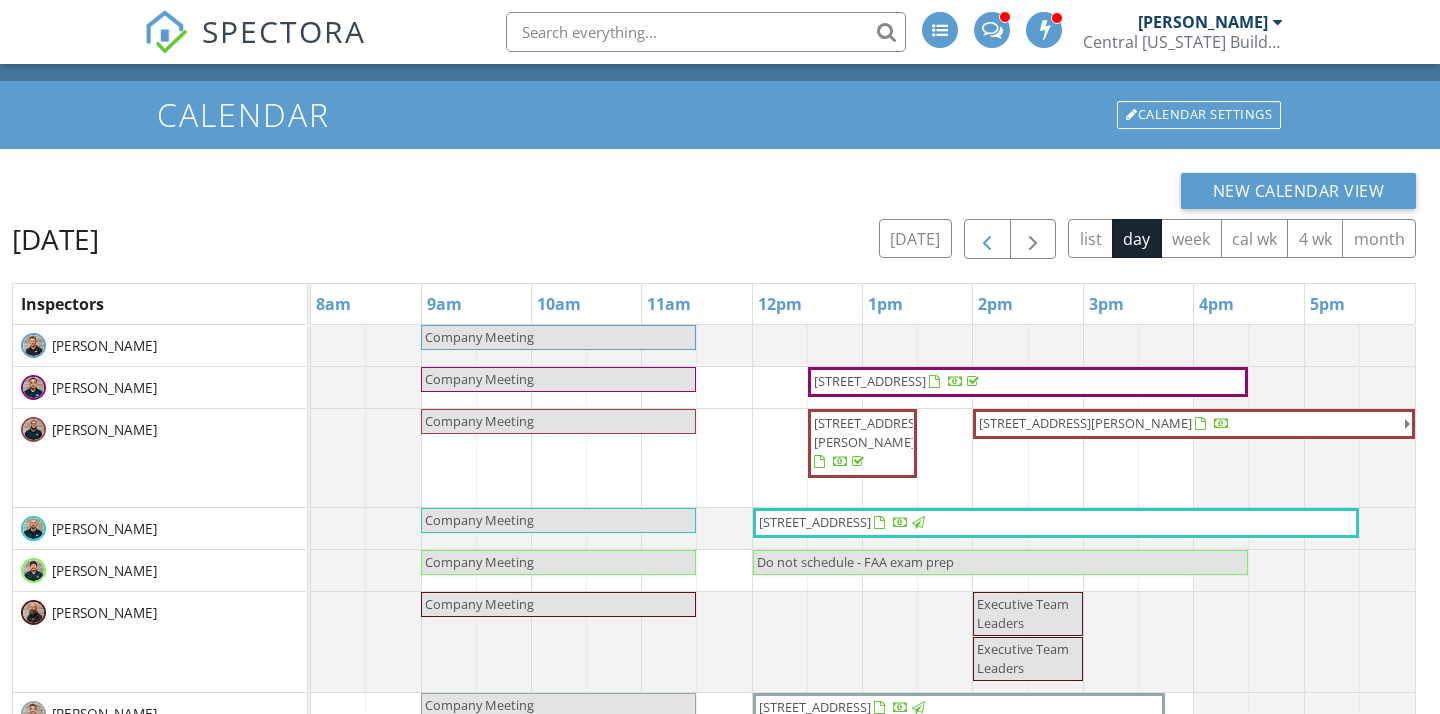 scroll, scrollTop: 110, scrollLeft: 0, axis: vertical 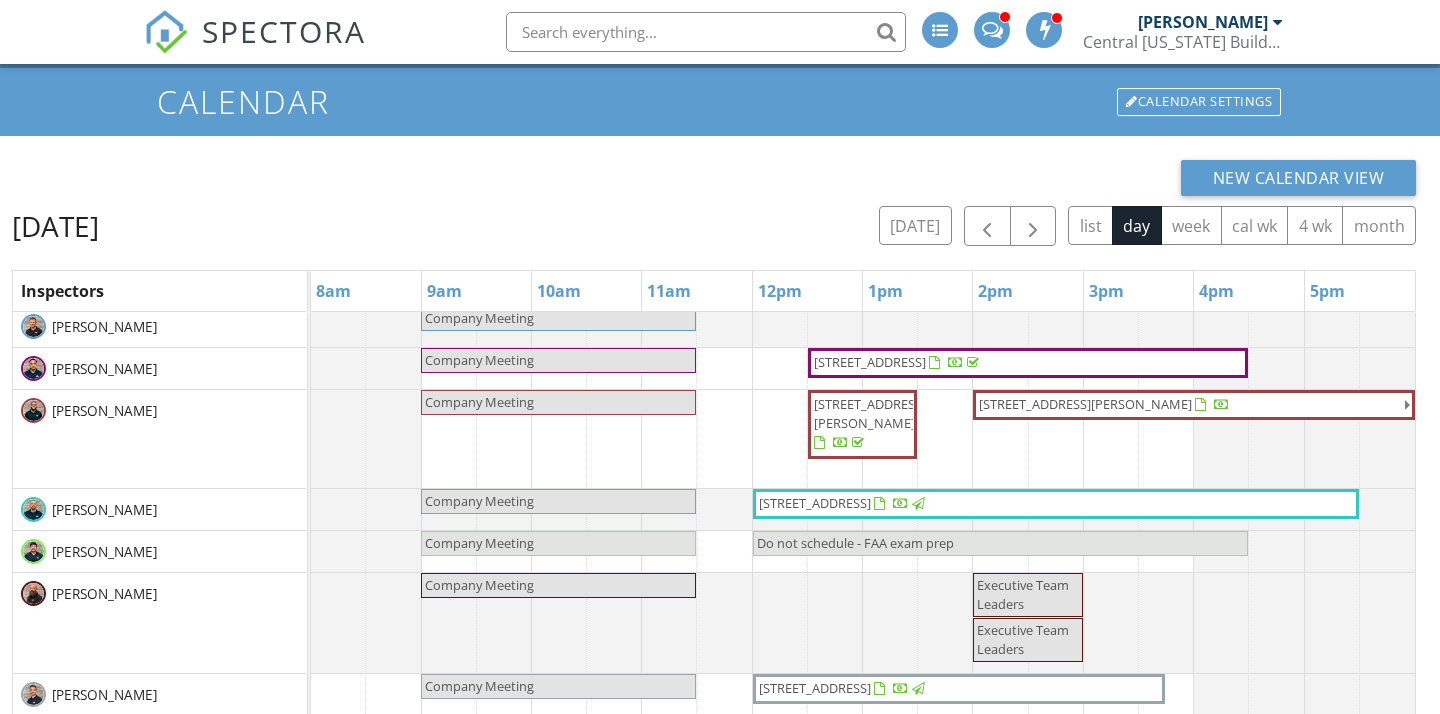 click on "12859 SW 138th Lp, Dunnellon 34432" at bounding box center (815, 503) 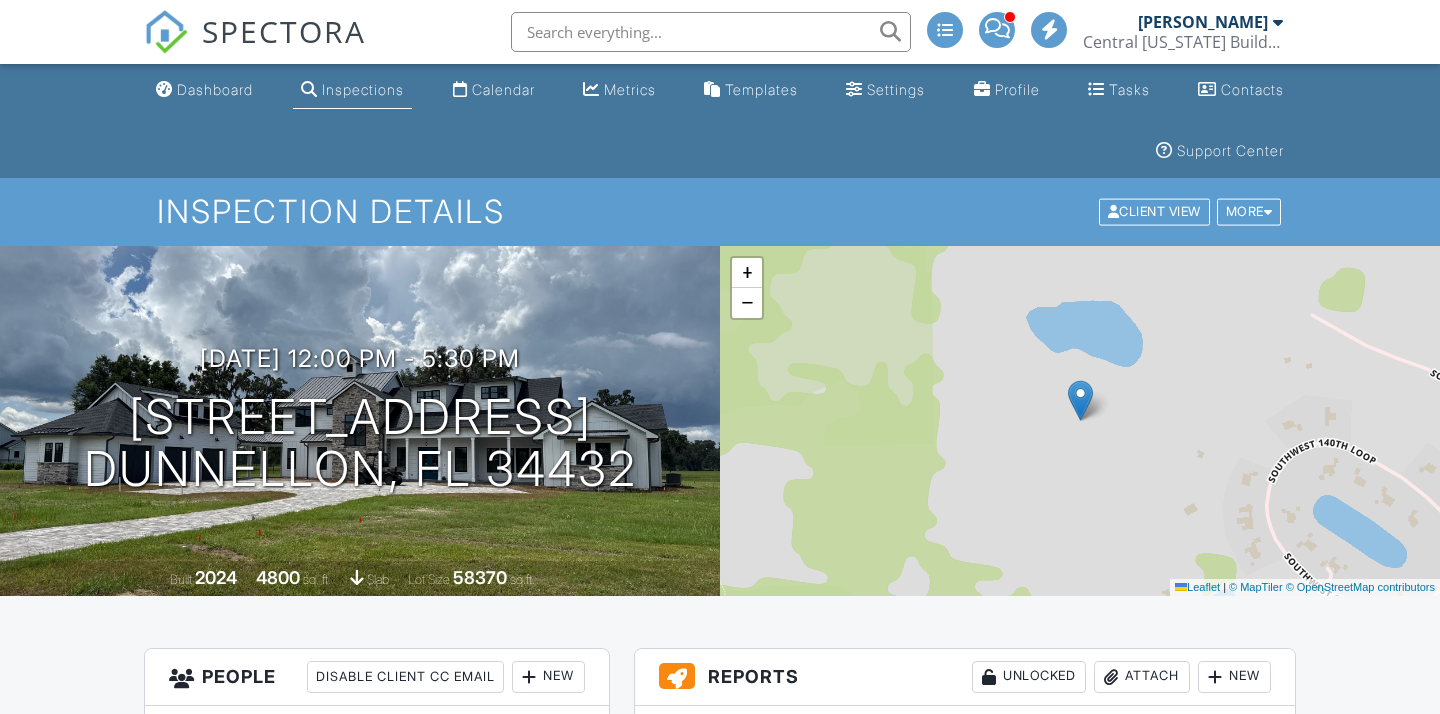 scroll, scrollTop: 10, scrollLeft: 0, axis: vertical 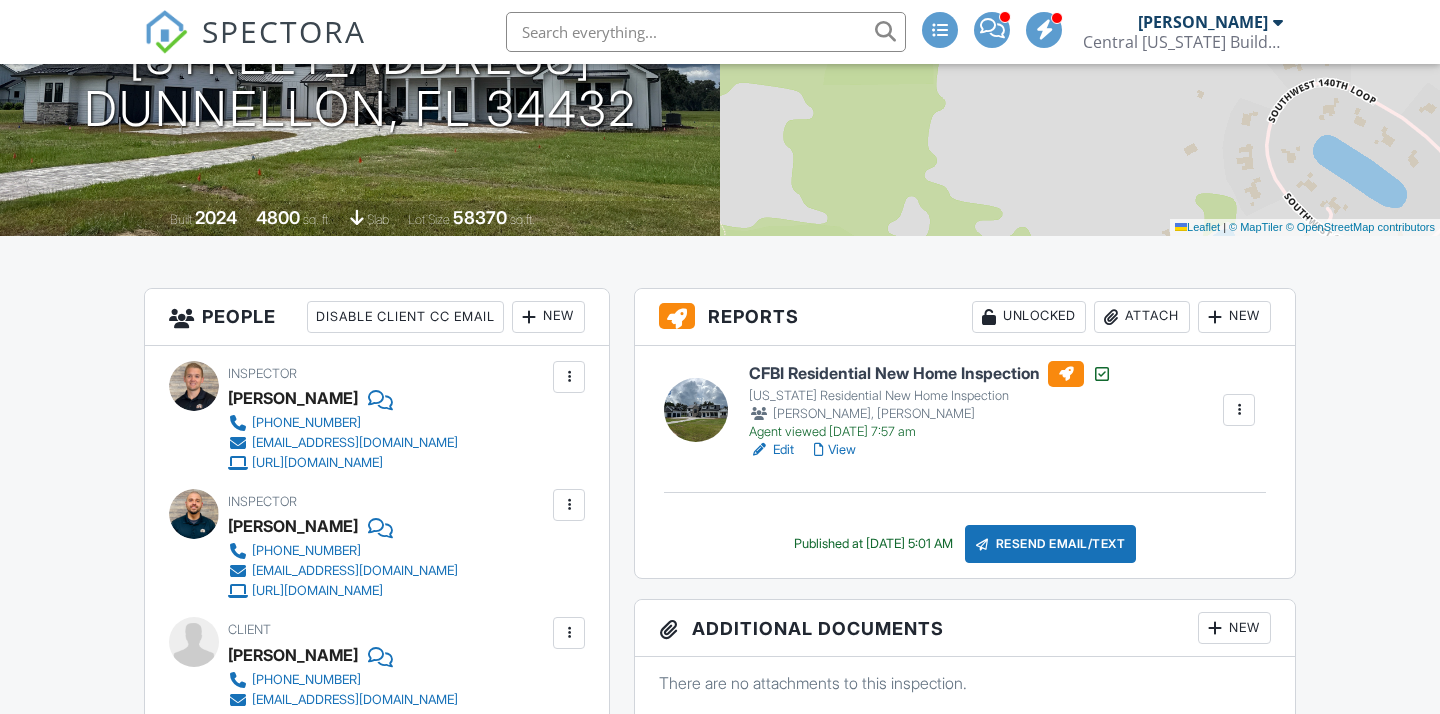 click on "View" at bounding box center (835, 450) 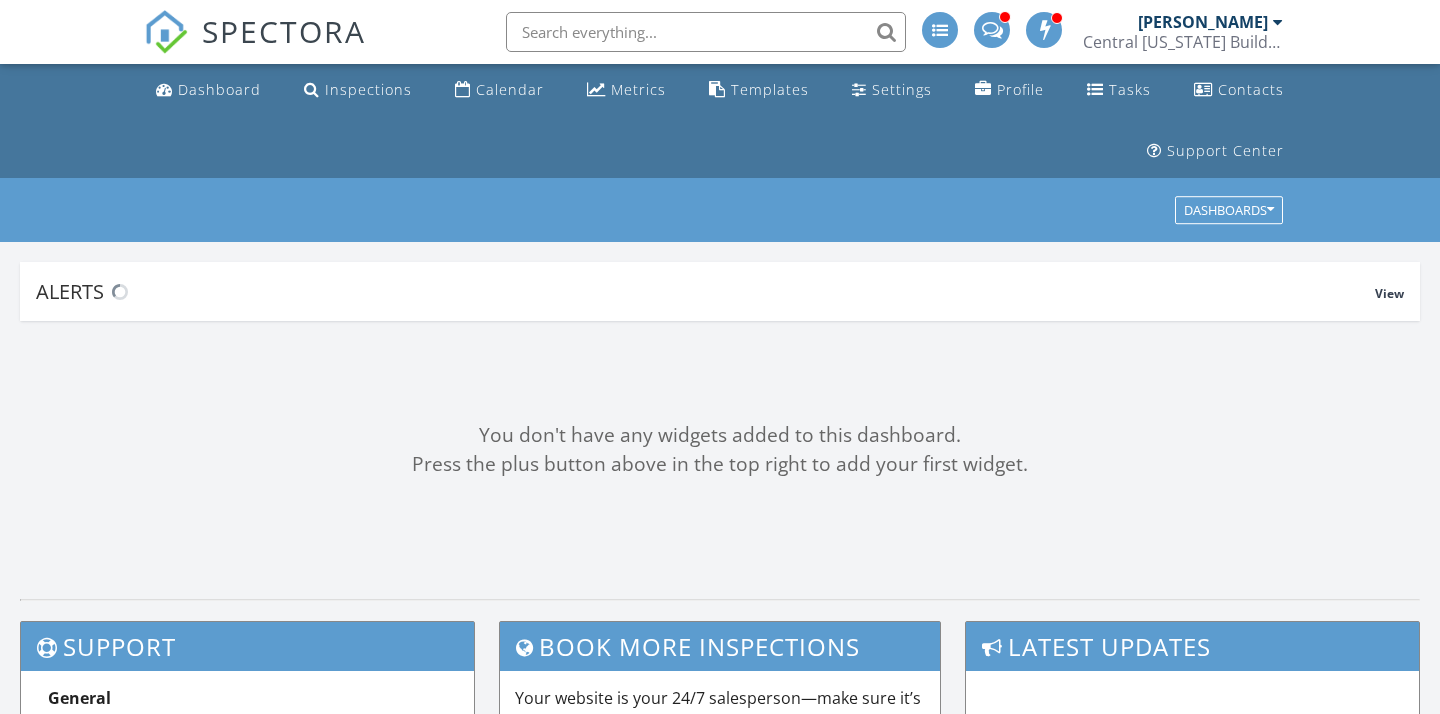 scroll, scrollTop: 0, scrollLeft: 0, axis: both 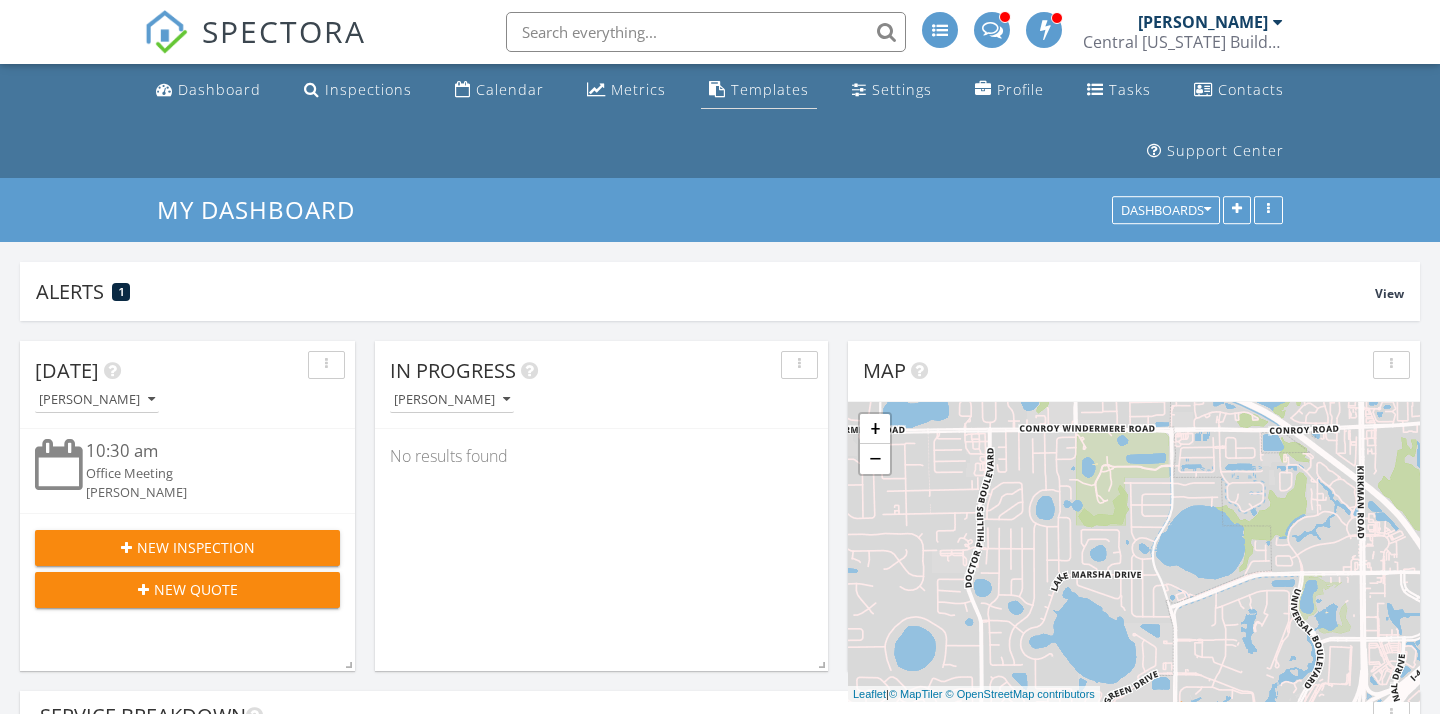 click on "Templates" at bounding box center [759, 90] 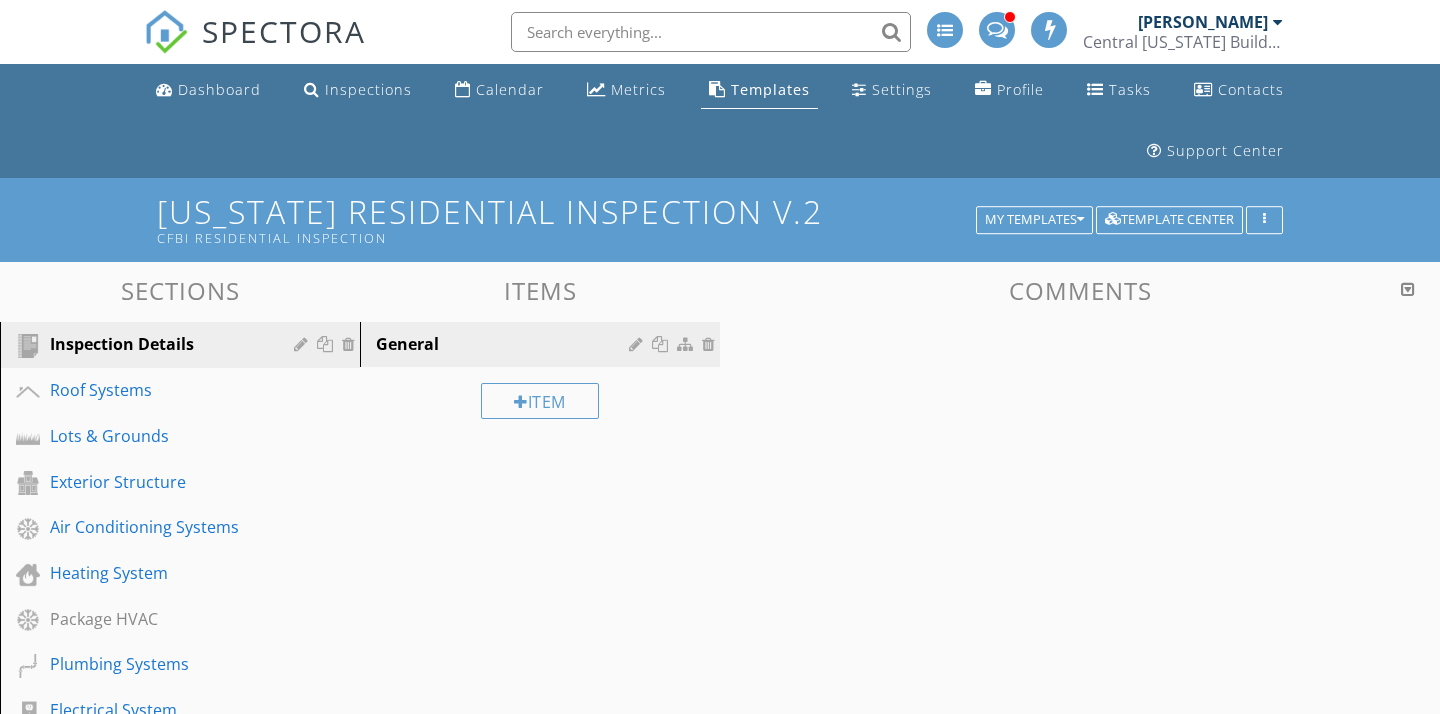scroll, scrollTop: 0, scrollLeft: 0, axis: both 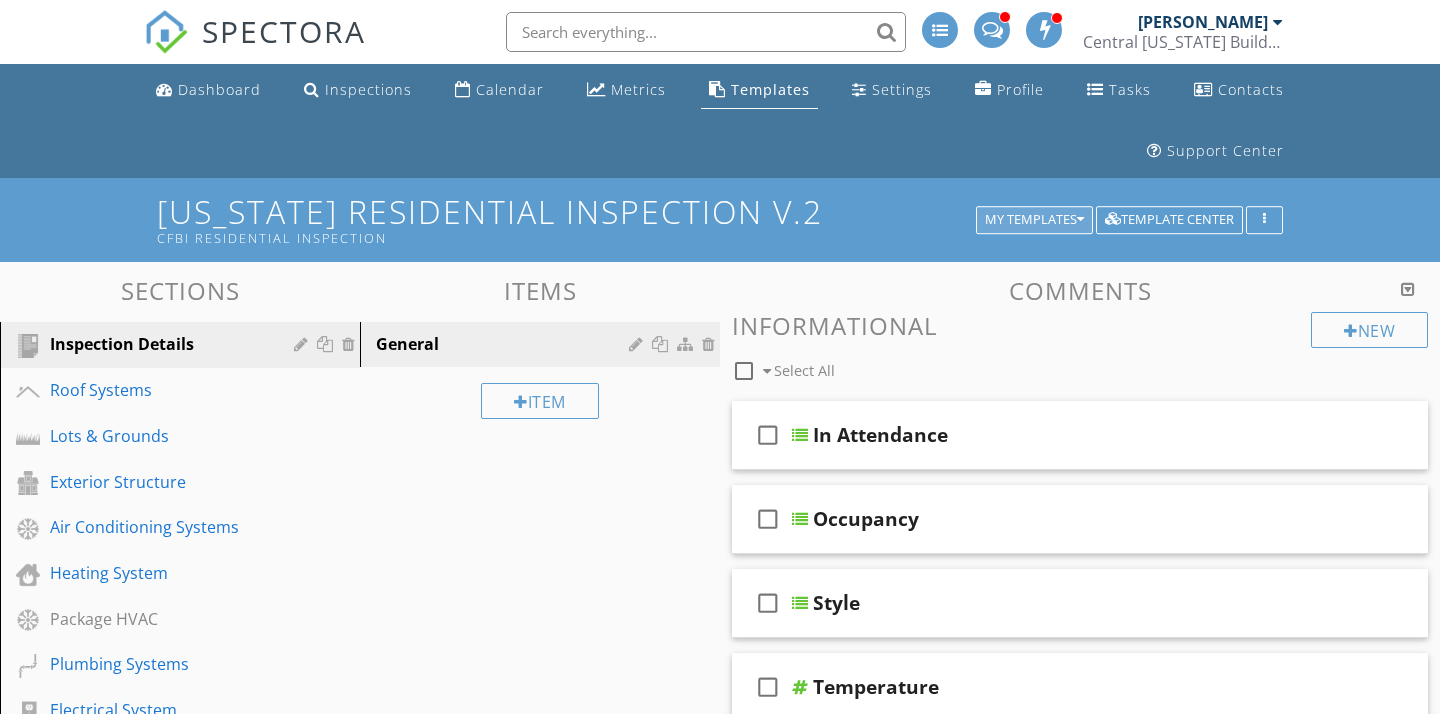 click on "My Templates" at bounding box center (1034, 220) 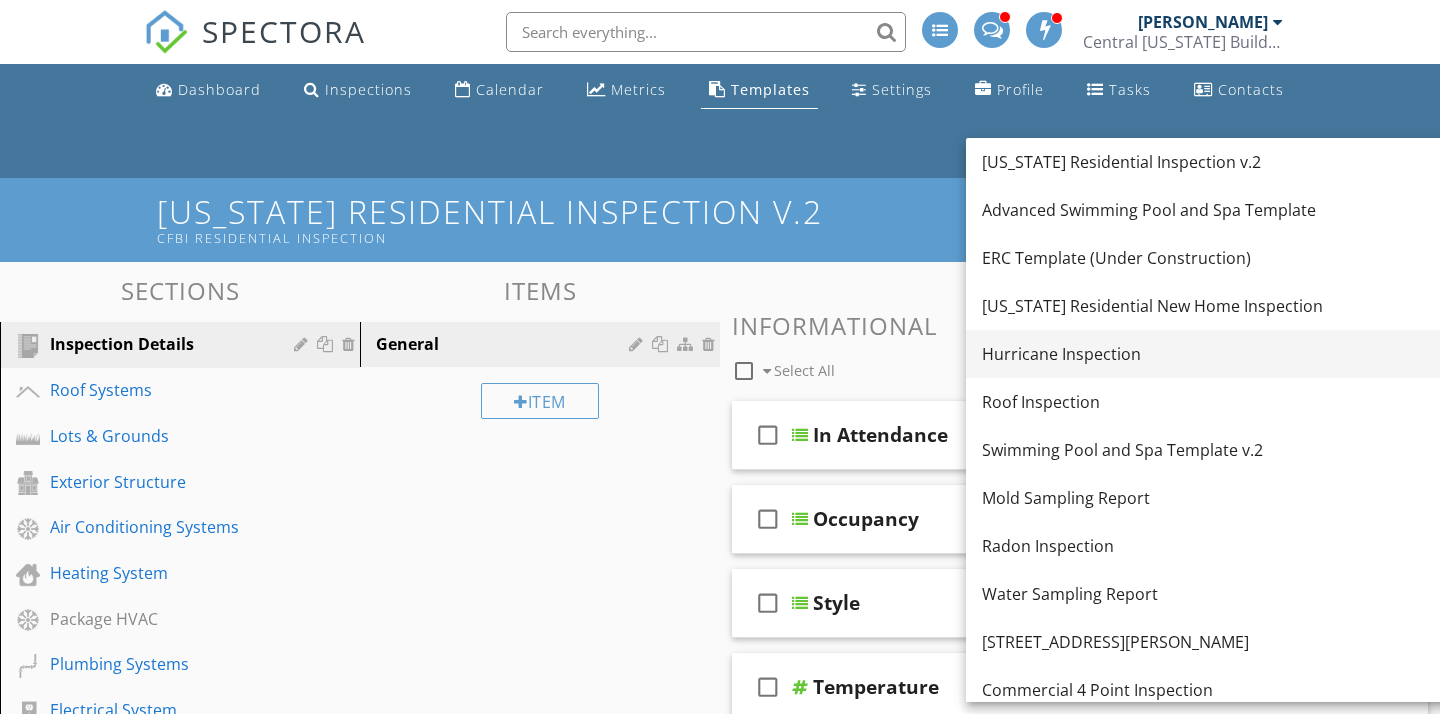 scroll, scrollTop: 0, scrollLeft: 0, axis: both 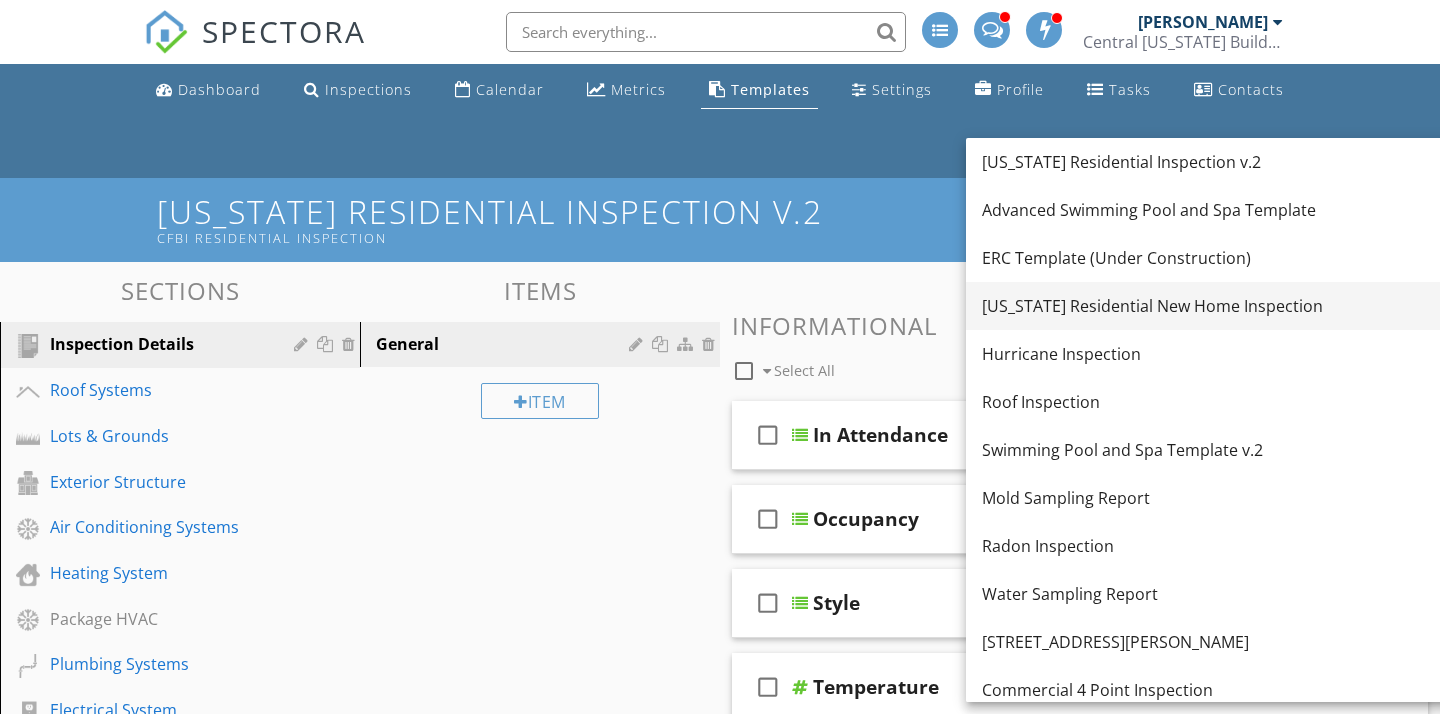 click on "[US_STATE] Residential New Home Inspection" at bounding box center [1217, 306] 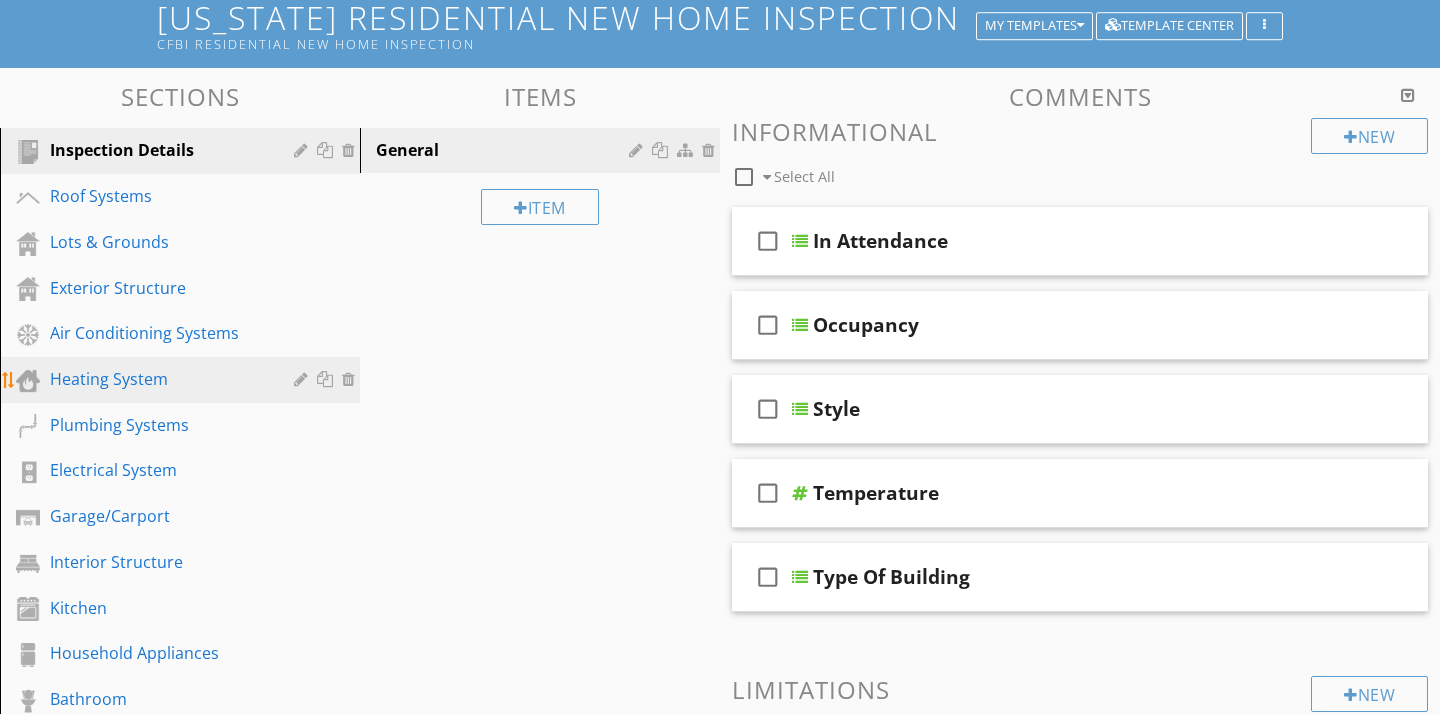 scroll, scrollTop: 200, scrollLeft: 0, axis: vertical 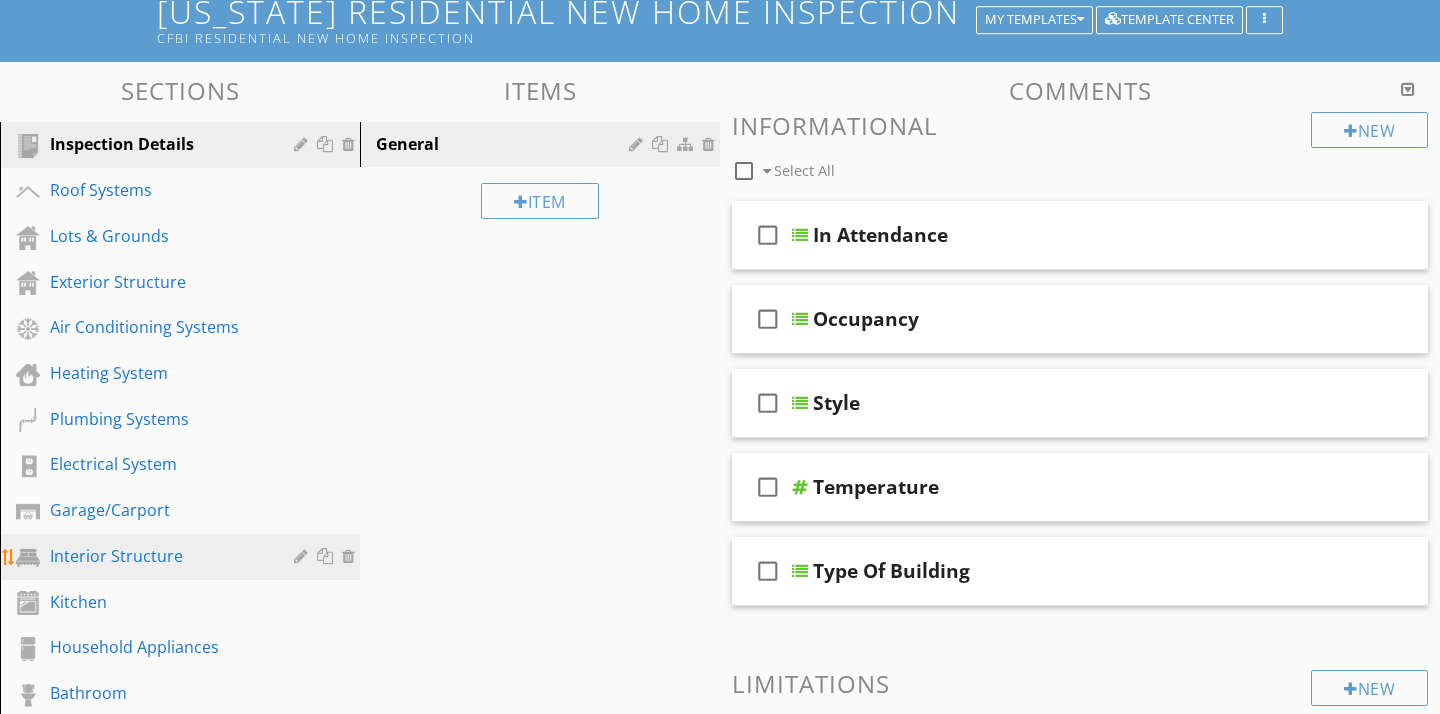 click on "Interior Structure" at bounding box center [157, 556] 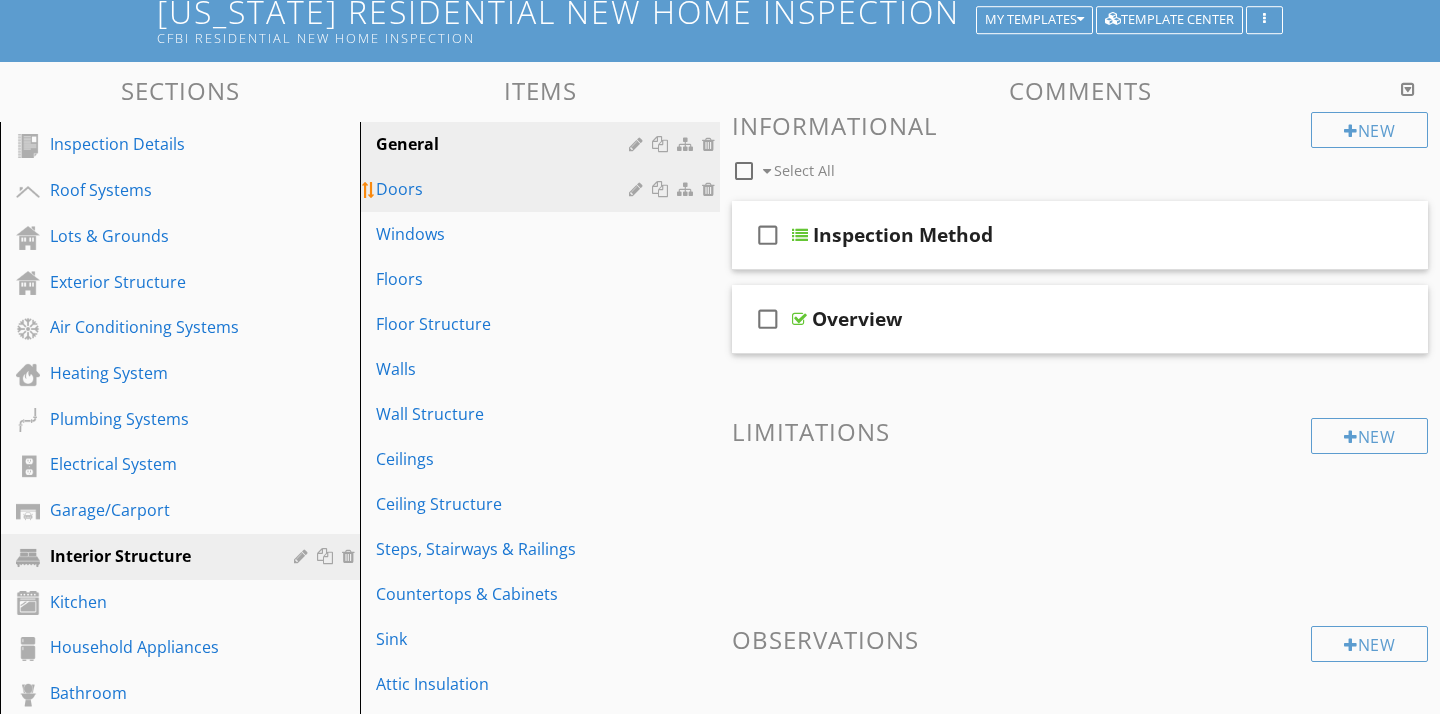 click on "Doors" at bounding box center (543, 189) 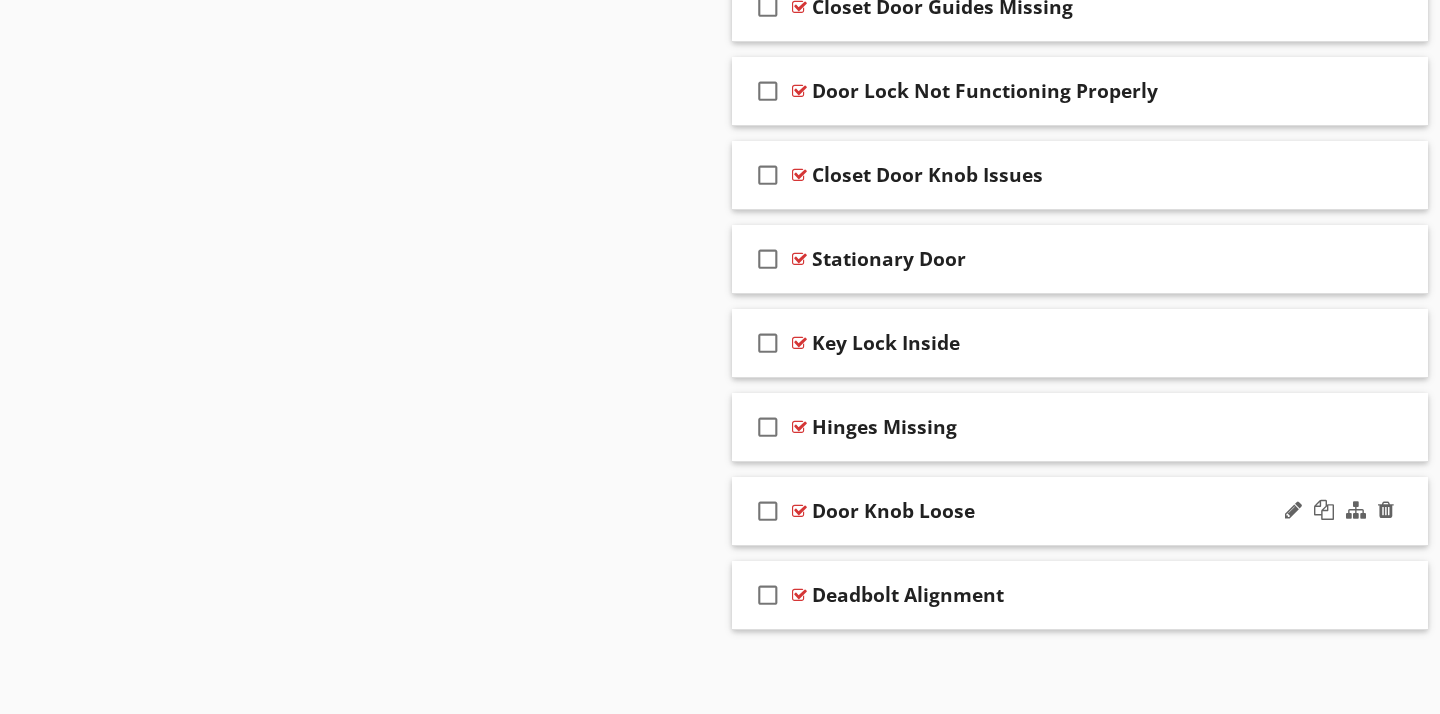 scroll, scrollTop: 2209, scrollLeft: 0, axis: vertical 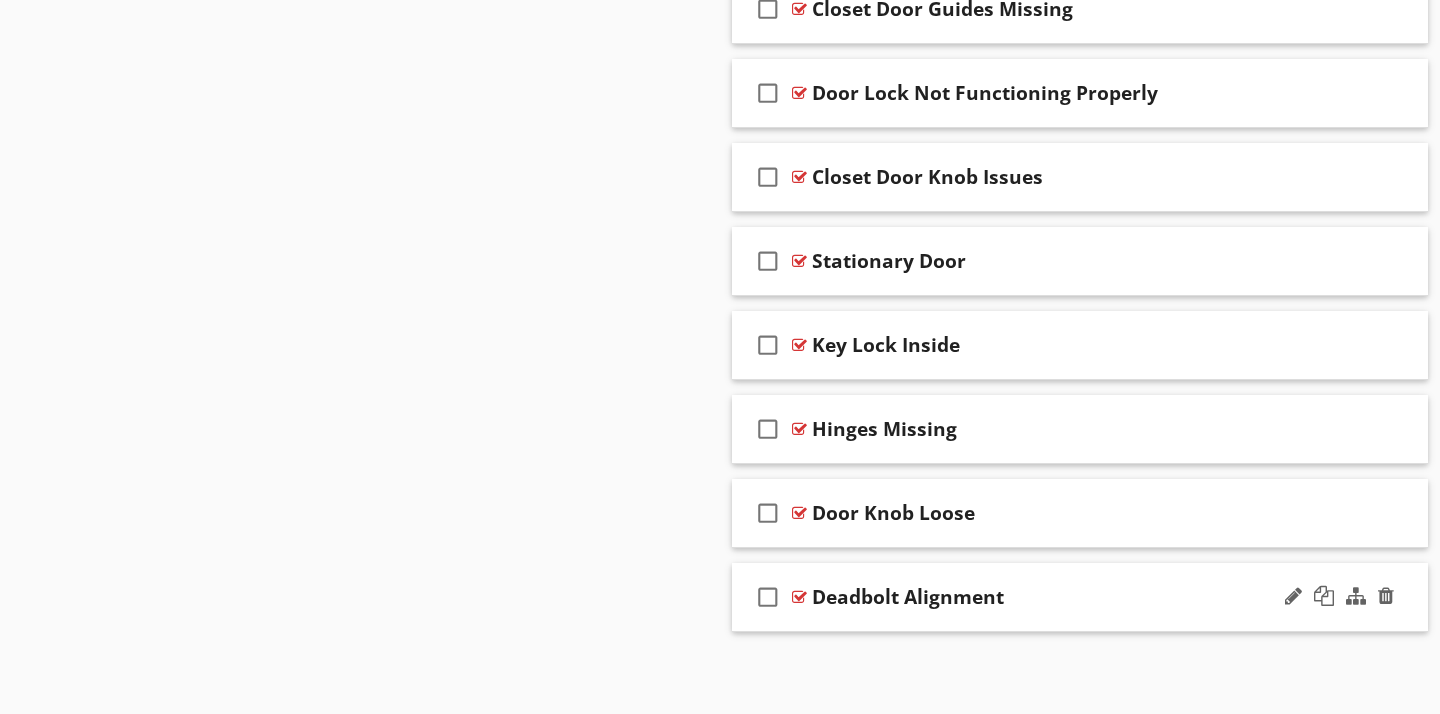 click on "check_box_outline_blank
Deadbolt Alignment" at bounding box center (1080, 597) 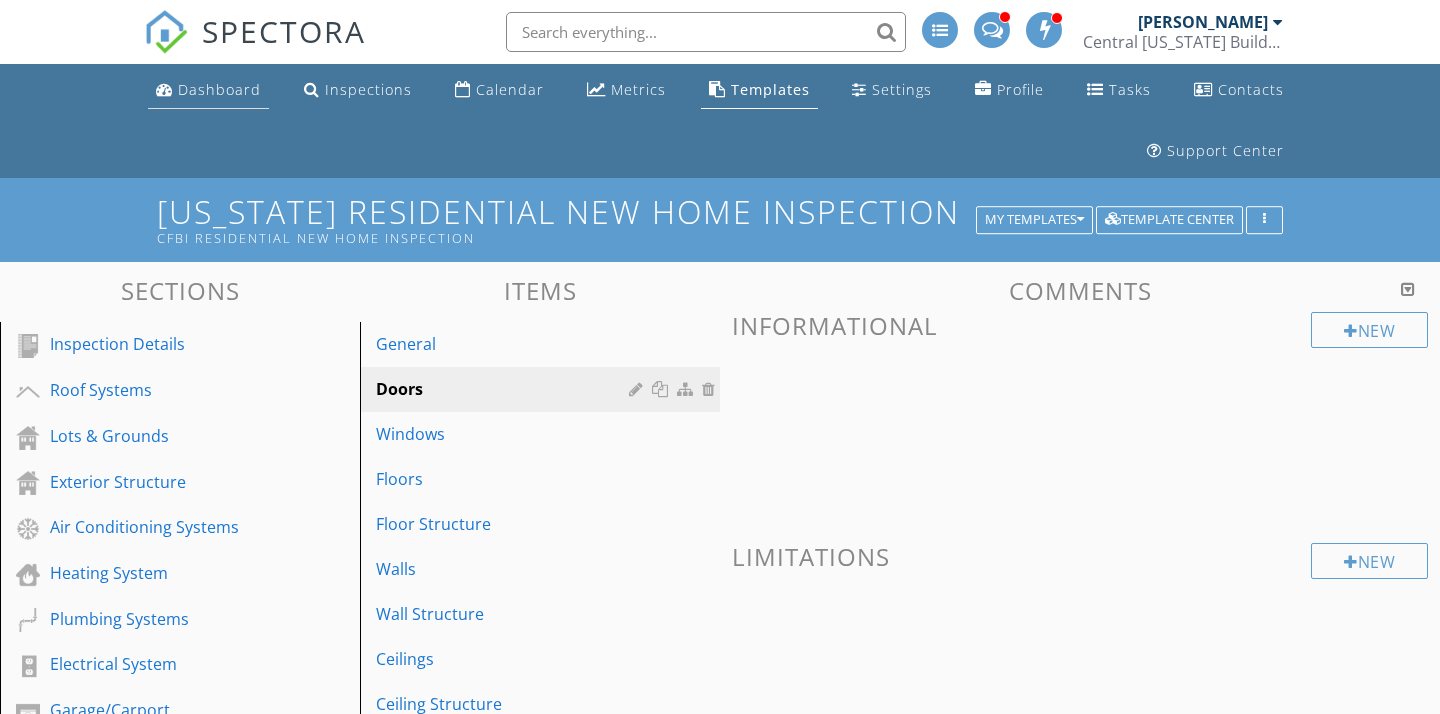 scroll, scrollTop: 0, scrollLeft: 0, axis: both 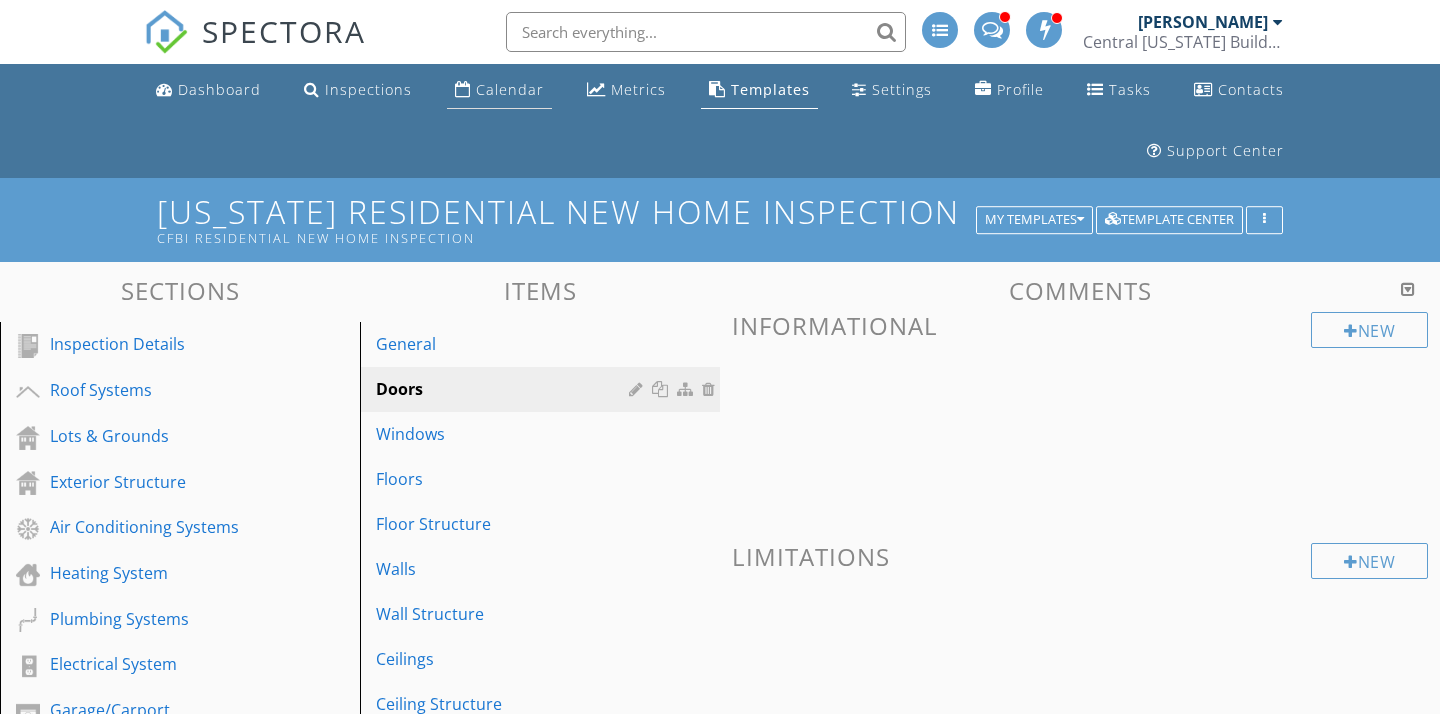 click on "Calendar" at bounding box center (499, 90) 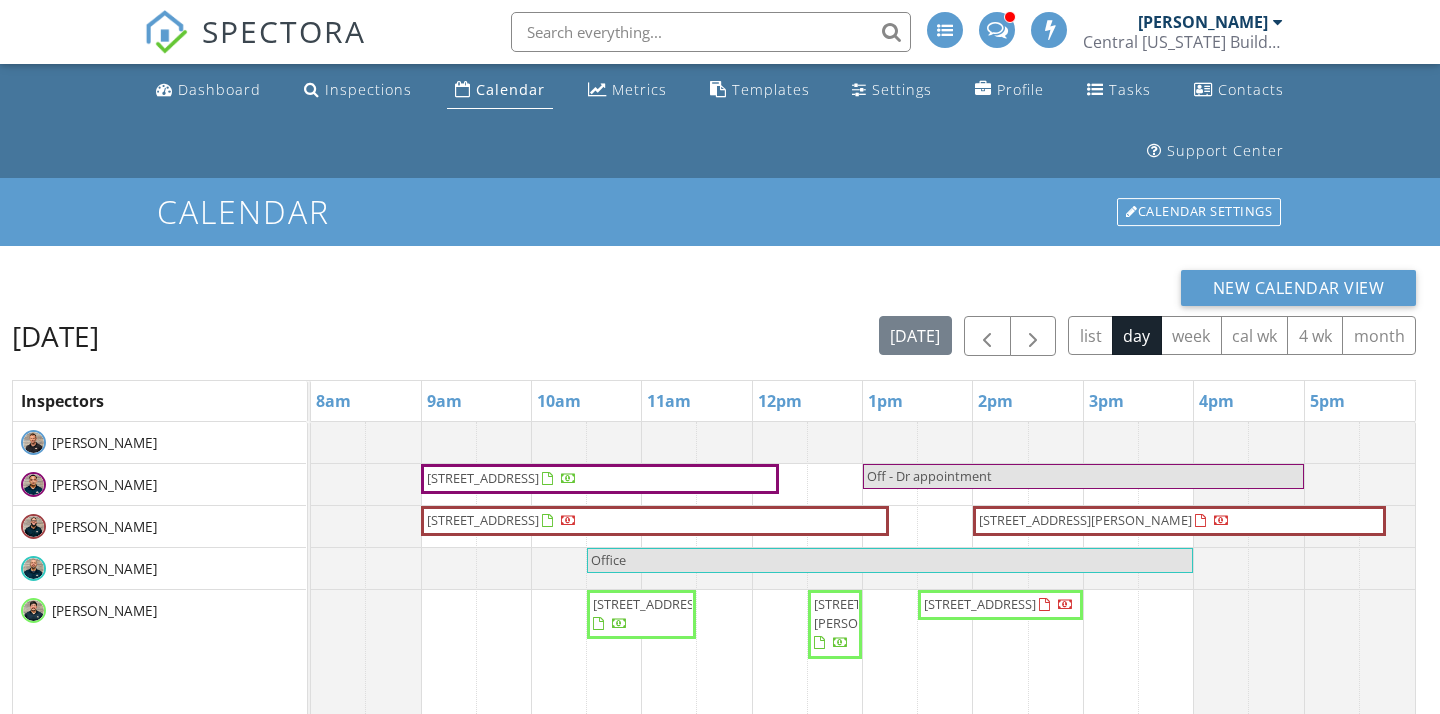 scroll, scrollTop: 0, scrollLeft: 0, axis: both 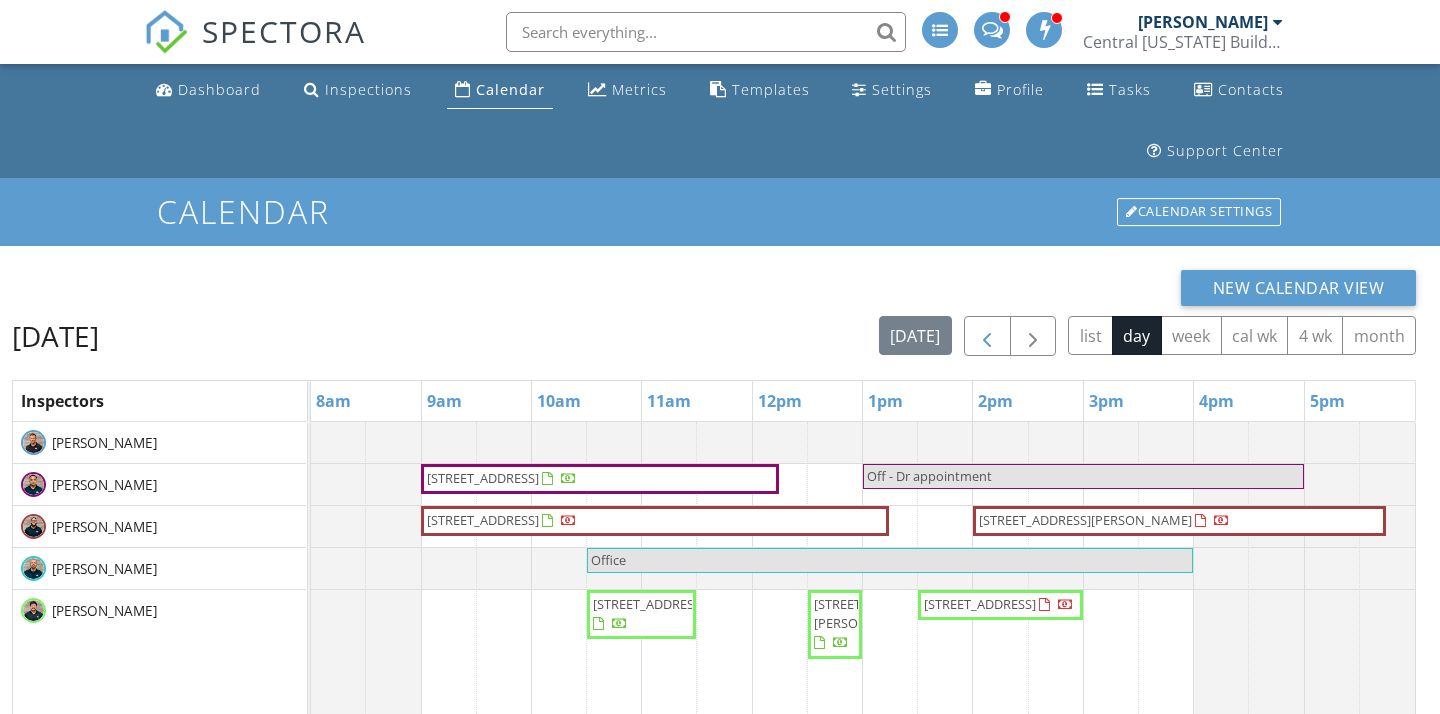 click at bounding box center (987, 337) 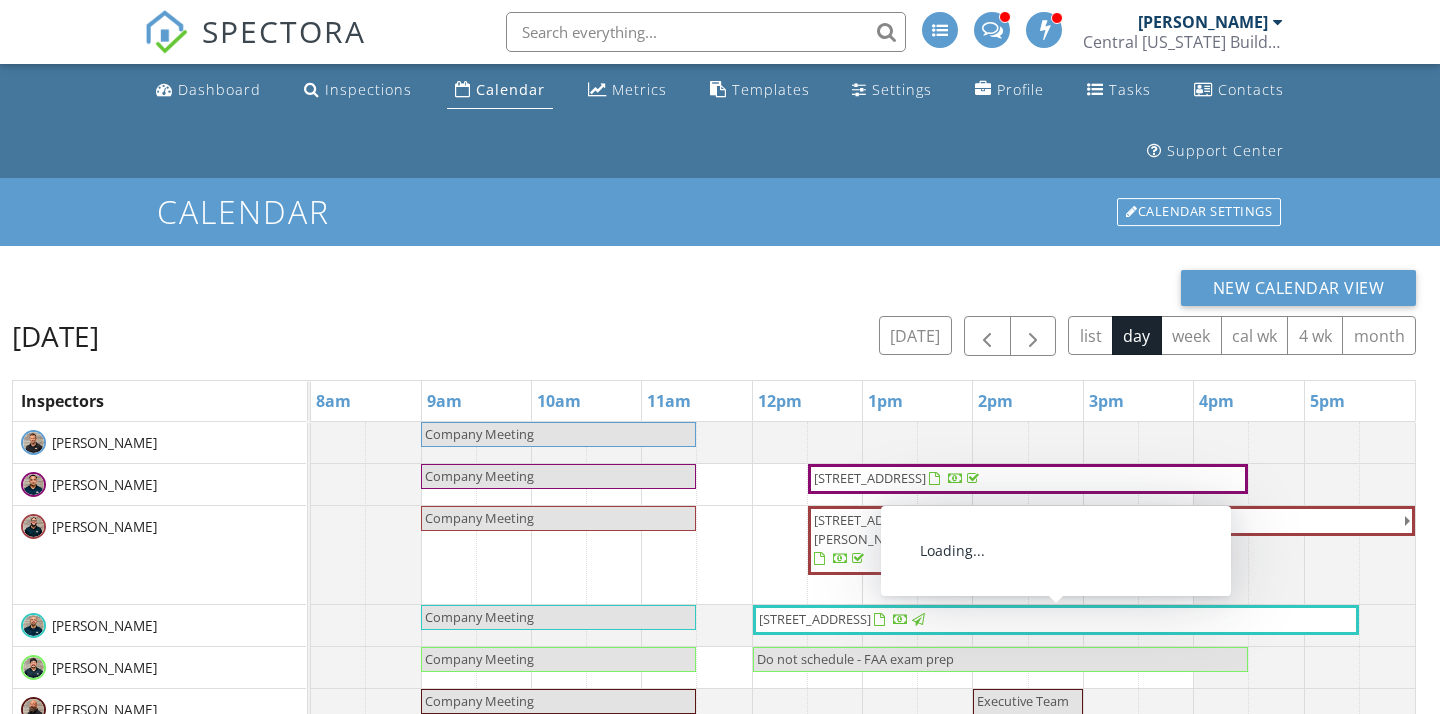 click on "[STREET_ADDRESS]" at bounding box center (815, 619) 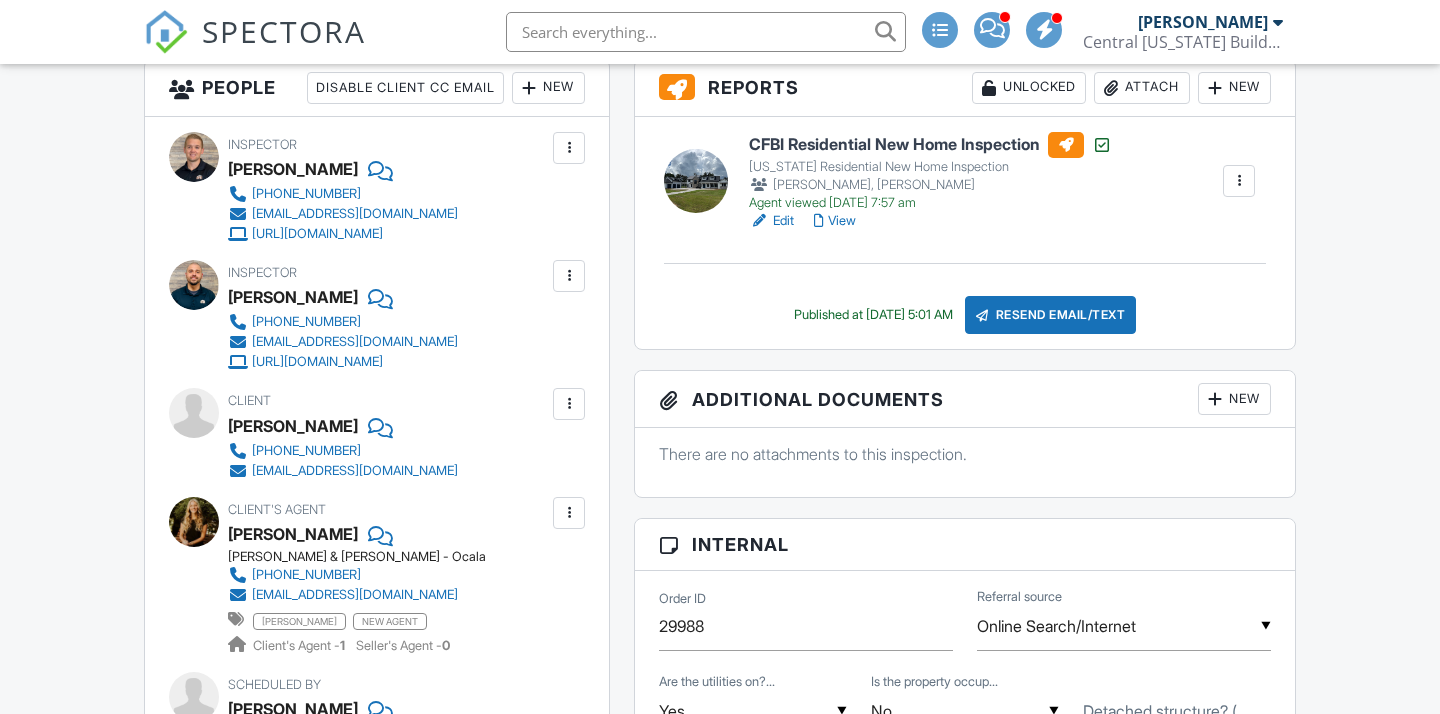 scroll, scrollTop: 589, scrollLeft: 0, axis: vertical 